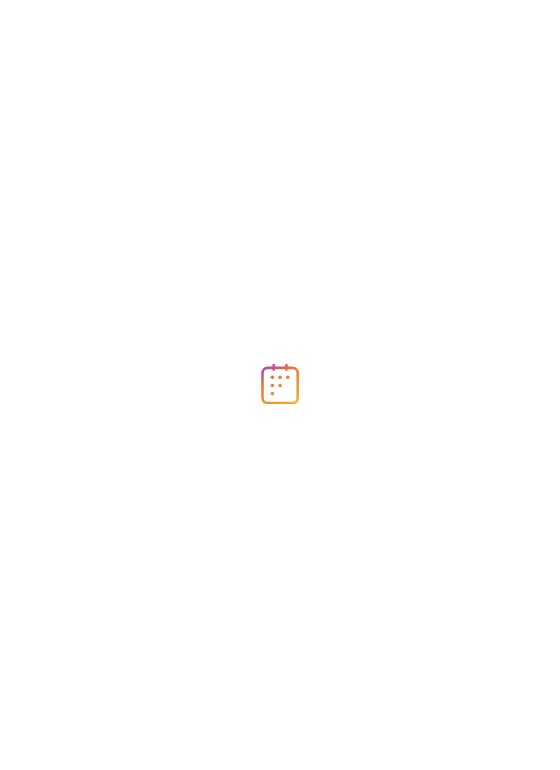 scroll, scrollTop: 0, scrollLeft: 0, axis: both 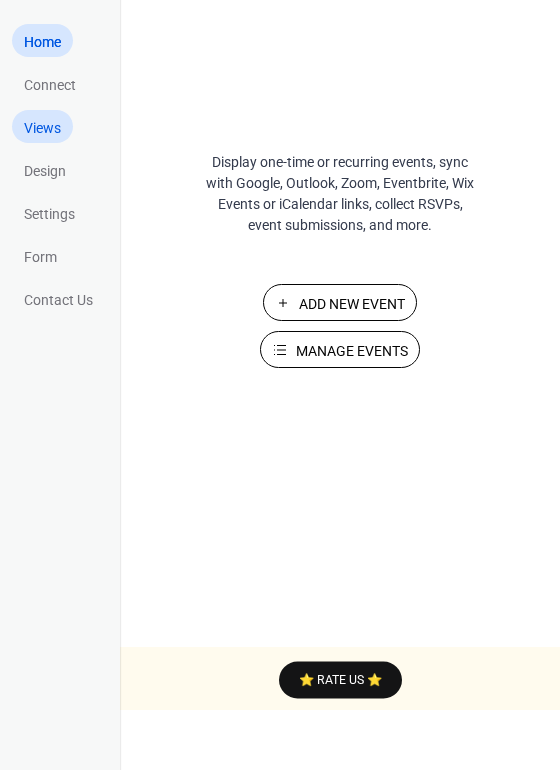 click on "Views" at bounding box center (42, 128) 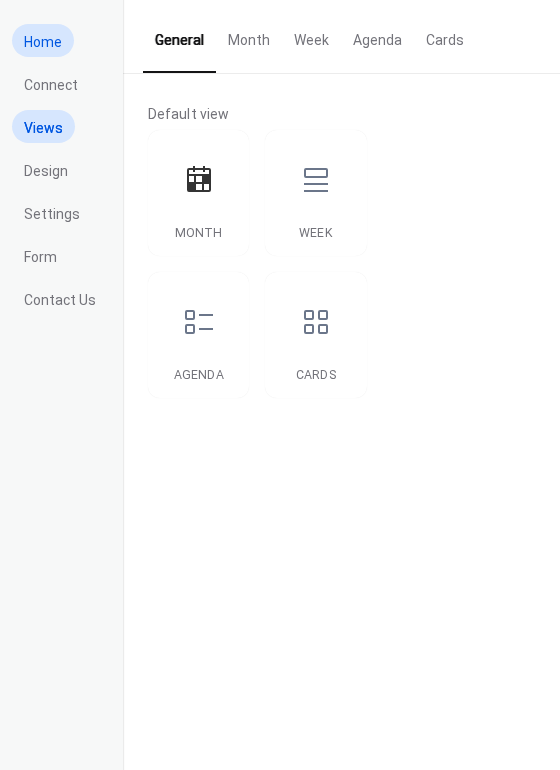 click on "Home" at bounding box center (43, 42) 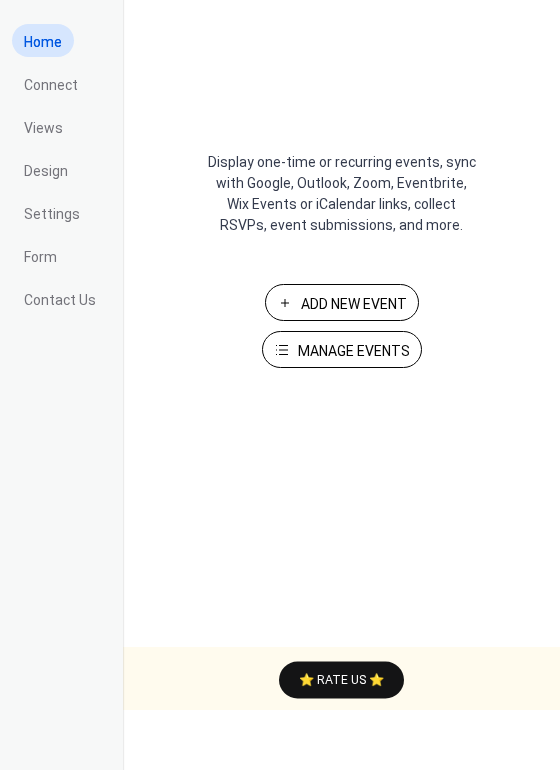 click on "Manage Events" at bounding box center (354, 351) 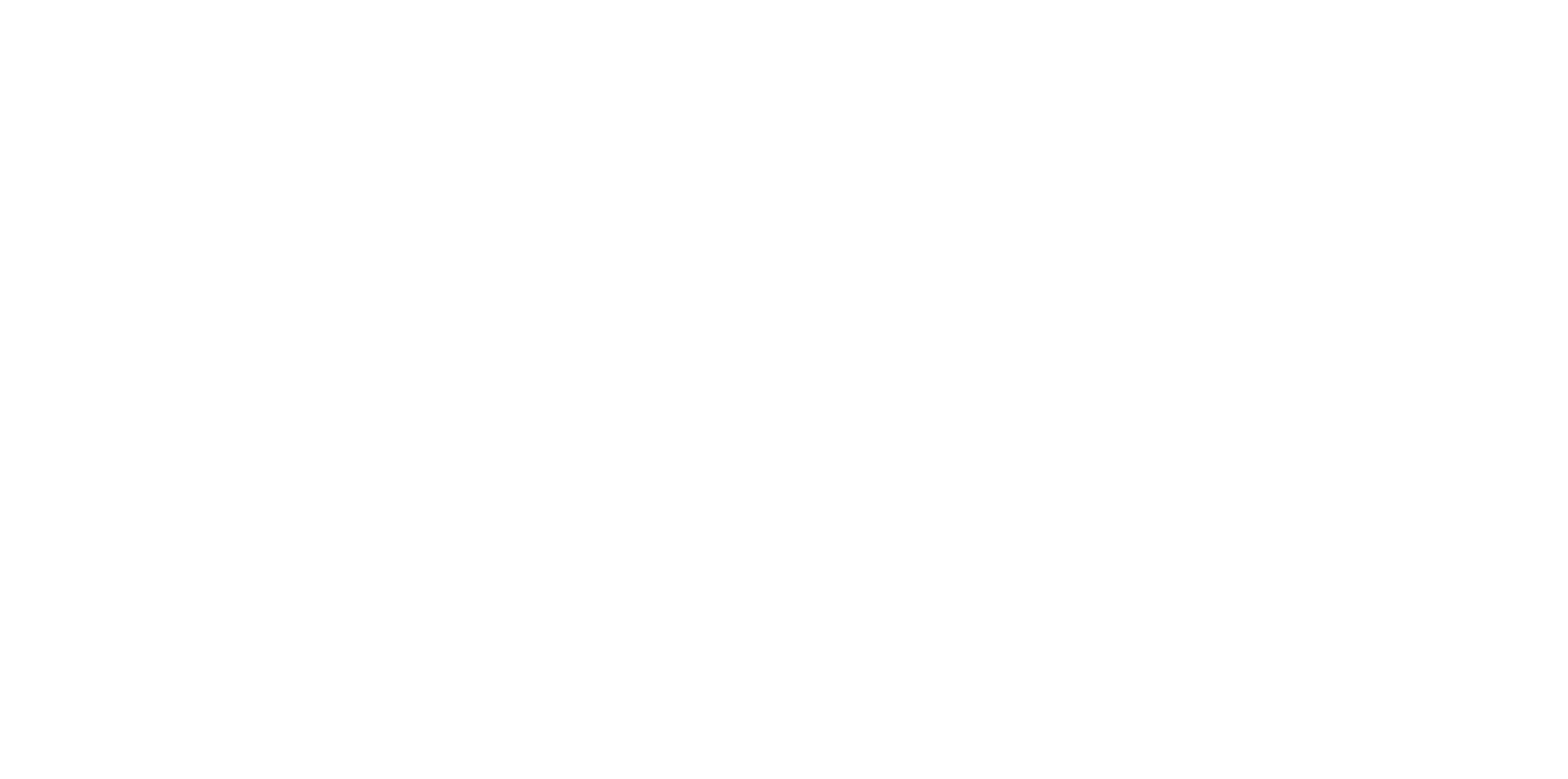 scroll, scrollTop: 0, scrollLeft: 0, axis: both 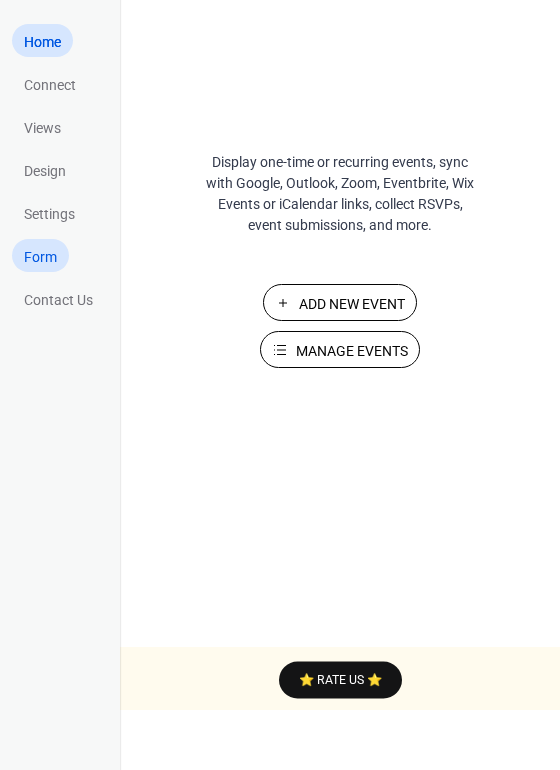 click on "Form" at bounding box center (40, 257) 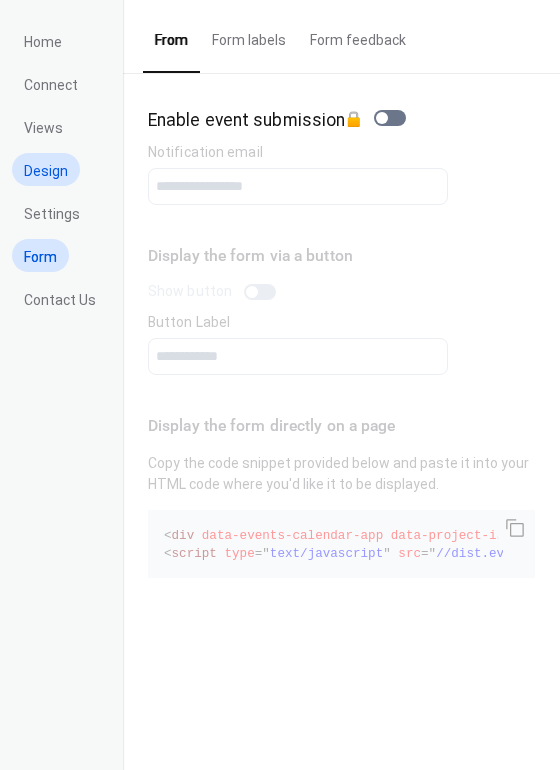 click on "Design" at bounding box center [46, 171] 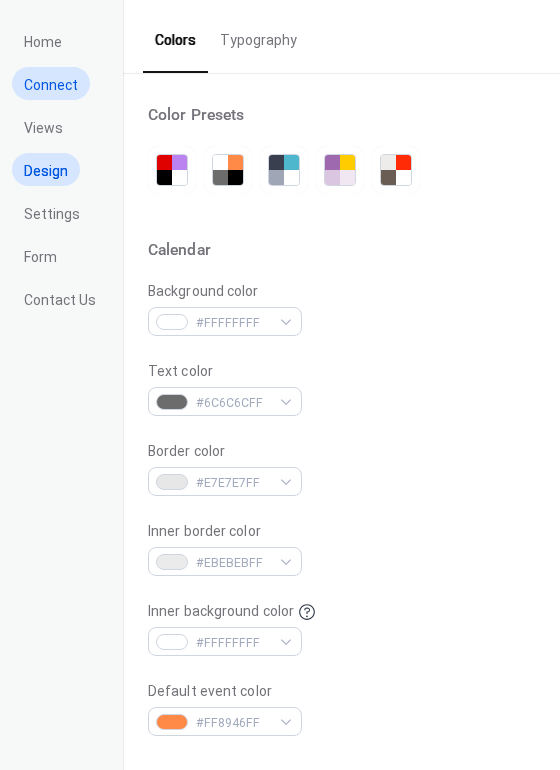 click on "Connect" at bounding box center [51, 85] 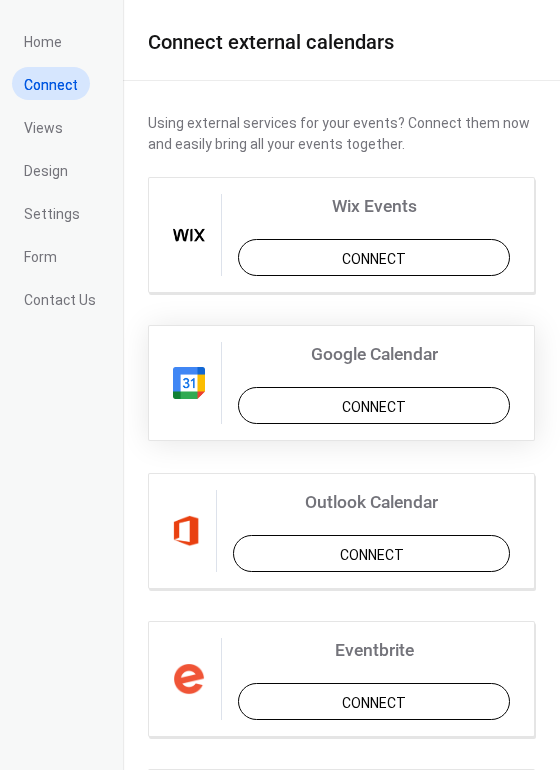 click on "Connect" at bounding box center [374, 407] 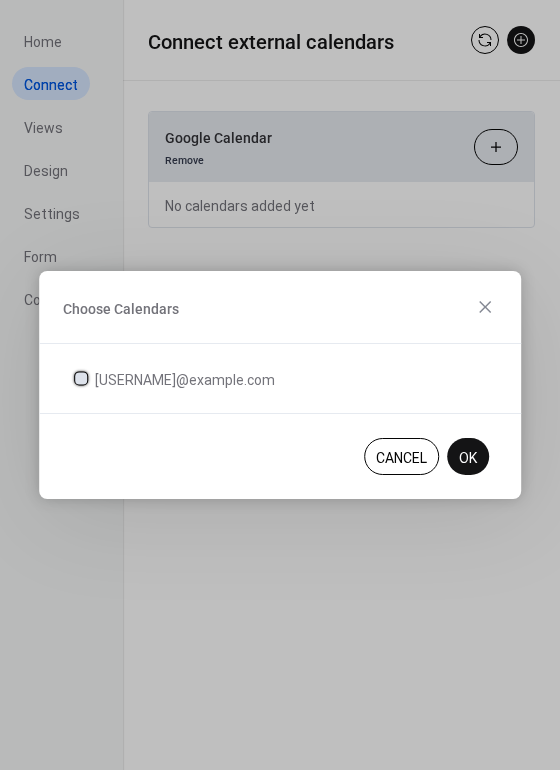 click on "suiteddeuces@yahoo.com" at bounding box center [185, 380] 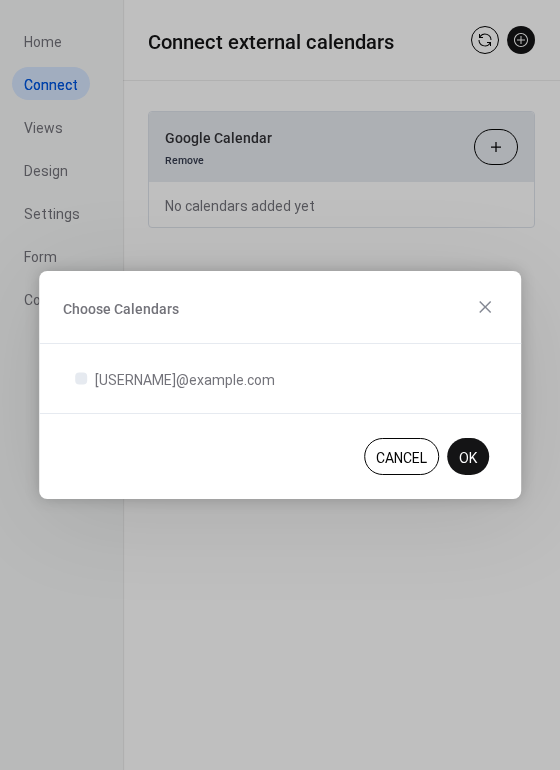 click on "OK" at bounding box center (468, 458) 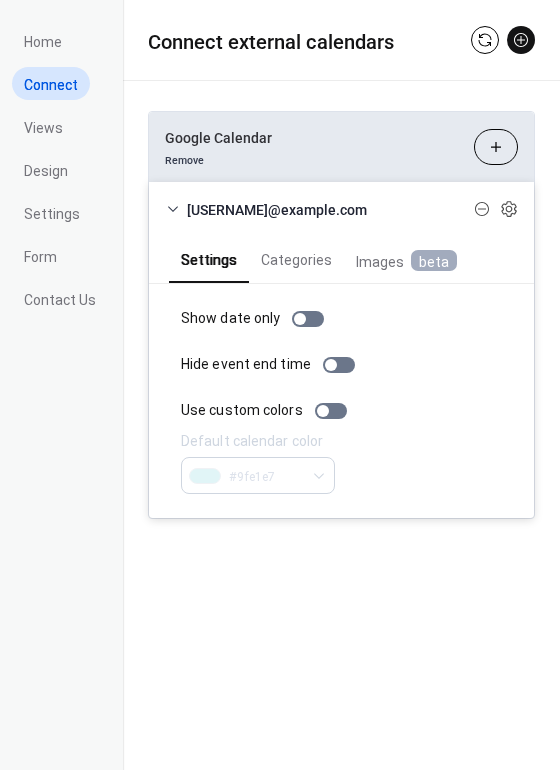 click on "Images   beta" at bounding box center [406, 261] 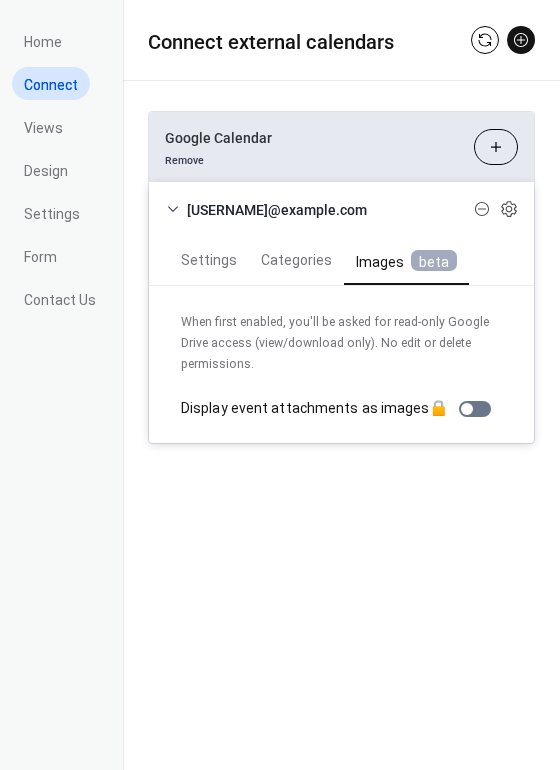 click on "Categories" at bounding box center (296, 258) 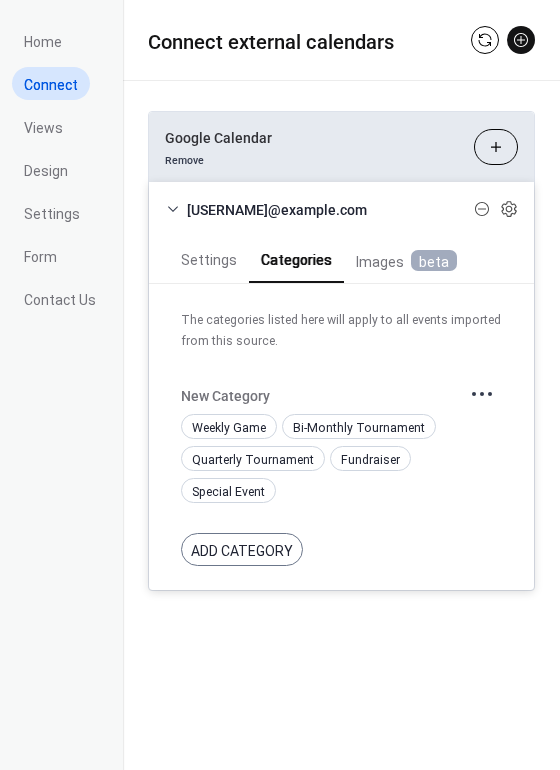 click on "Settings" at bounding box center (209, 258) 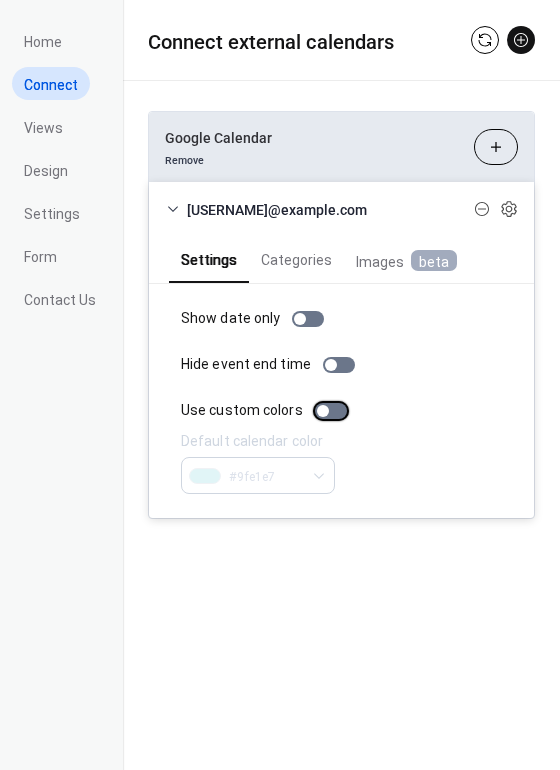 click at bounding box center [331, 411] 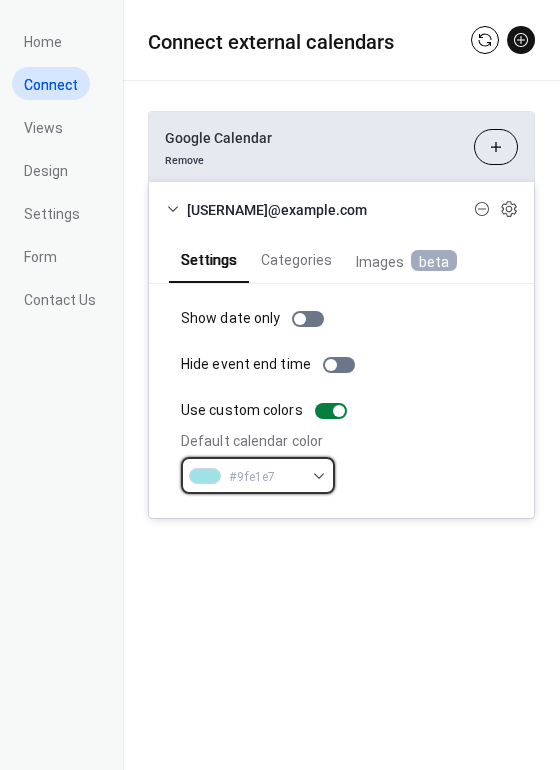 click on "#9fe1e7" at bounding box center (266, 477) 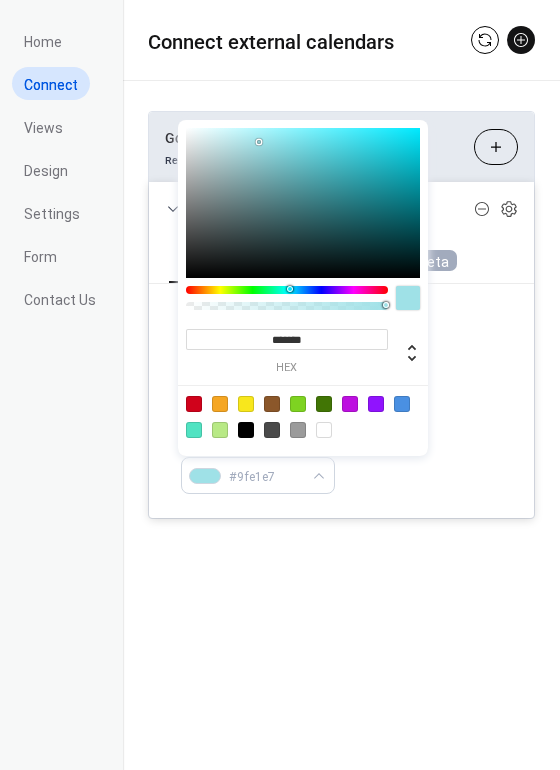 click at bounding box center (402, 404) 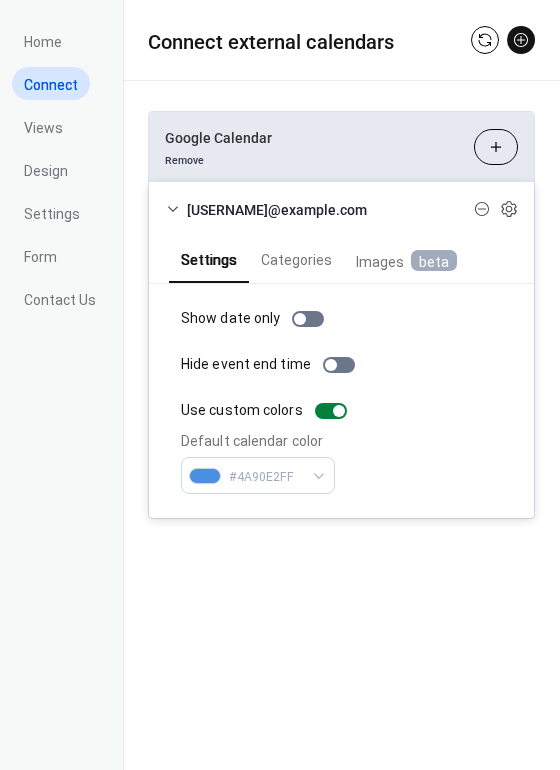 click on "Default calendar color #4A90E2FF" at bounding box center (341, 462) 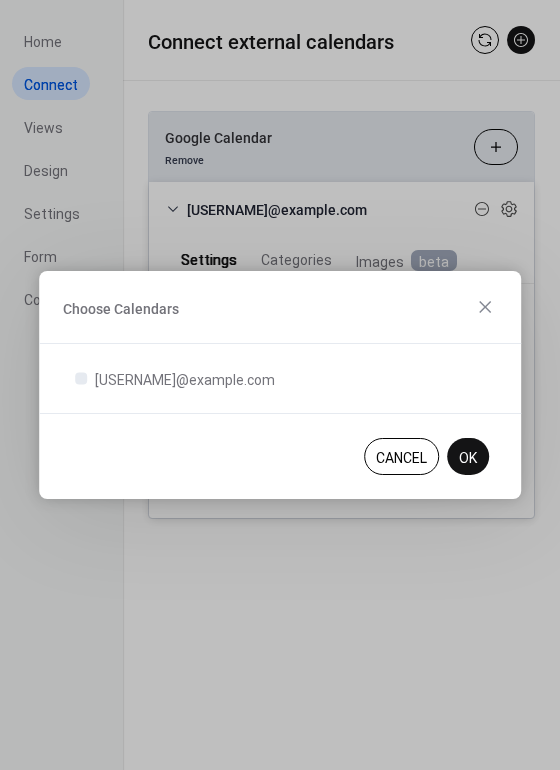 click on "OK" at bounding box center (468, 458) 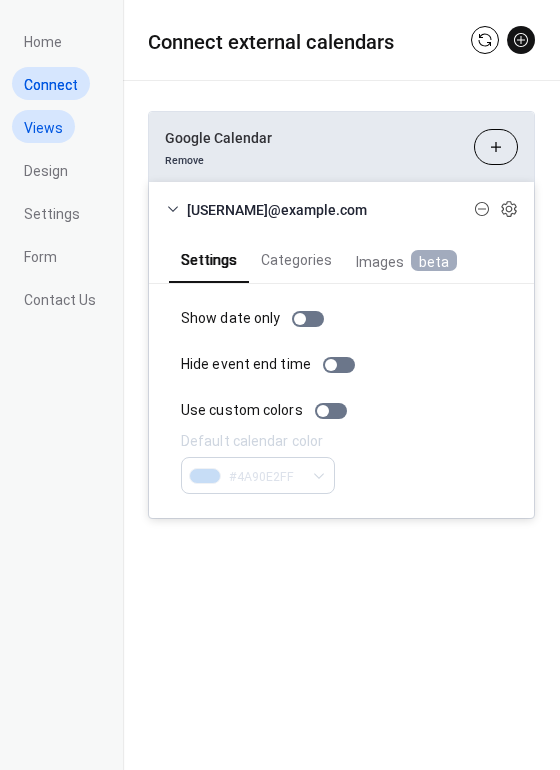 click on "Views" at bounding box center (43, 128) 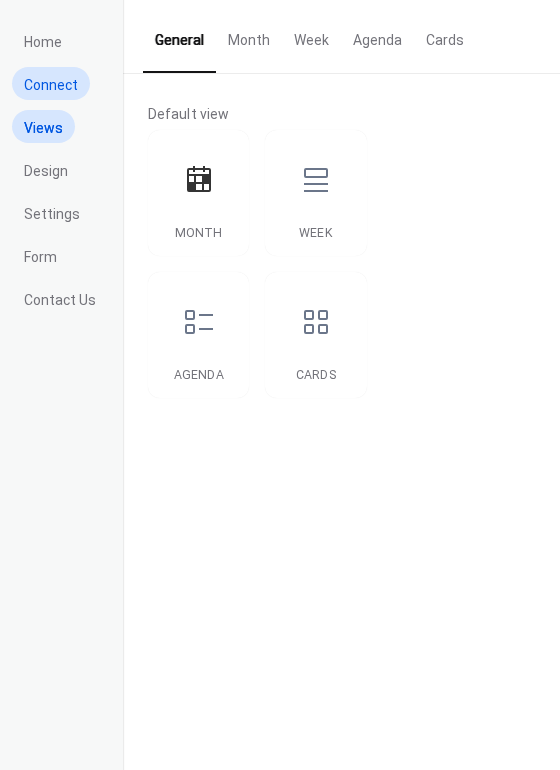 click on "Connect" at bounding box center (51, 85) 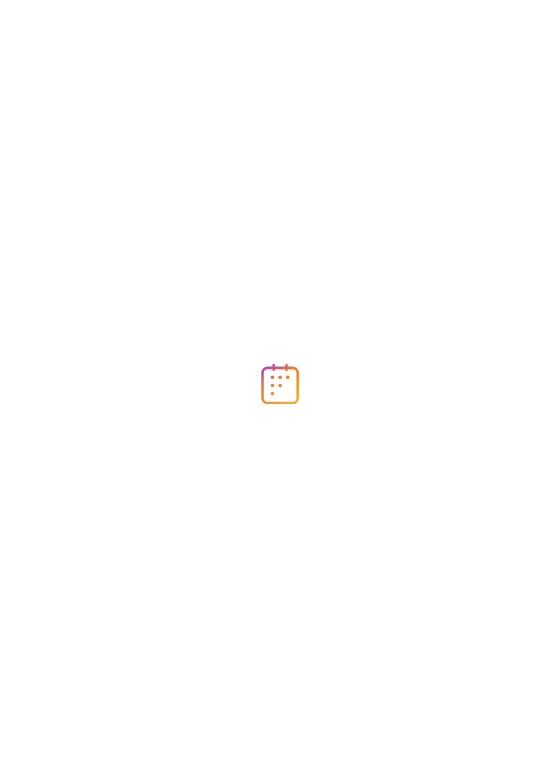 scroll, scrollTop: 0, scrollLeft: 0, axis: both 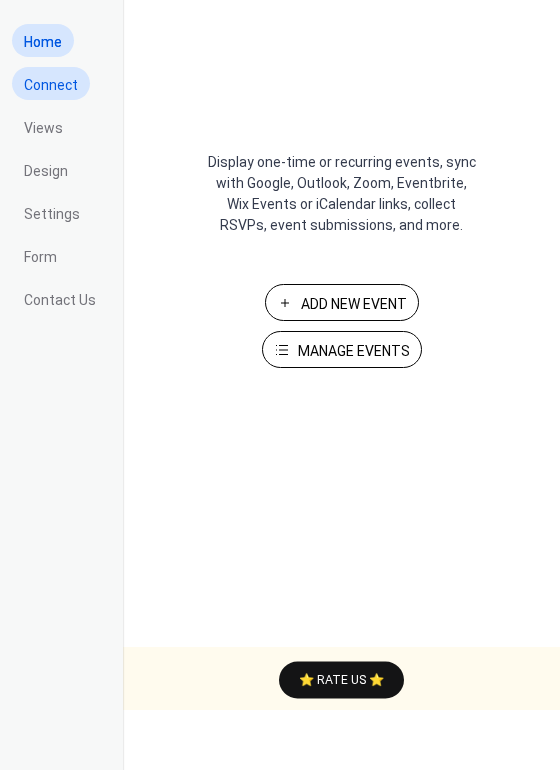 click on "Connect" at bounding box center [51, 85] 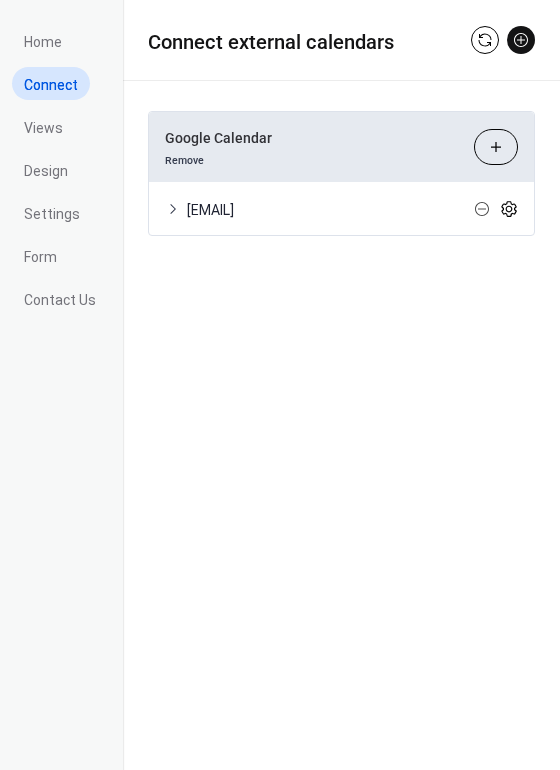 click 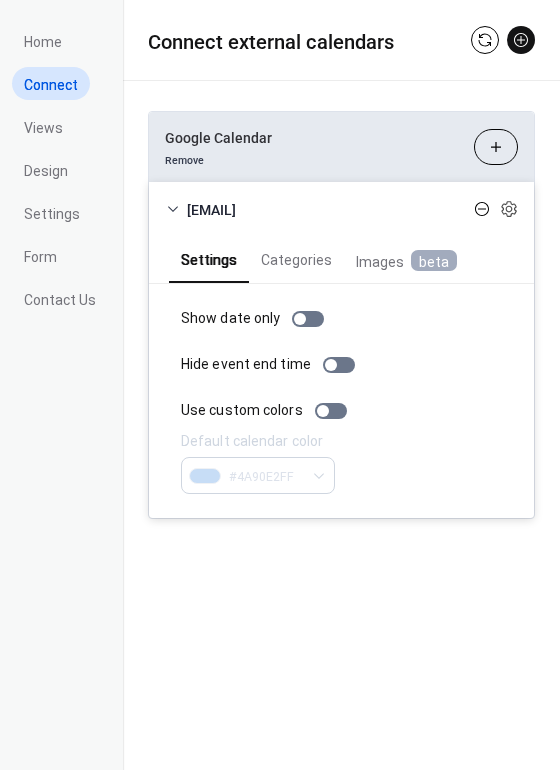 click 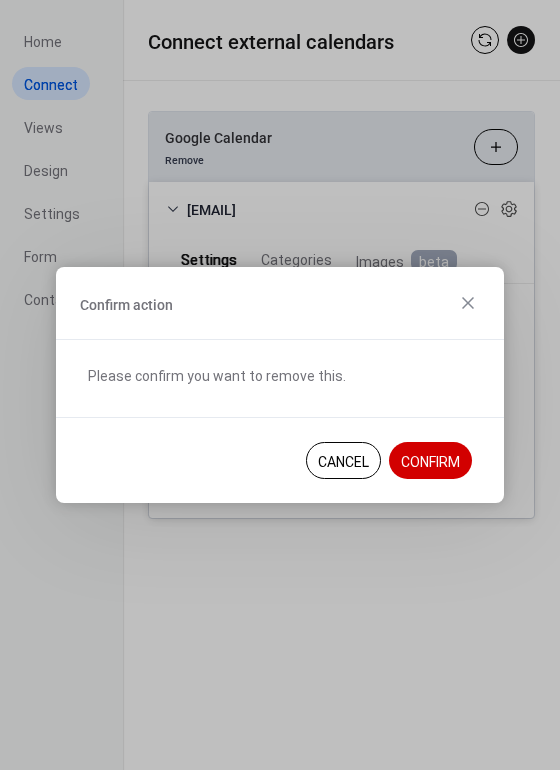 click on "Confirm" at bounding box center [430, 462] 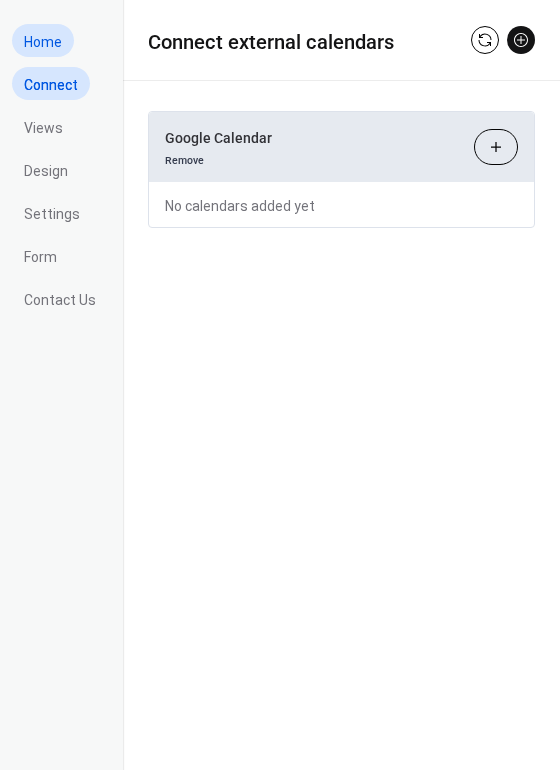 click on "Home" at bounding box center (43, 42) 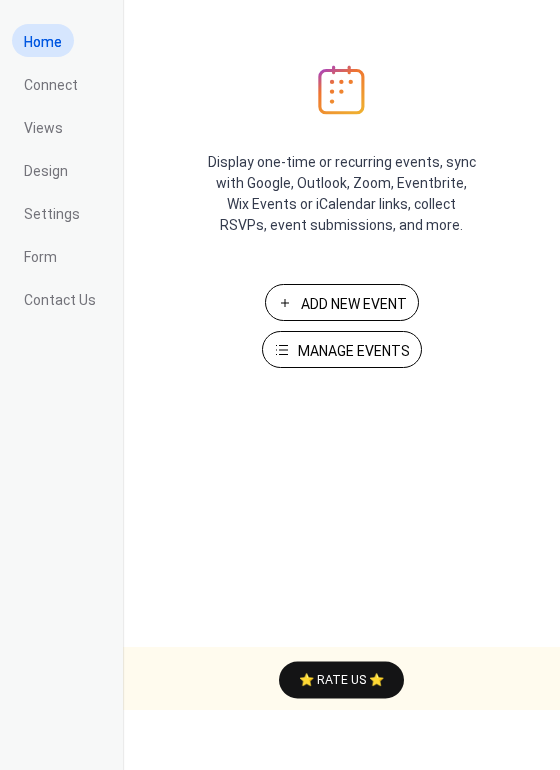 click on "Manage Events" at bounding box center [354, 351] 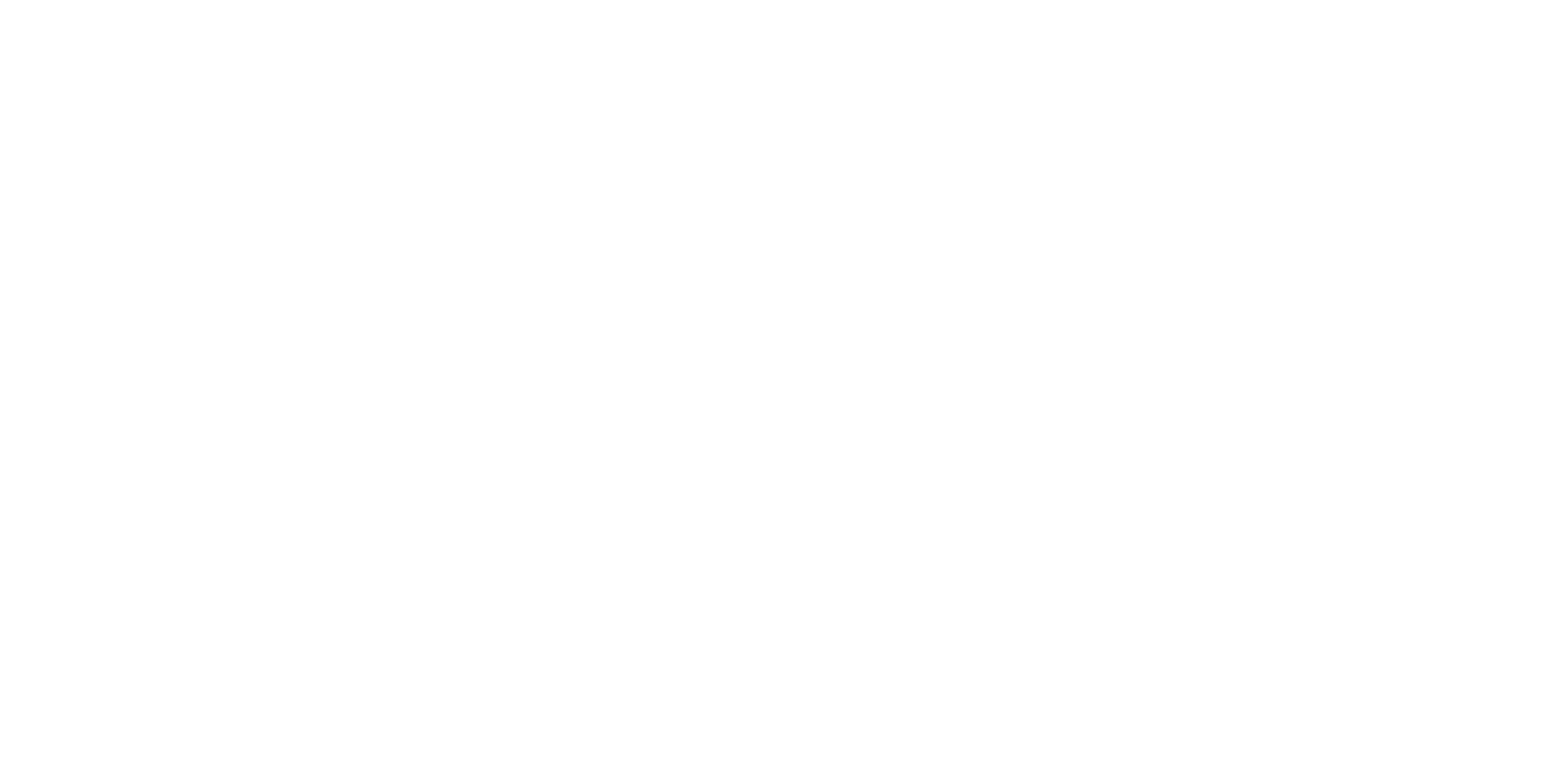 scroll, scrollTop: 0, scrollLeft: 0, axis: both 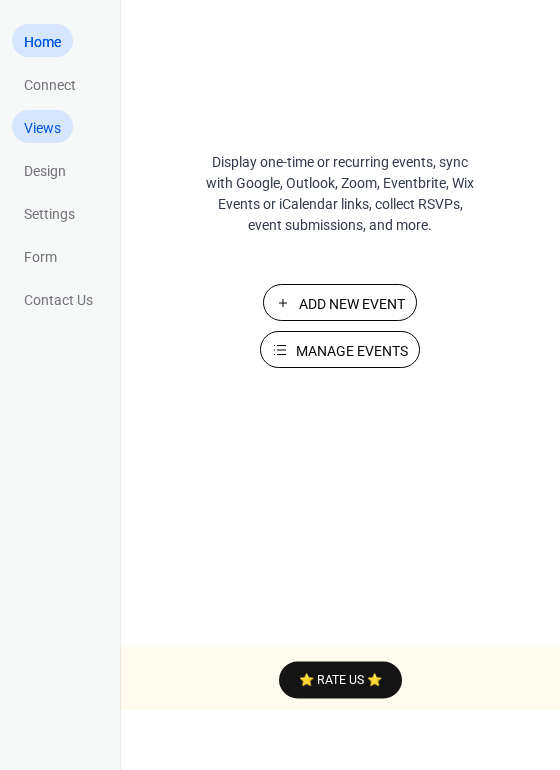 click on "Views" at bounding box center [42, 128] 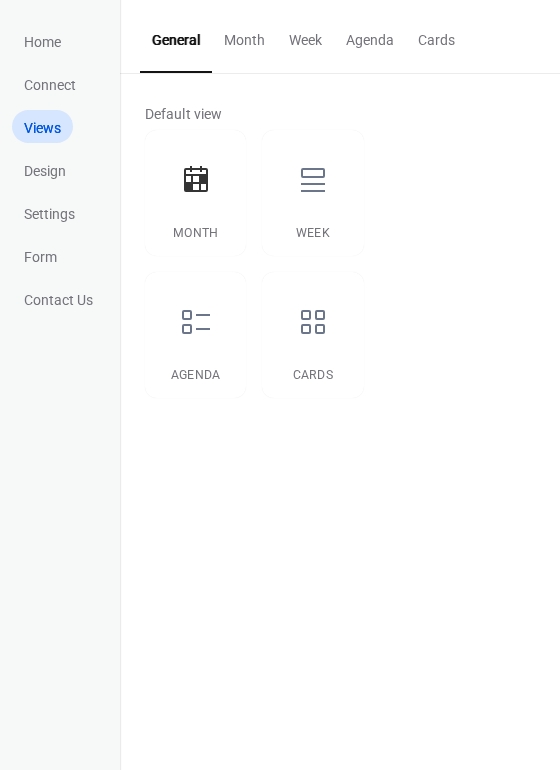 click on "Month" at bounding box center (244, 35) 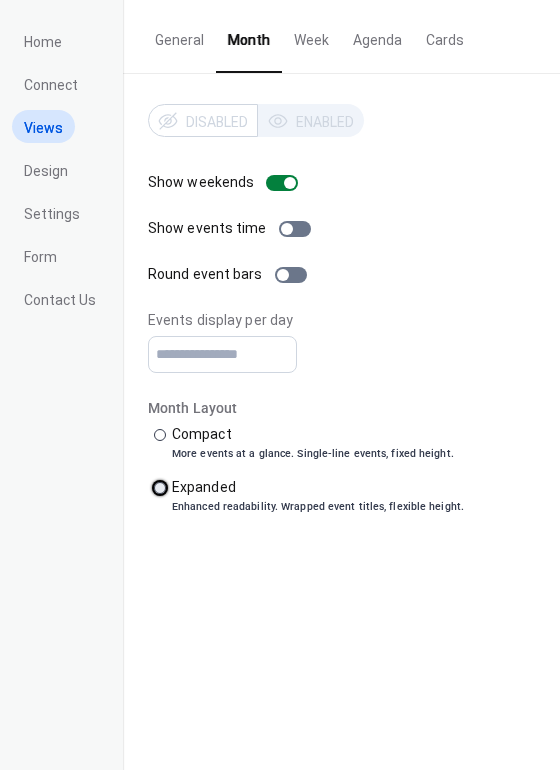 click at bounding box center (160, 488) 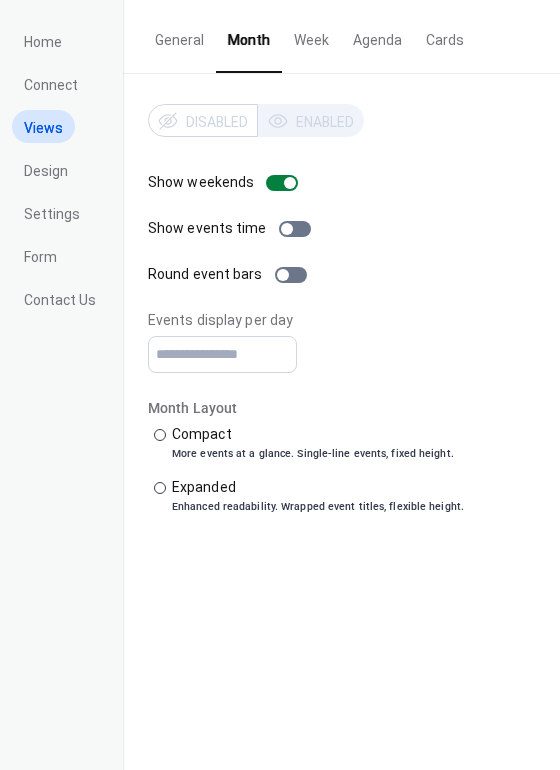 click on "Week" at bounding box center (311, 35) 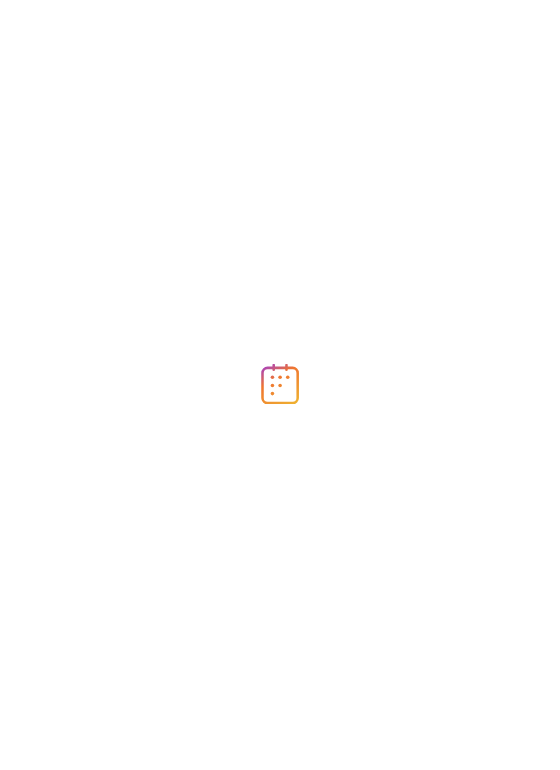 scroll, scrollTop: 0, scrollLeft: 0, axis: both 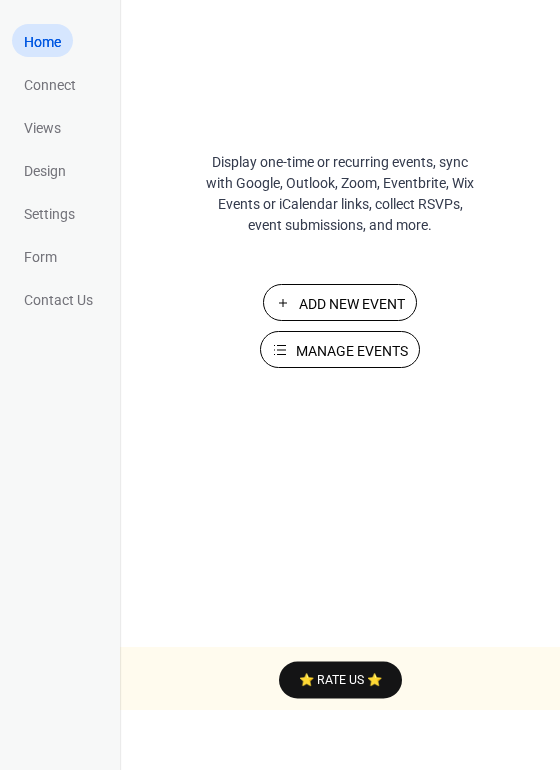 click on "Manage Events" at bounding box center [352, 351] 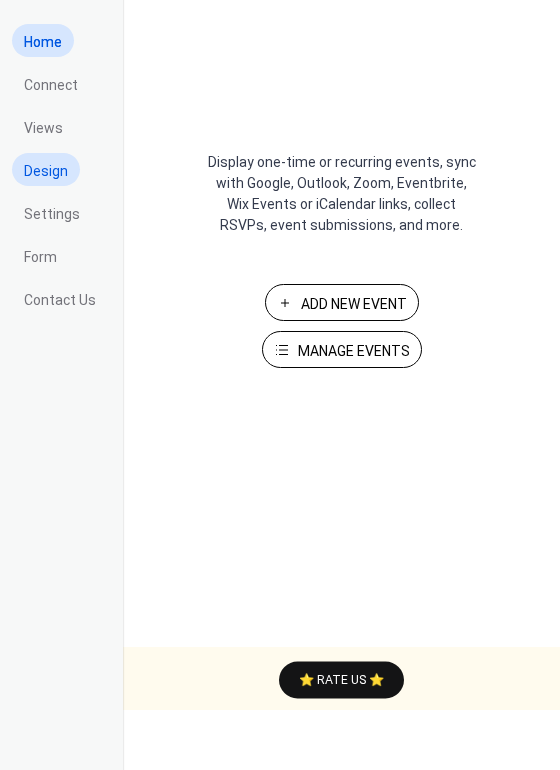 click on "Design" at bounding box center (46, 171) 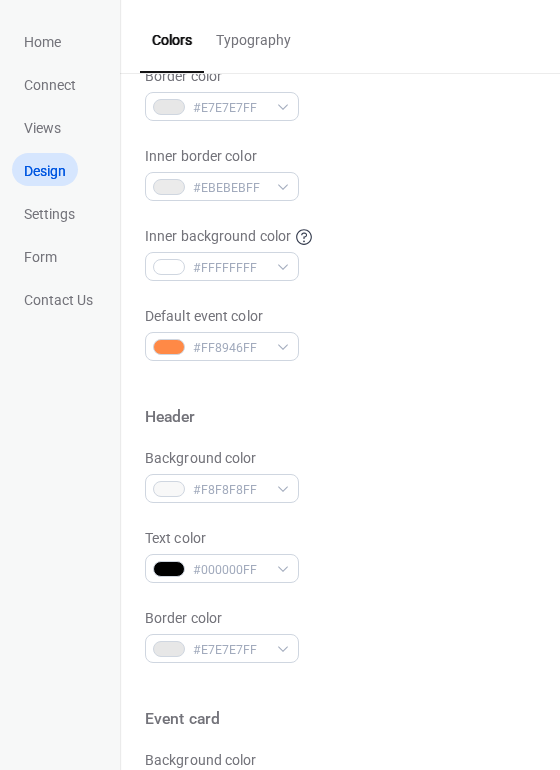 click on "Typography" at bounding box center (253, 35) 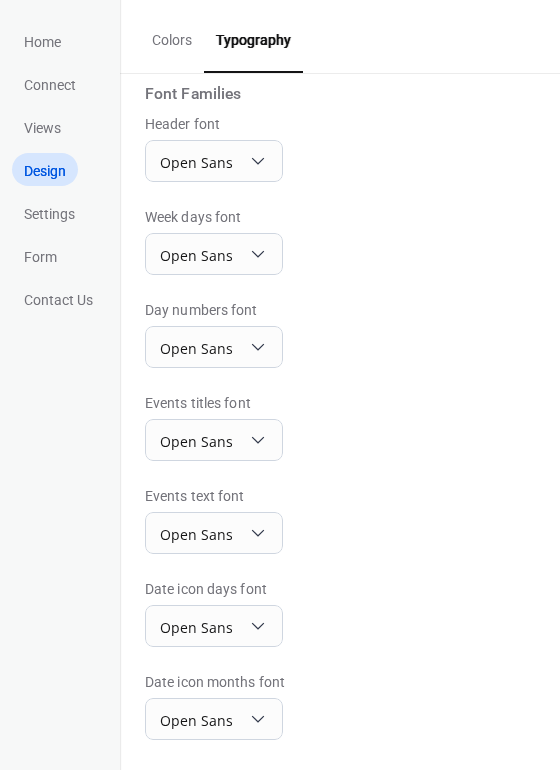 click on "Colors" at bounding box center (172, 35) 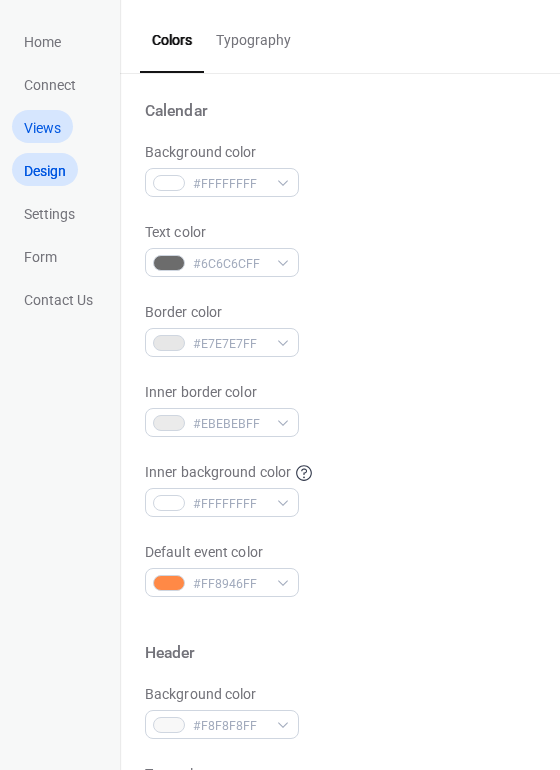 click on "Views" at bounding box center (42, 128) 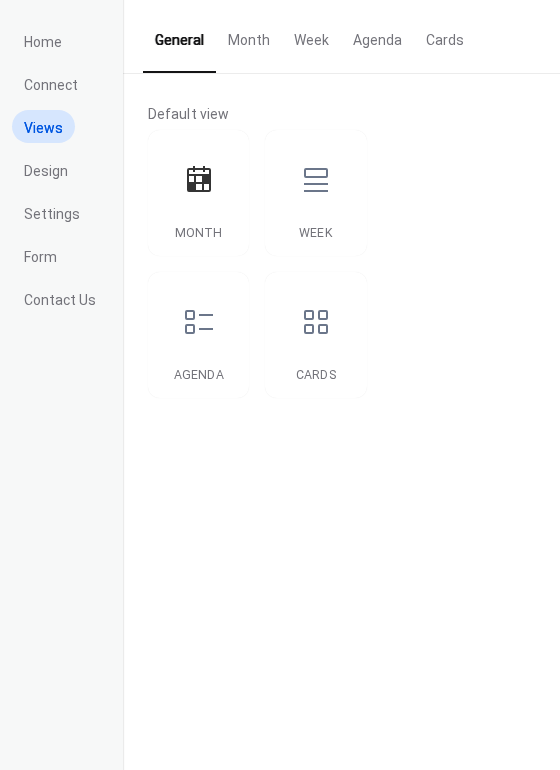click on "Month" at bounding box center (249, 35) 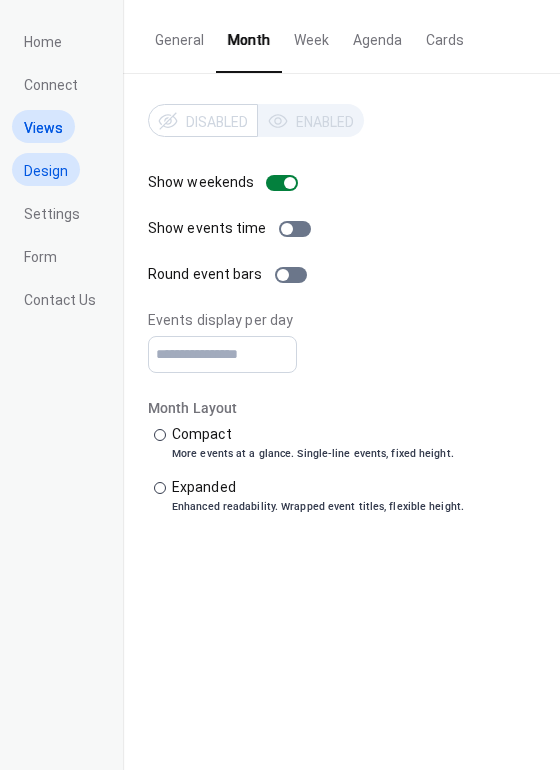 click on "Design" at bounding box center (46, 171) 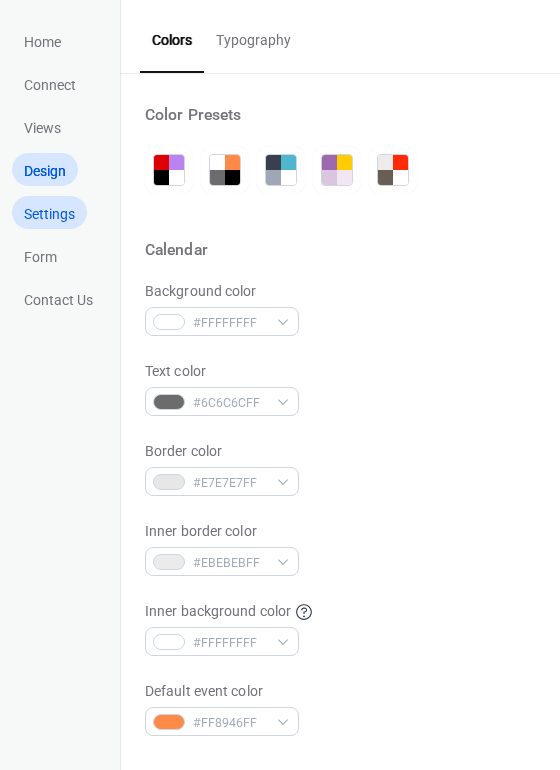 click on "Settings" at bounding box center (49, 214) 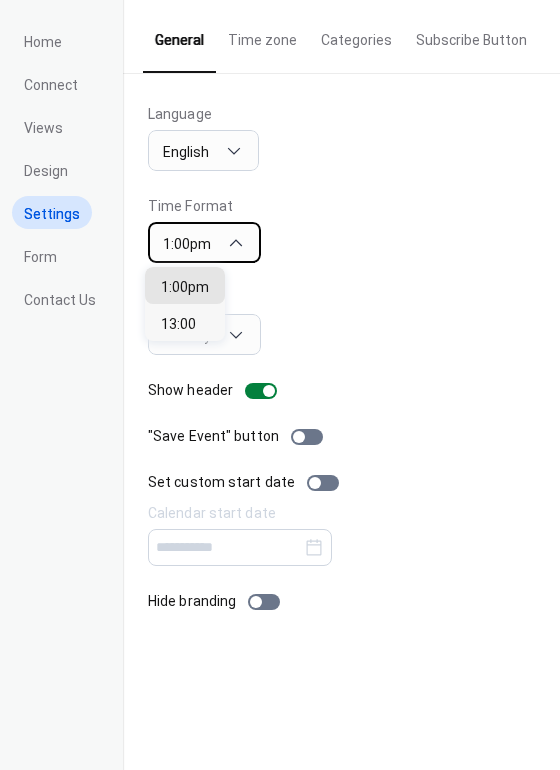 click 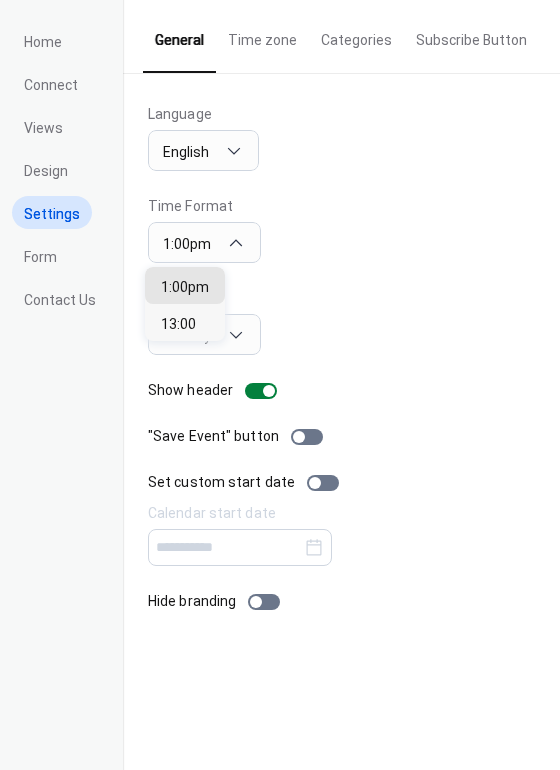 click on "Time Format 1:00pm" at bounding box center [341, 229] 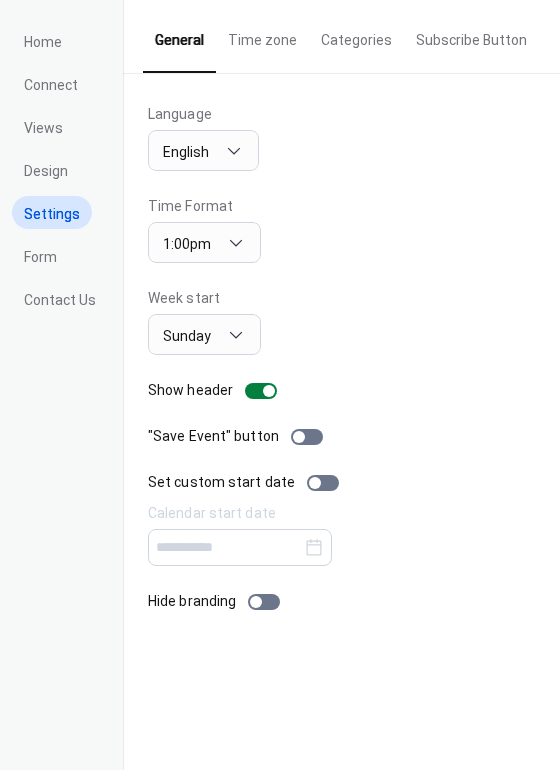 click on "Categories" at bounding box center [356, 35] 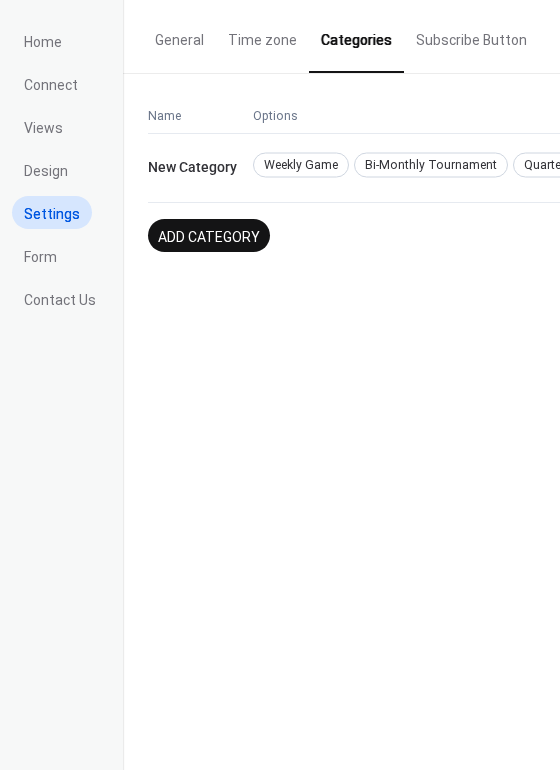 click on "Subscribe Button" at bounding box center (471, 35) 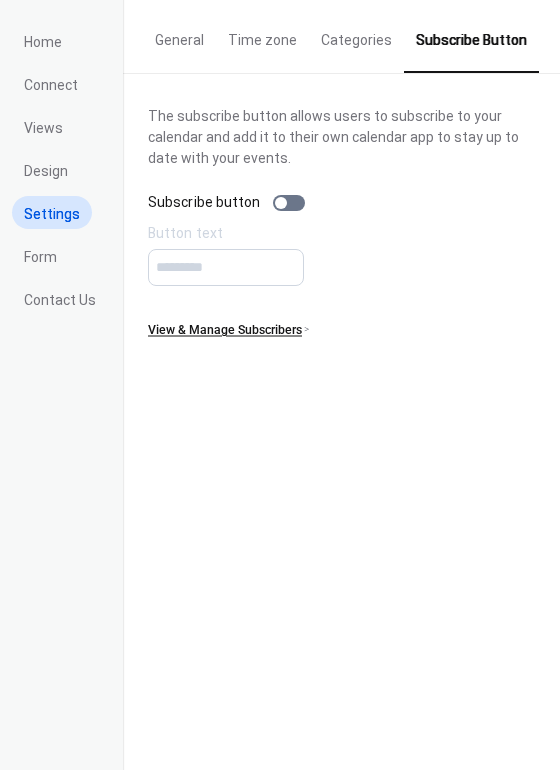click on "General" at bounding box center (179, 35) 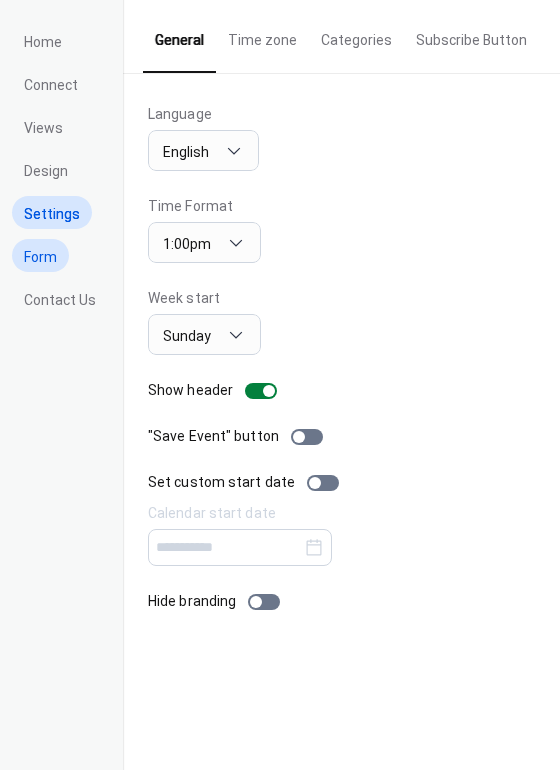 click on "Form" at bounding box center (40, 257) 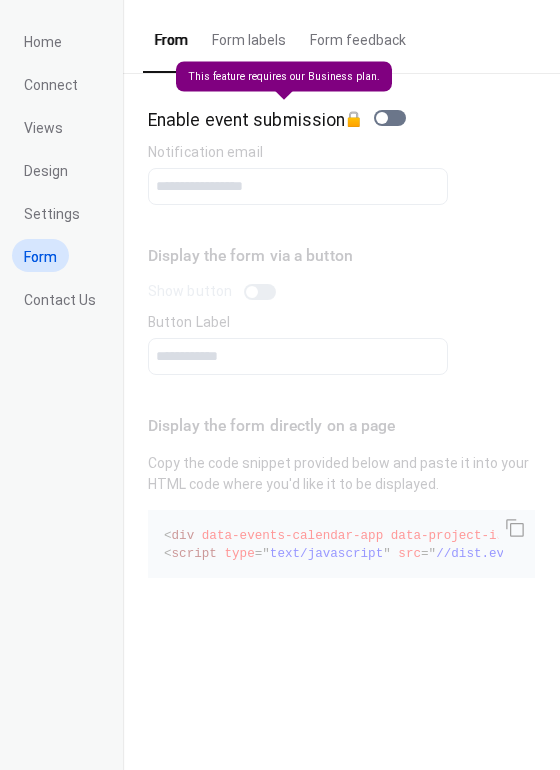 click on "Enable event submission  🔒" at bounding box center (281, 118) 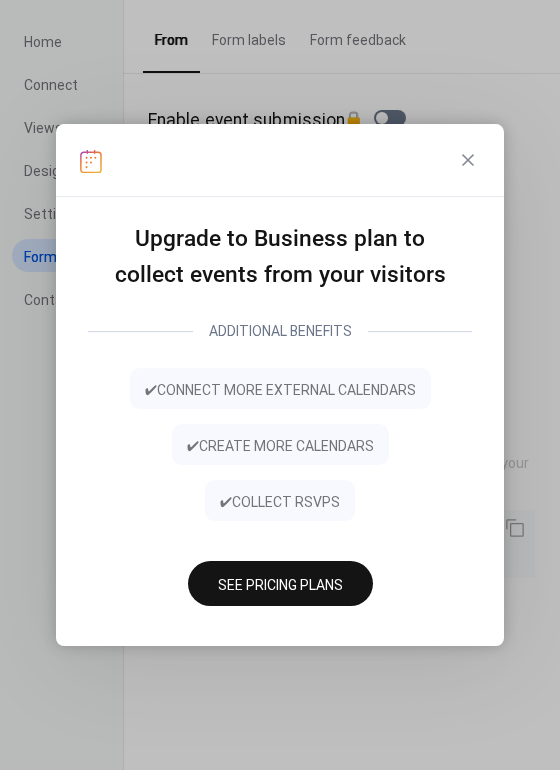 click 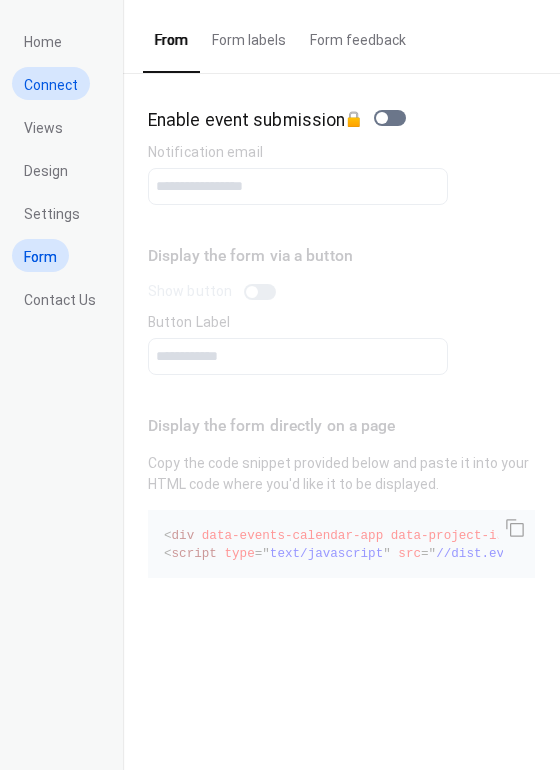 click on "Connect" at bounding box center [51, 85] 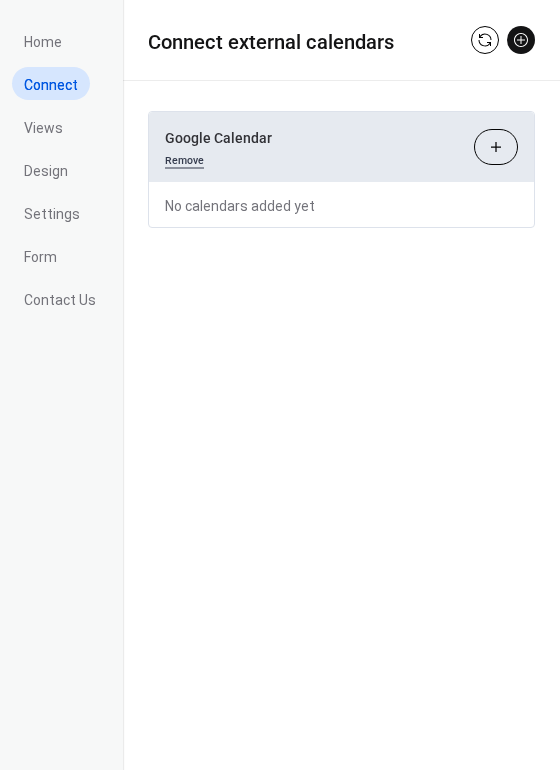 click on "Remove" at bounding box center [184, 157] 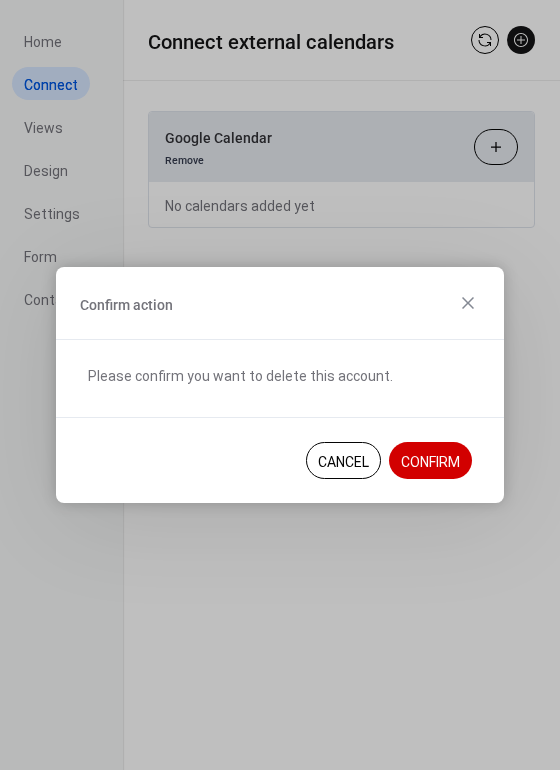 click on "Confirm" at bounding box center [430, 462] 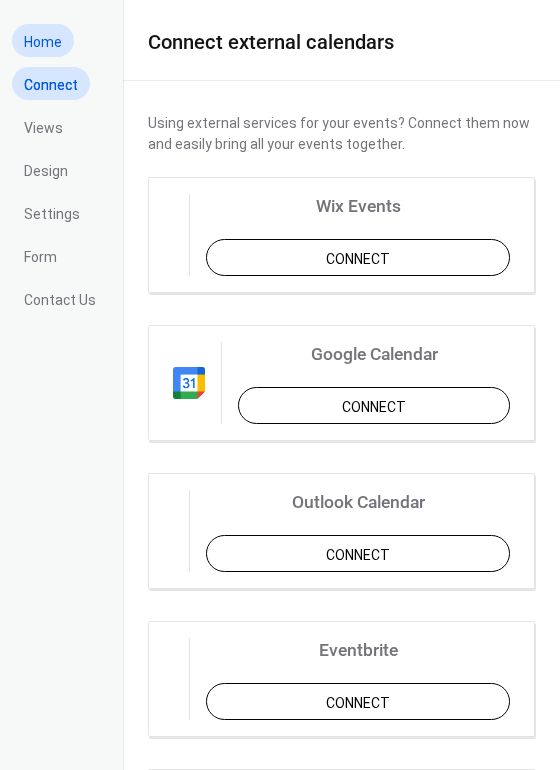 click on "Home" at bounding box center [43, 42] 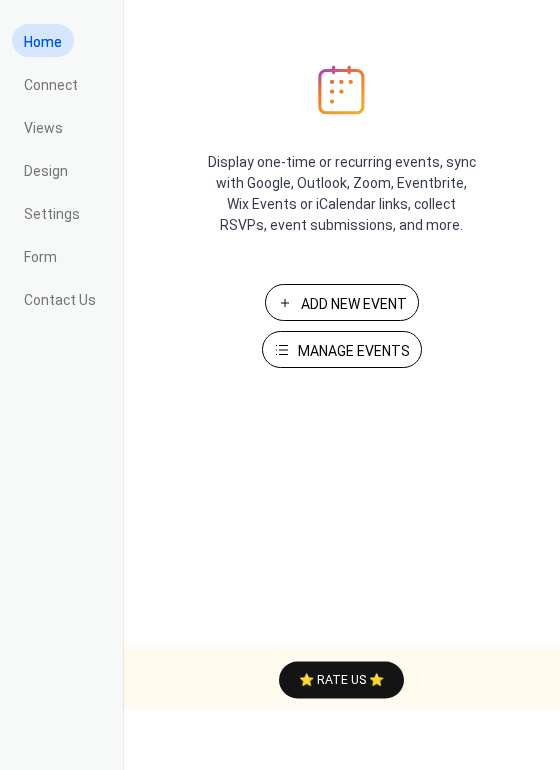 click on "Add New Event" at bounding box center [354, 304] 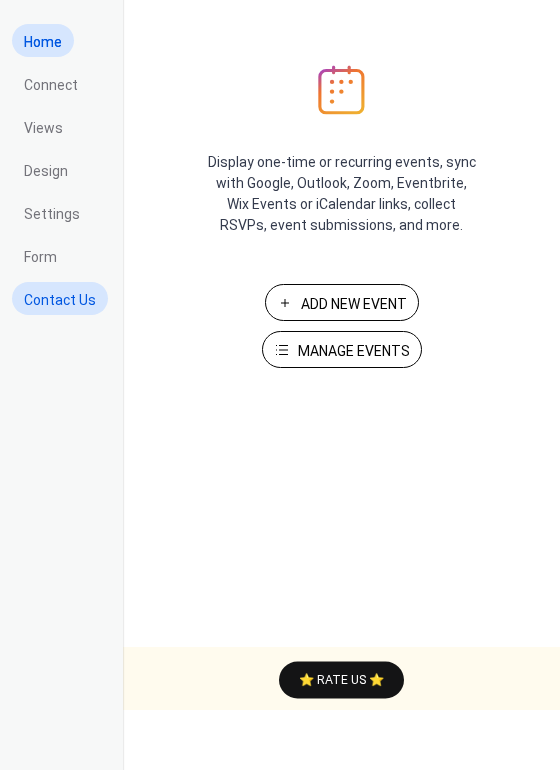click on "Contact Us" at bounding box center (60, 300) 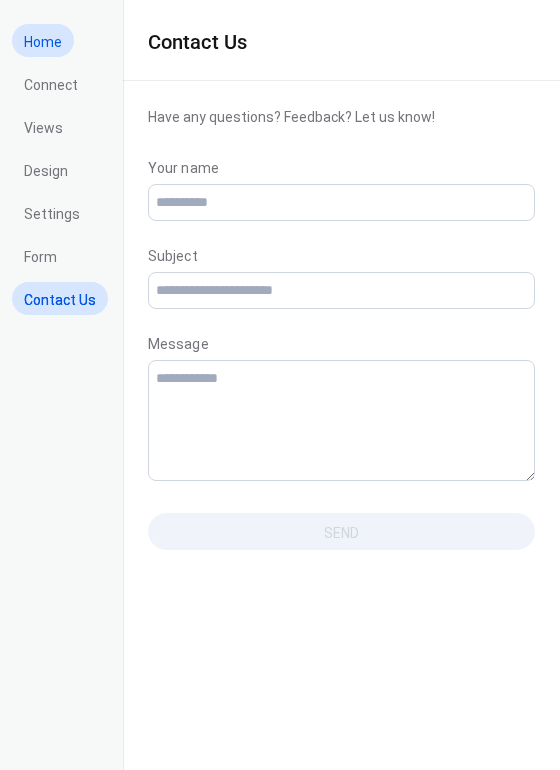 click on "Home" at bounding box center (43, 42) 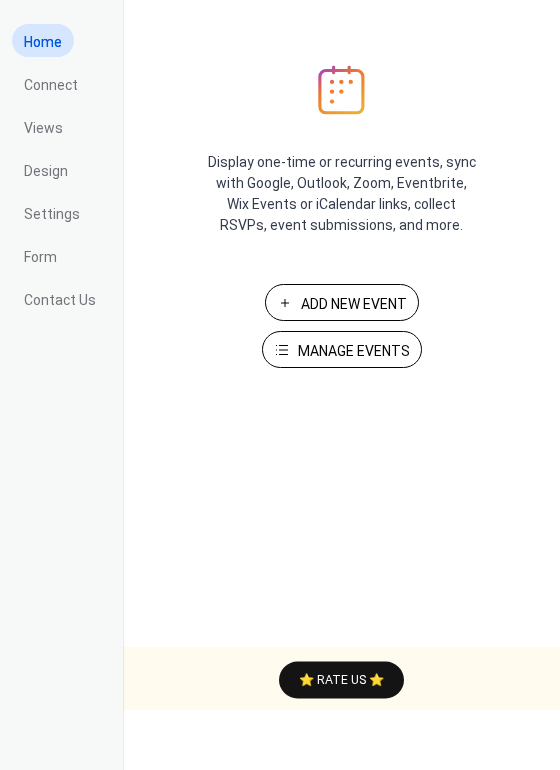 click on "Add New Event" at bounding box center [354, 304] 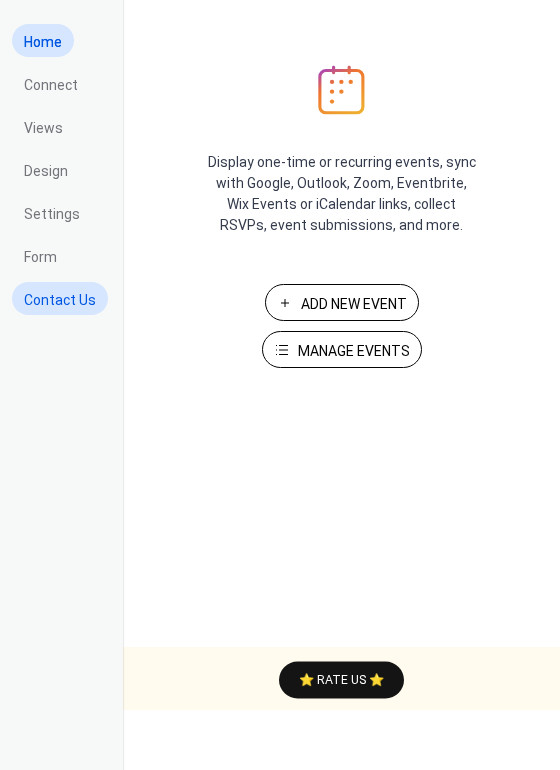 click on "Contact Us" at bounding box center [60, 300] 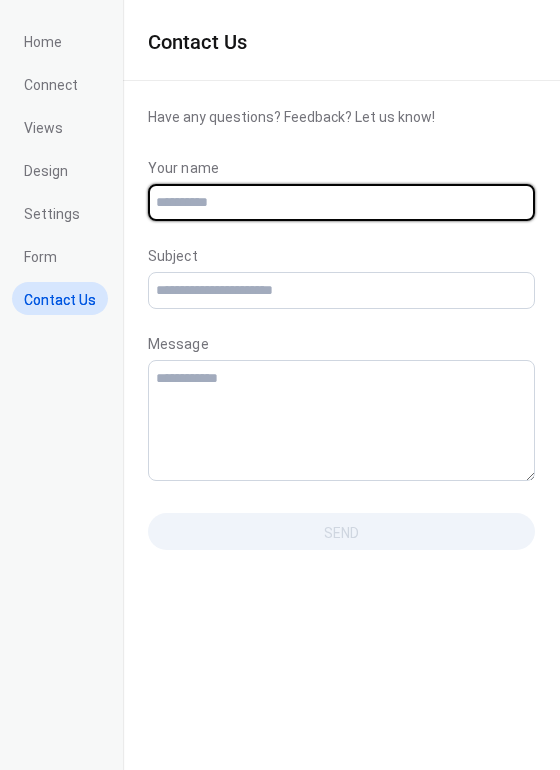 click at bounding box center (341, 202) 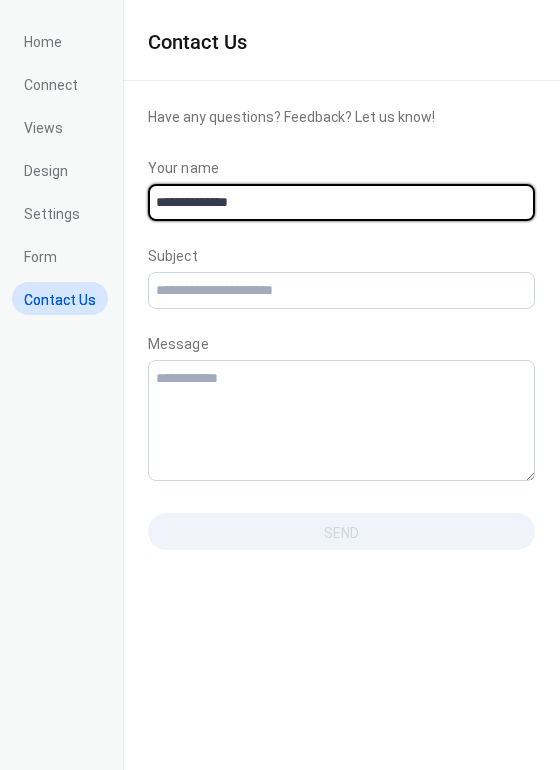 type on "**********" 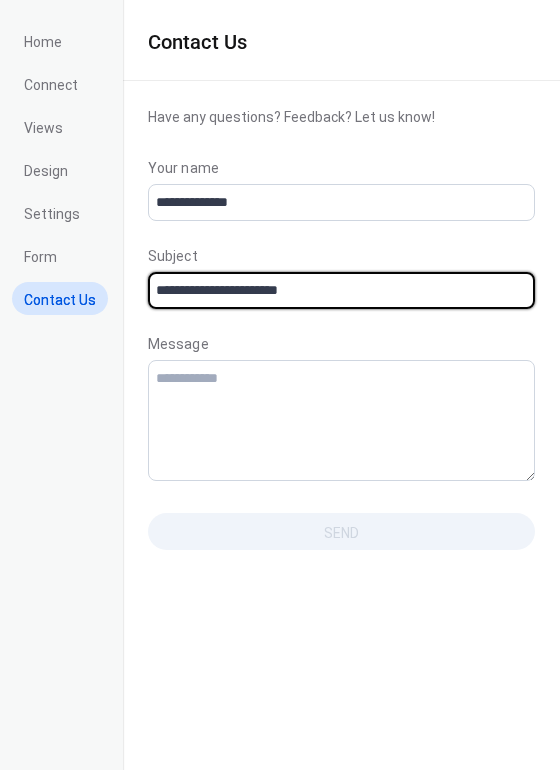 type on "**********" 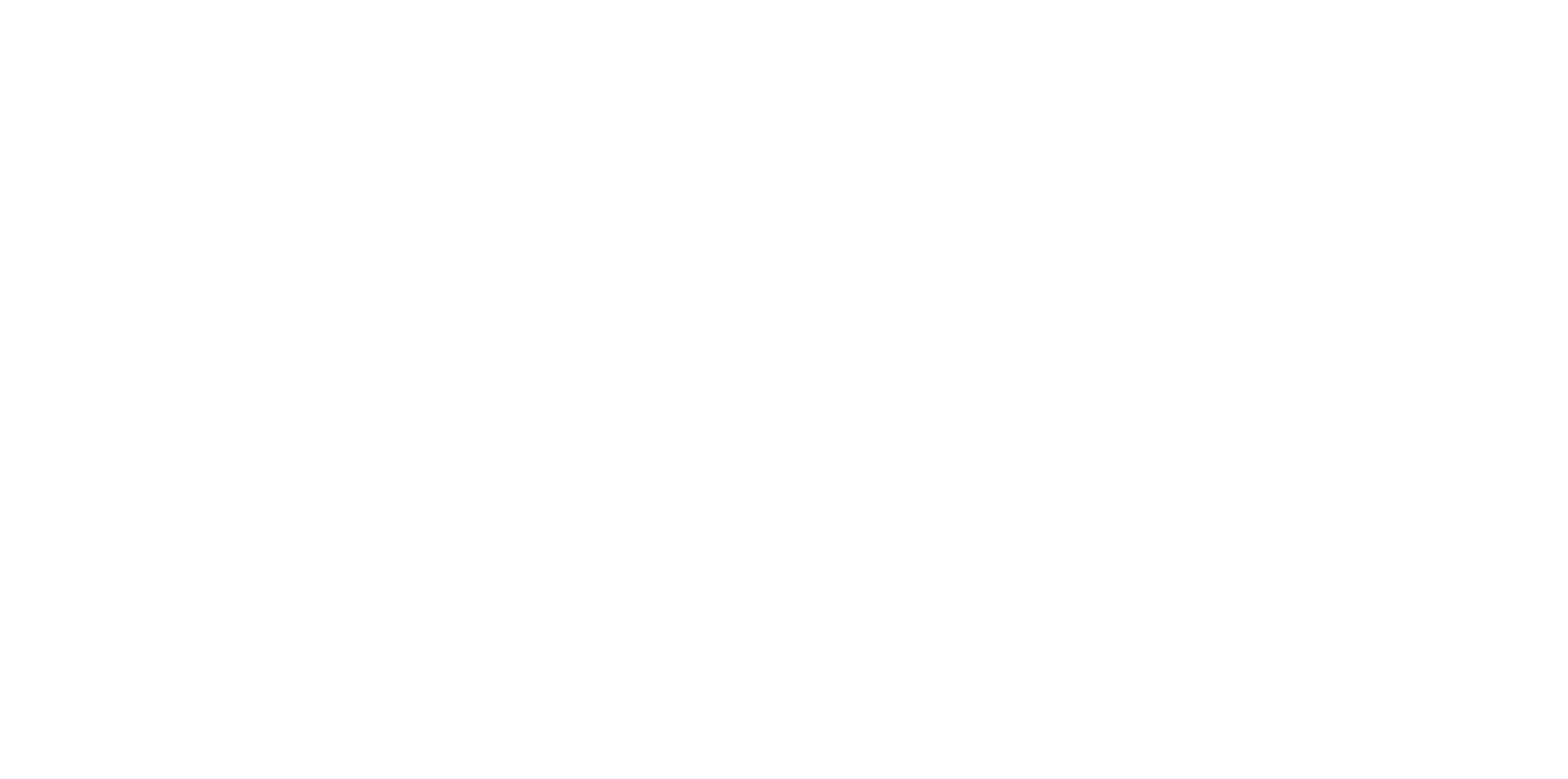 scroll, scrollTop: 0, scrollLeft: 0, axis: both 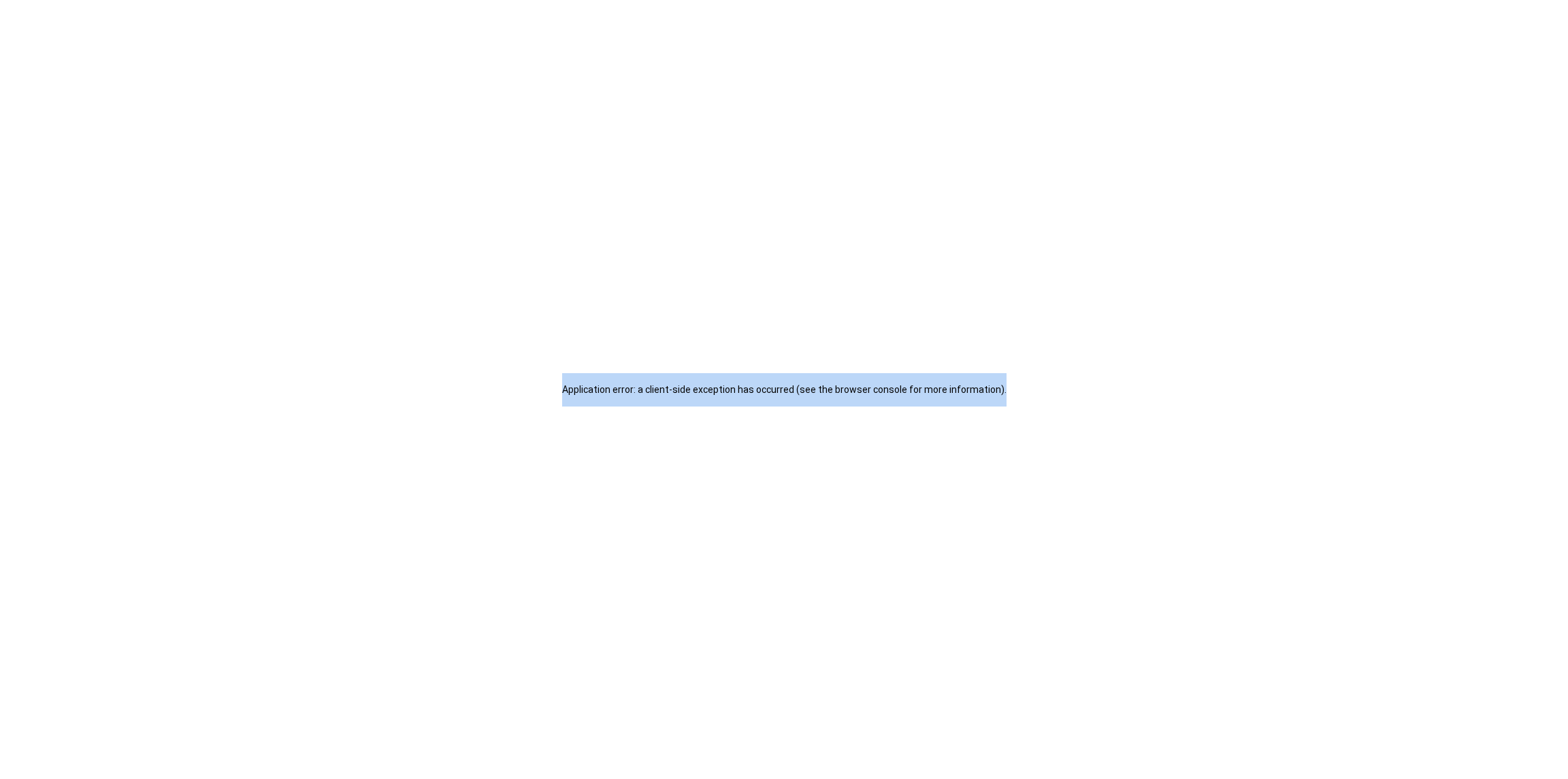 drag, startPoint x: 553, startPoint y: 388, endPoint x: 1001, endPoint y: 400, distance: 448.16069 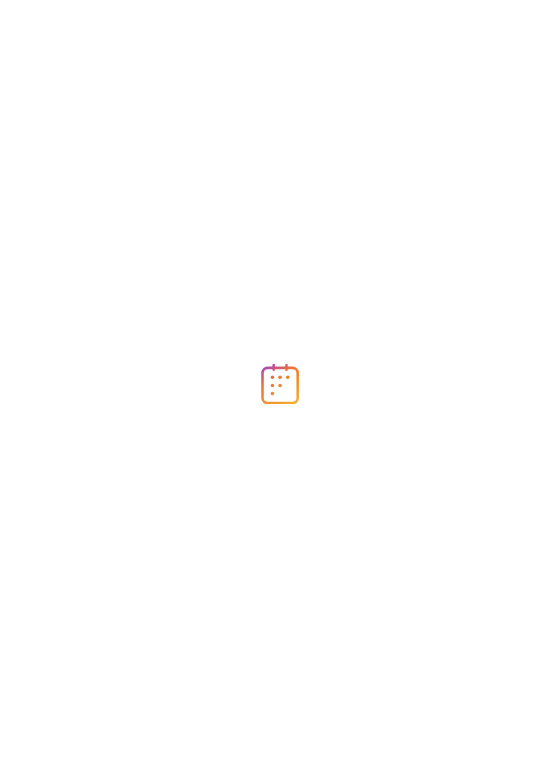 scroll, scrollTop: 0, scrollLeft: 0, axis: both 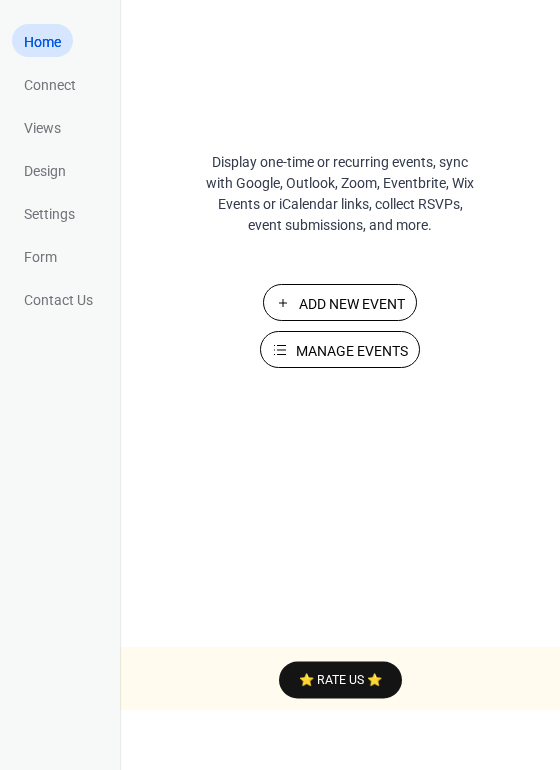 click on "Manage Events" at bounding box center (352, 351) 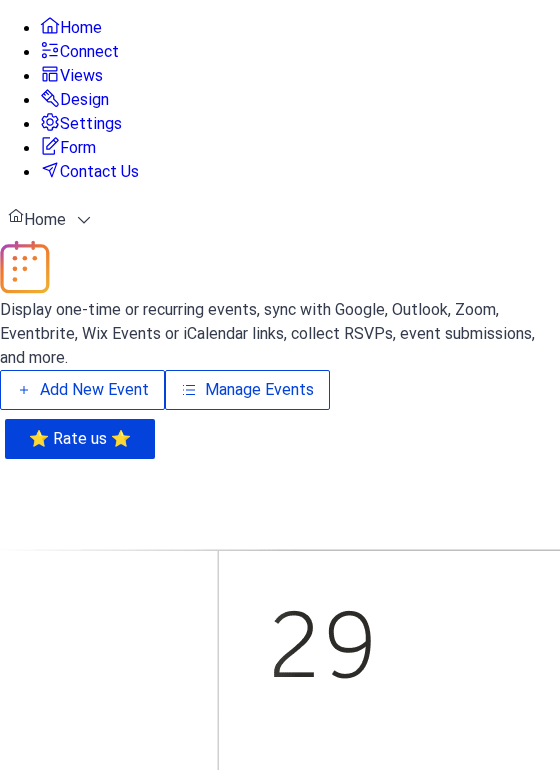 scroll, scrollTop: 0, scrollLeft: 0, axis: both 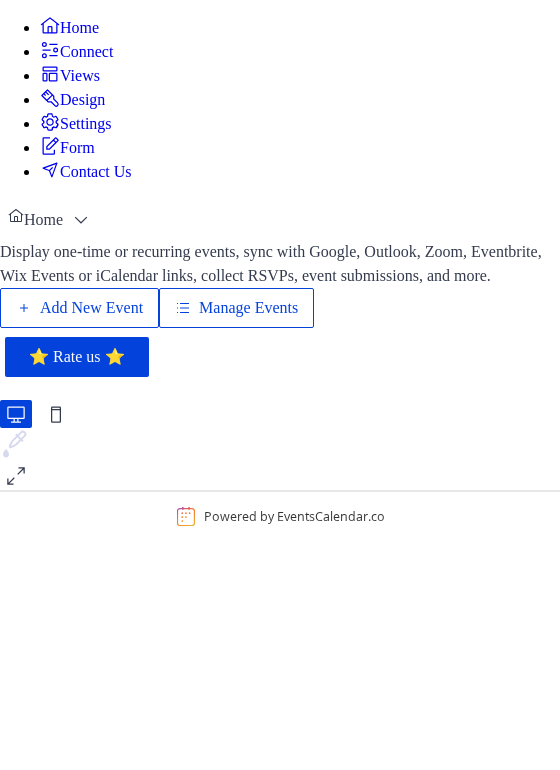 click on "Settings" at bounding box center (86, 124) 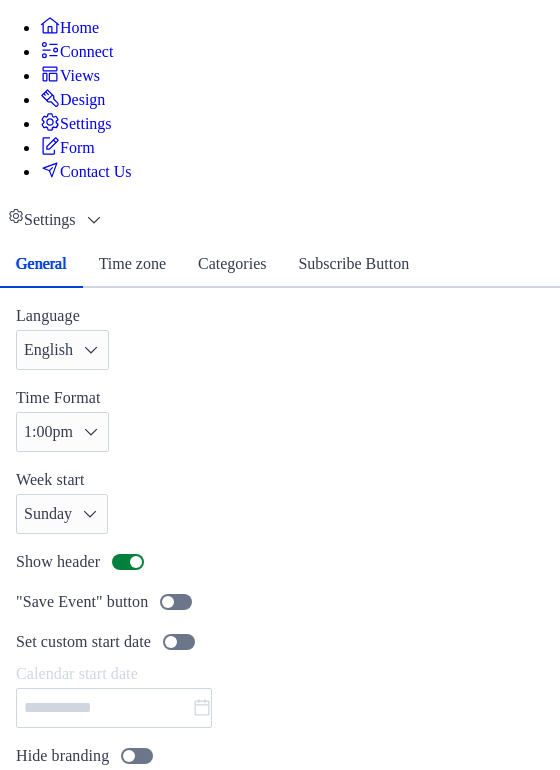 click at bounding box center (280, 708) 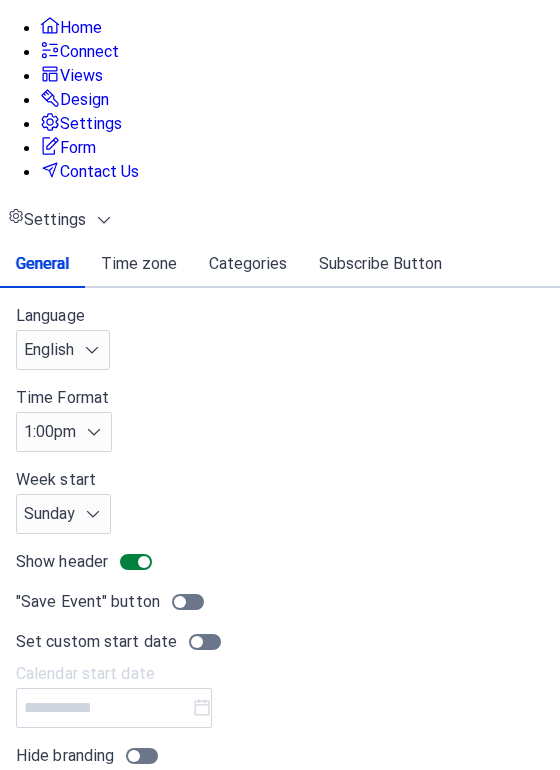 click at bounding box center [280, 708] 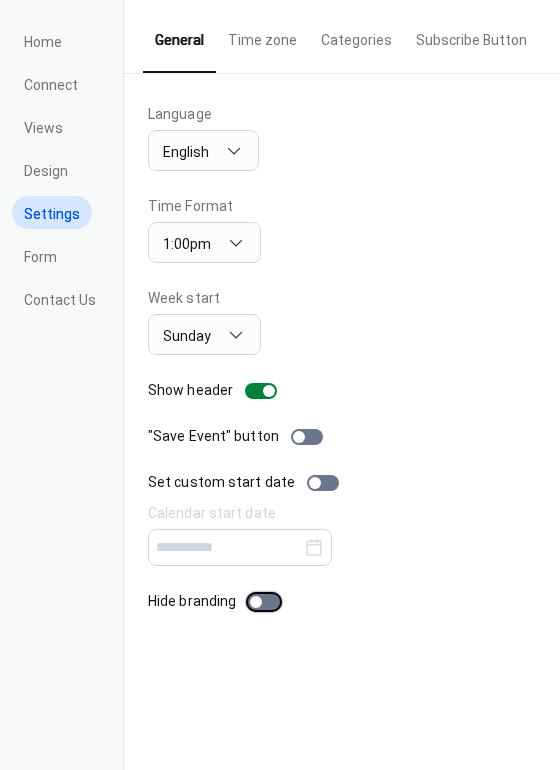 click at bounding box center [264, 602] 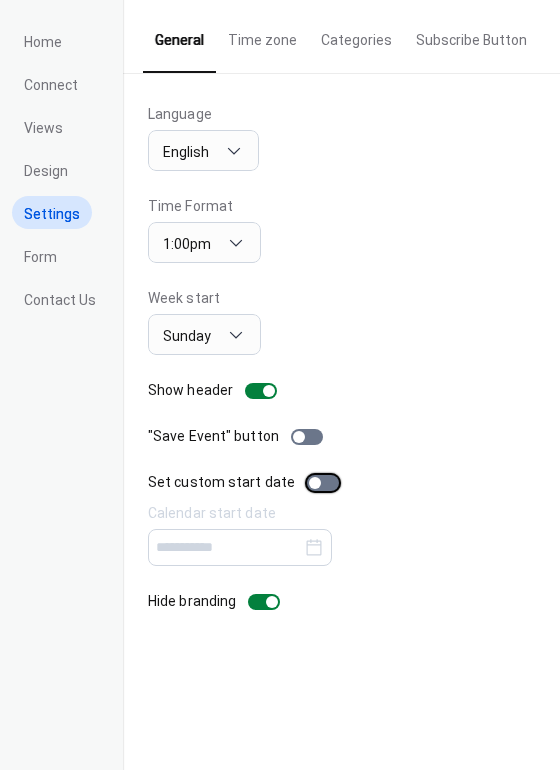 click at bounding box center (323, 483) 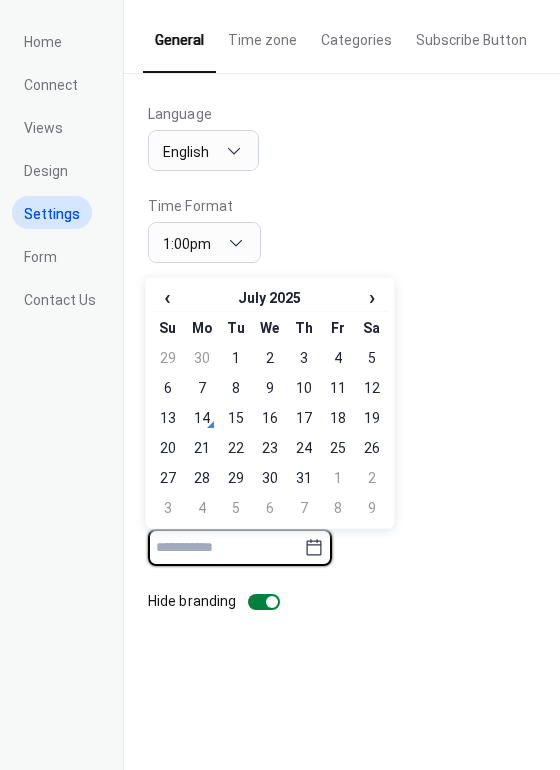 drag, startPoint x: 219, startPoint y: 556, endPoint x: 285, endPoint y: 553, distance: 66.068146 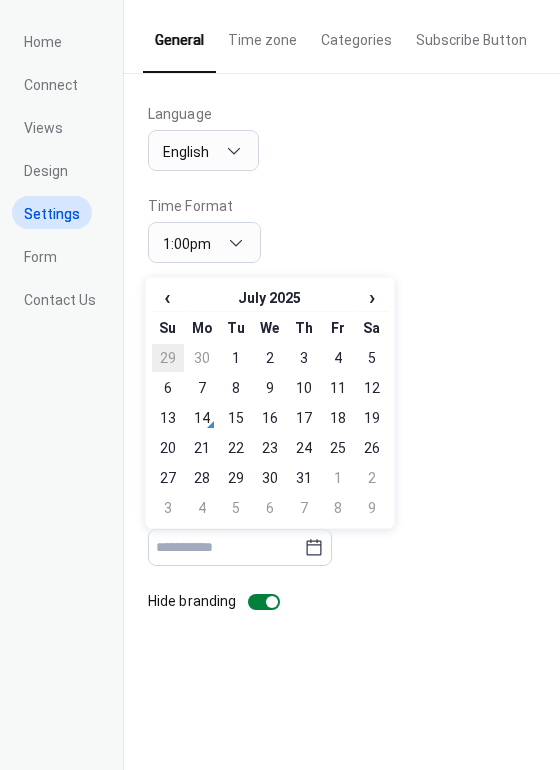 click on "29" at bounding box center [168, 358] 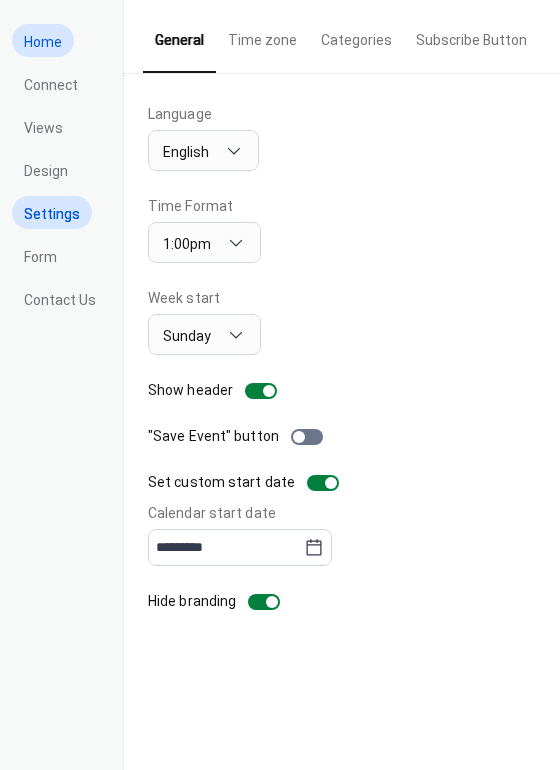 click on "Home" at bounding box center (43, 42) 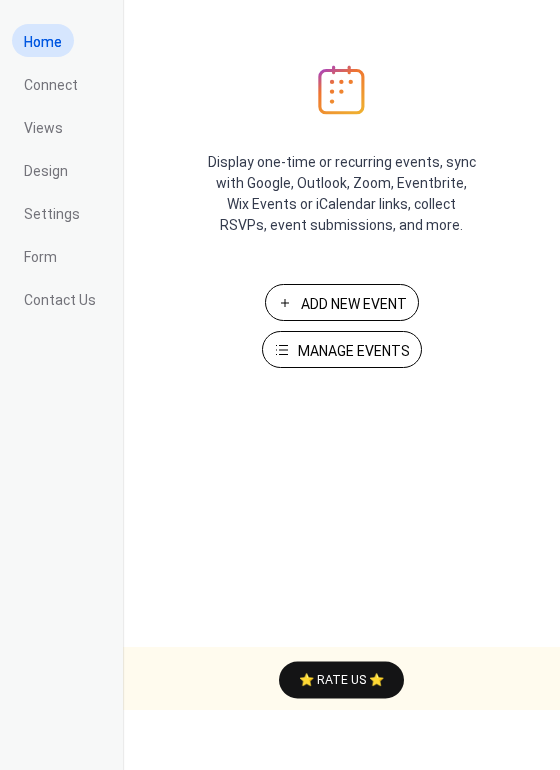 click on "Add New Event" at bounding box center (354, 304) 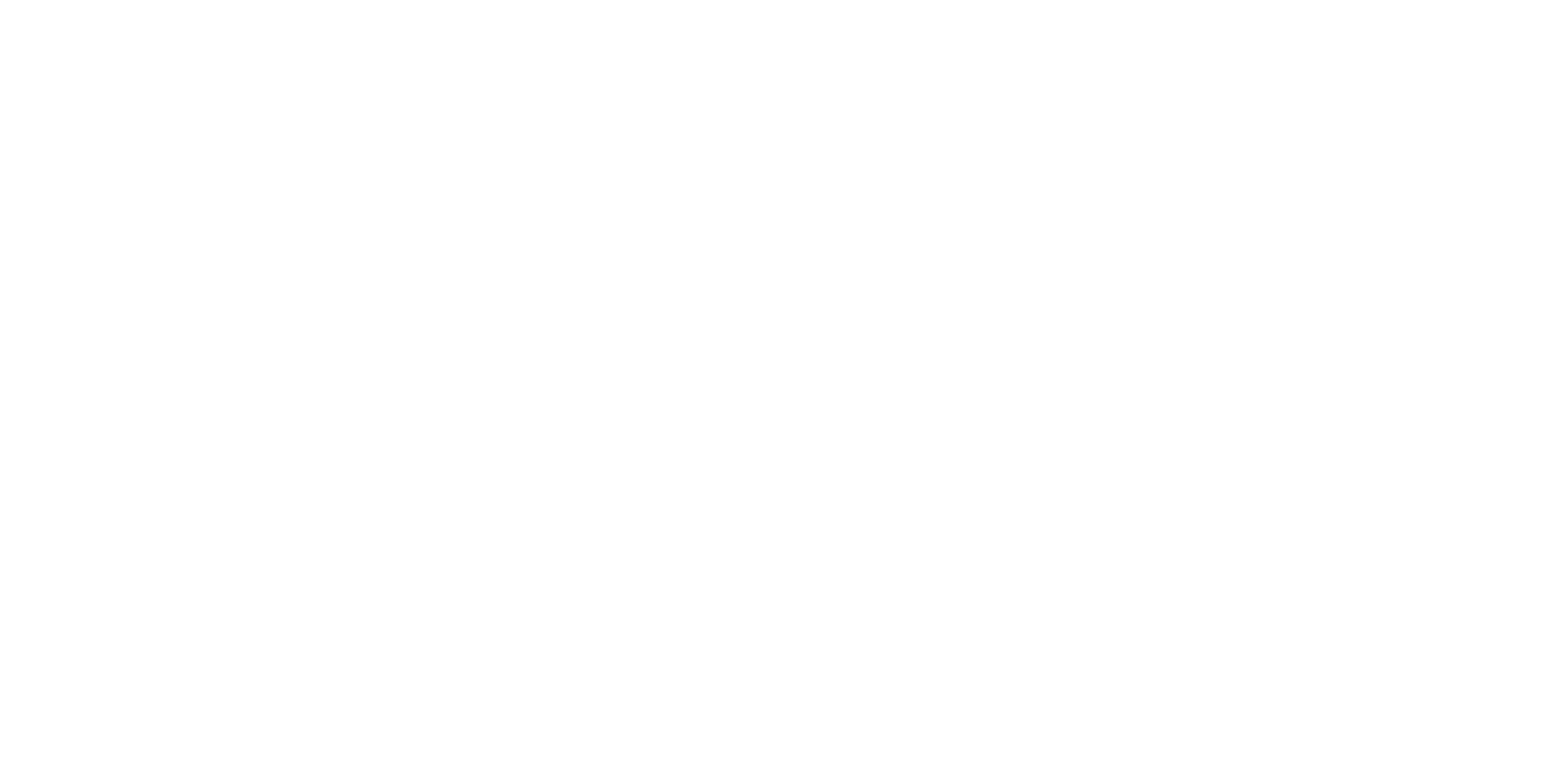 scroll, scrollTop: 0, scrollLeft: 0, axis: both 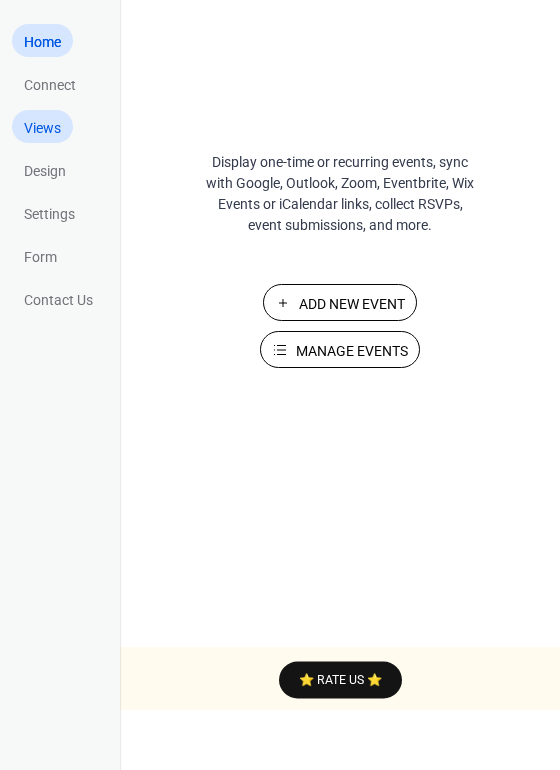 click on "Views" at bounding box center (42, 128) 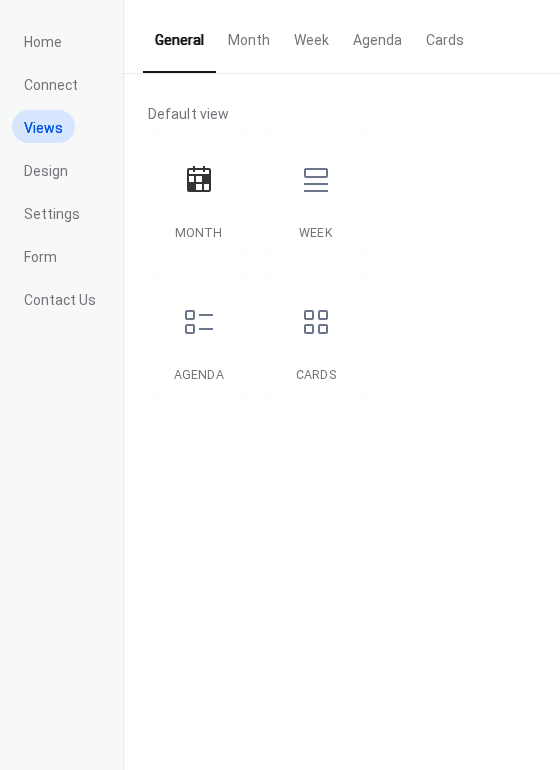 click on "Month" at bounding box center [249, 35] 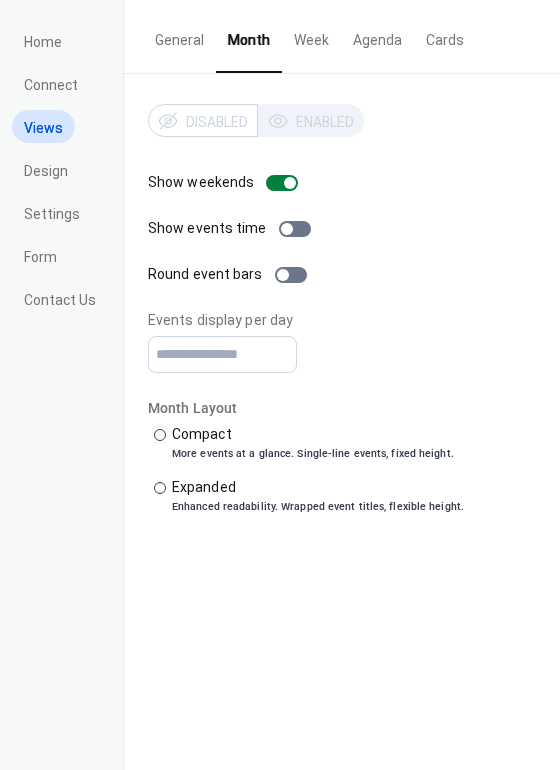 click on "Week" at bounding box center [311, 35] 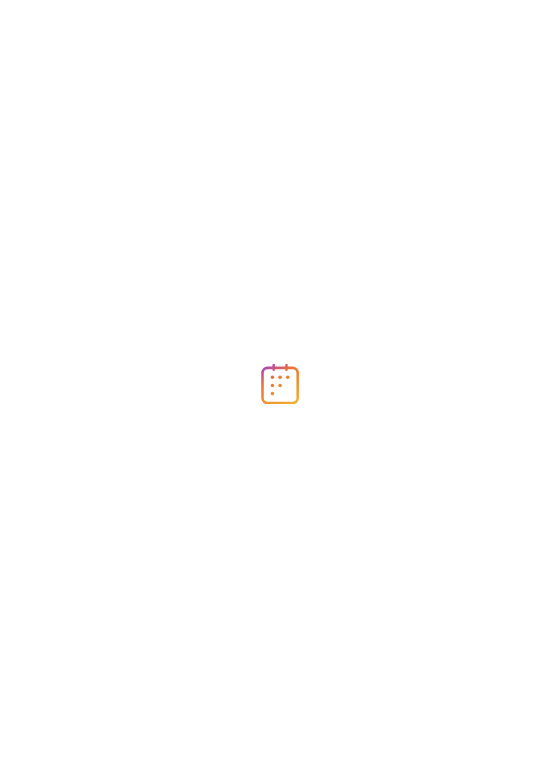 scroll, scrollTop: 0, scrollLeft: 0, axis: both 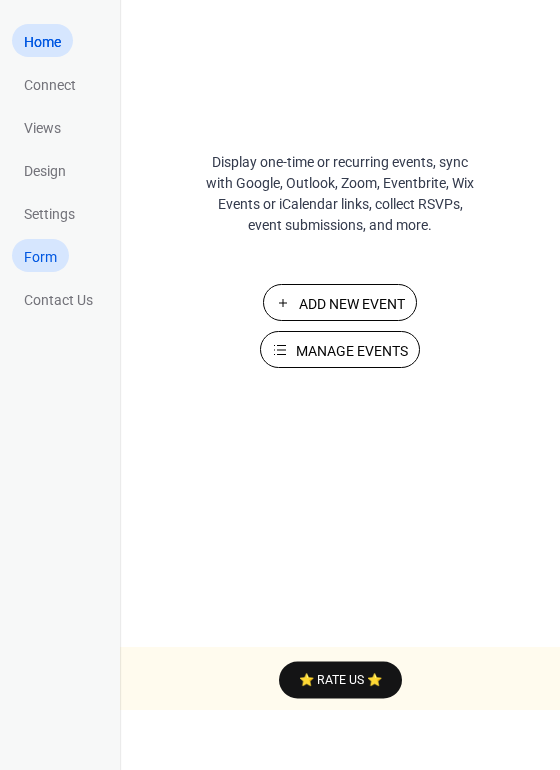 click on "Form" at bounding box center [40, 257] 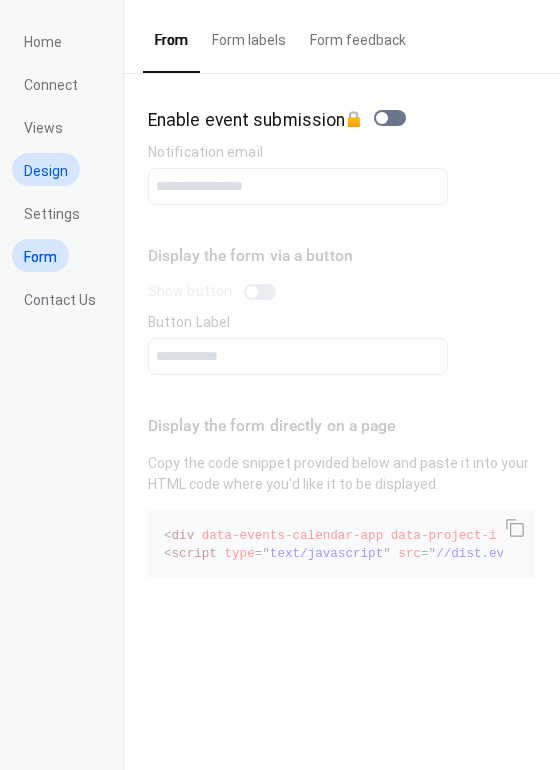 click on "Design" at bounding box center (46, 171) 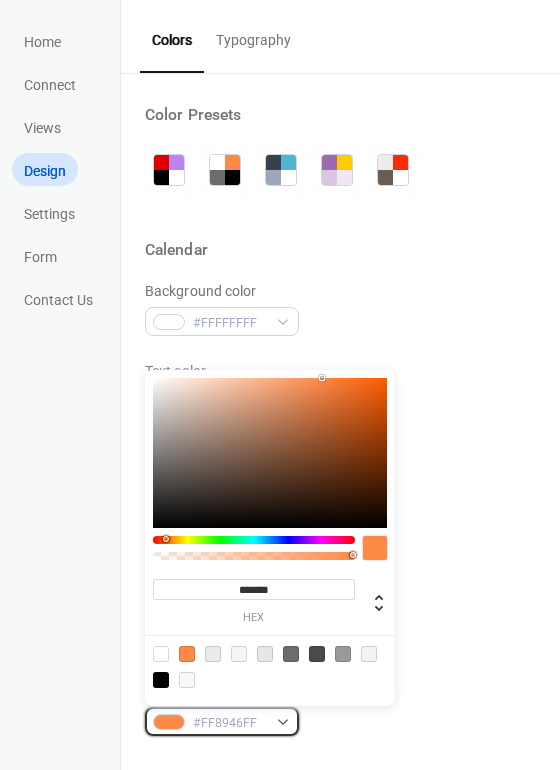click on "#FF8946FF" at bounding box center [222, 721] 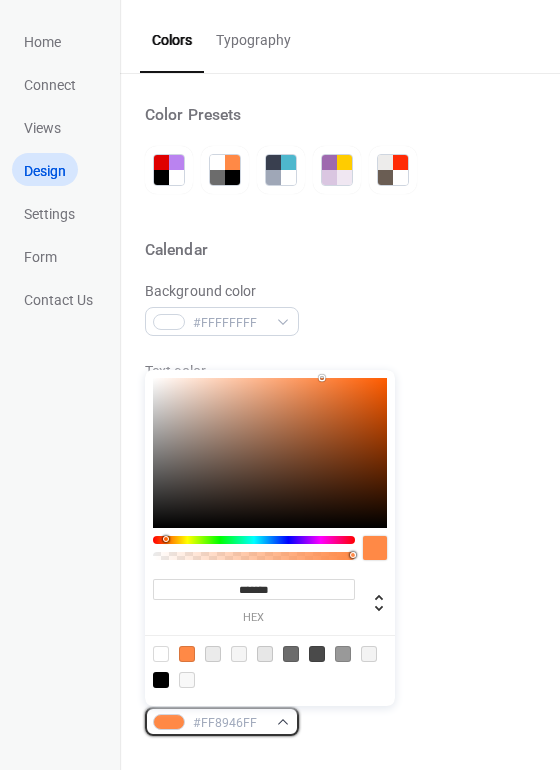 click on "#FF8946FF" at bounding box center (222, 721) 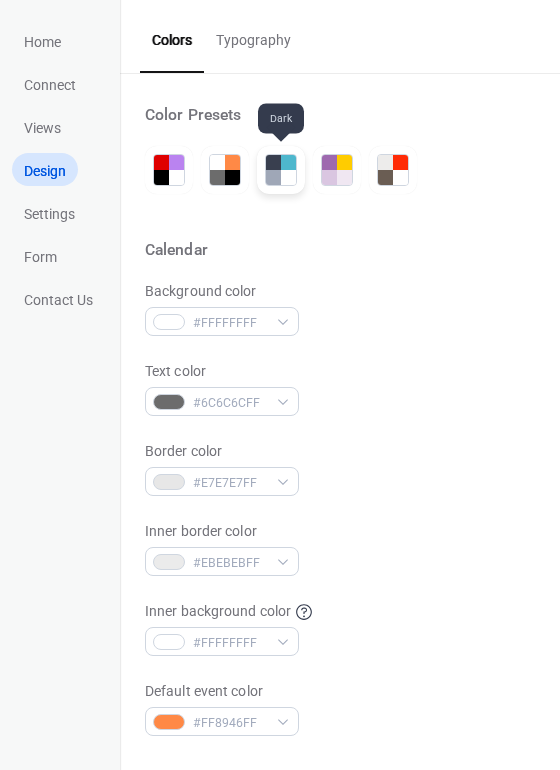 click at bounding box center (273, 177) 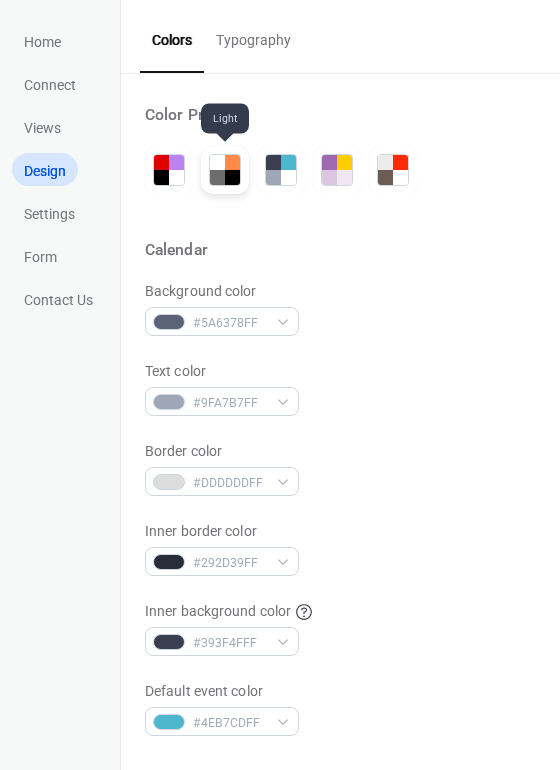 click at bounding box center [232, 177] 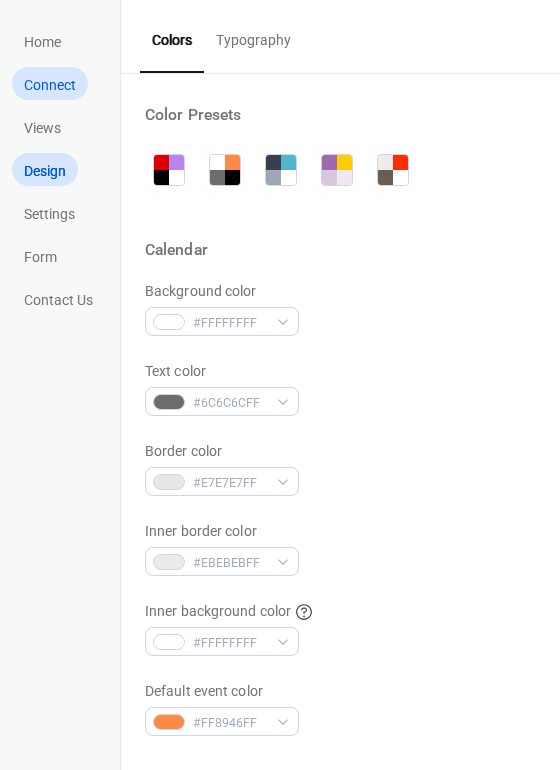 click on "Connect" at bounding box center (50, 85) 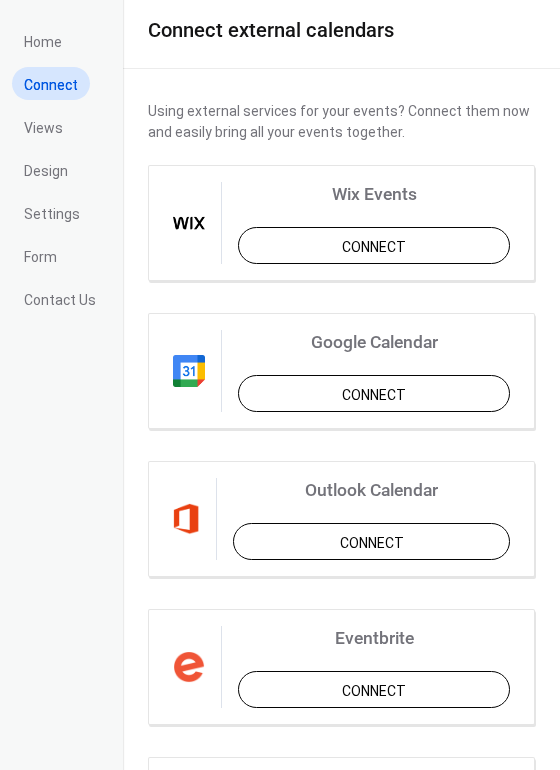 scroll, scrollTop: 0, scrollLeft: 0, axis: both 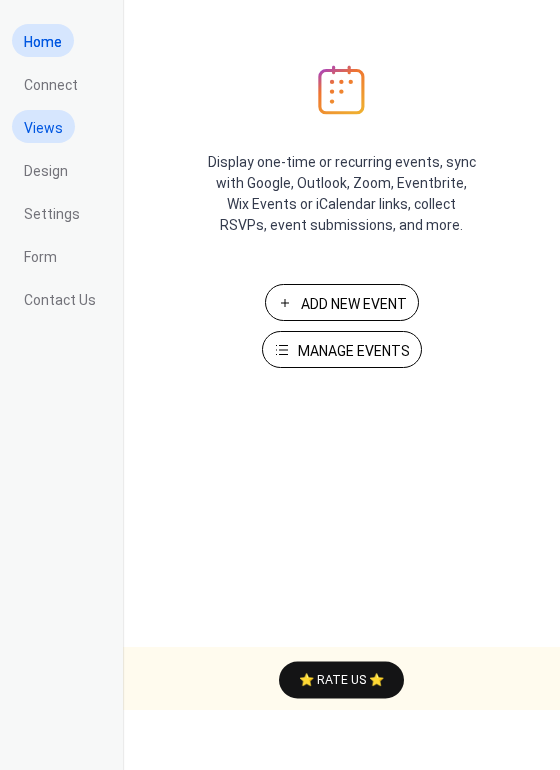 click on "Views" at bounding box center [43, 128] 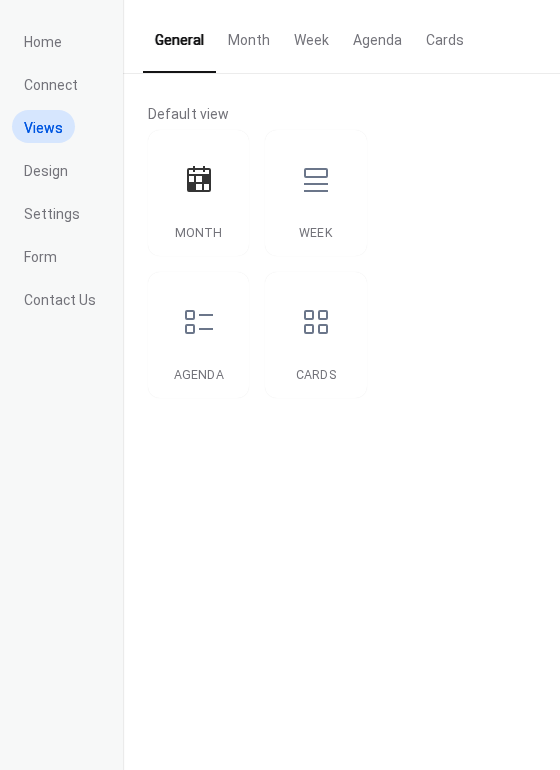 click on "Month" at bounding box center [249, 35] 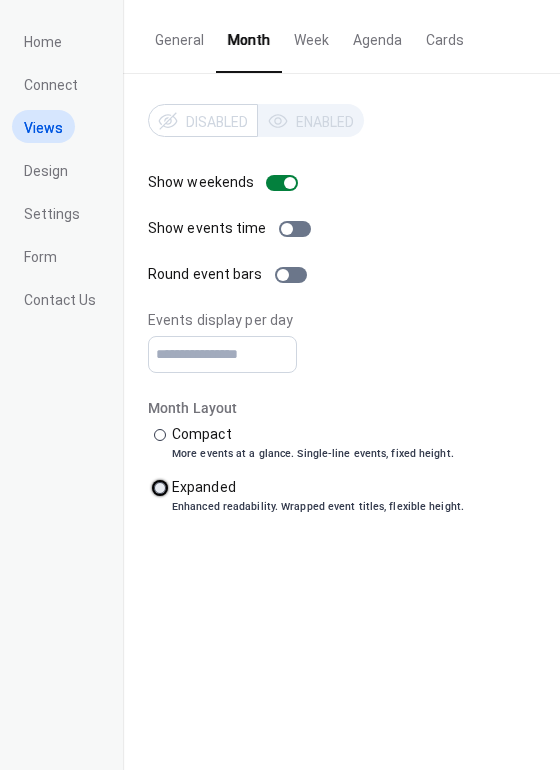 click at bounding box center (160, 488) 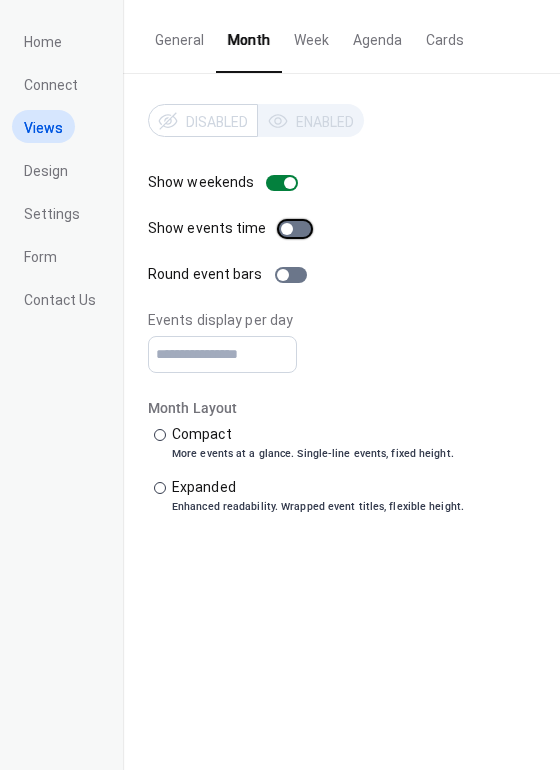 click at bounding box center (295, 229) 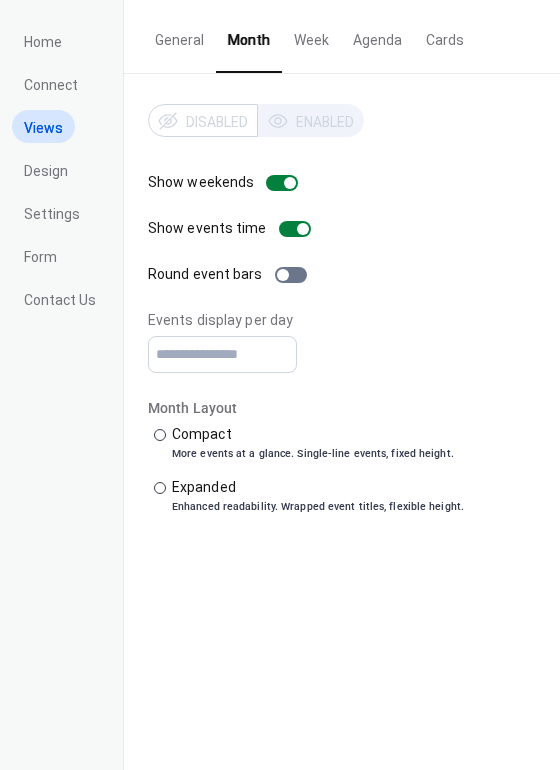 click on "Week" at bounding box center (311, 35) 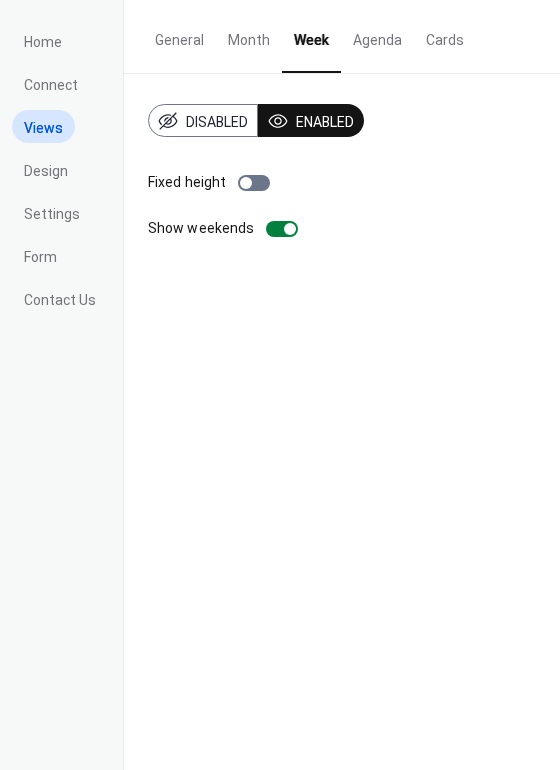 click on "Agenda" at bounding box center (377, 35) 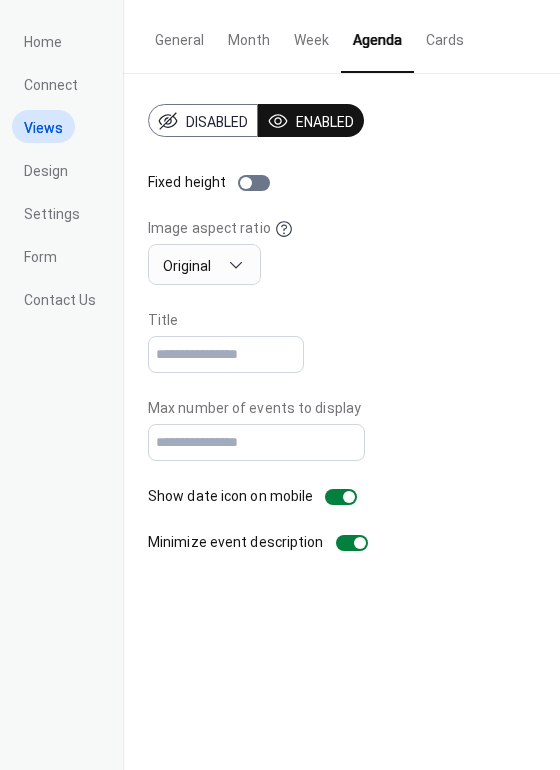 click on "Cards" at bounding box center (445, 35) 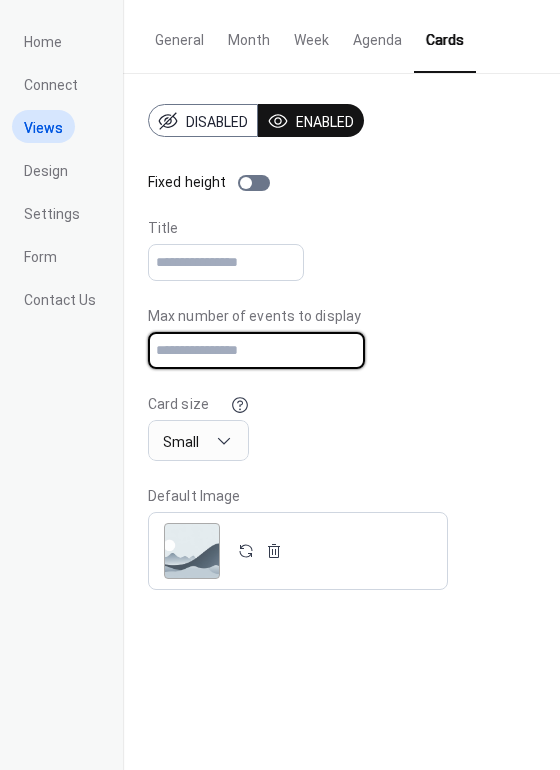 drag, startPoint x: 202, startPoint y: 357, endPoint x: 100, endPoint y: 358, distance: 102.0049 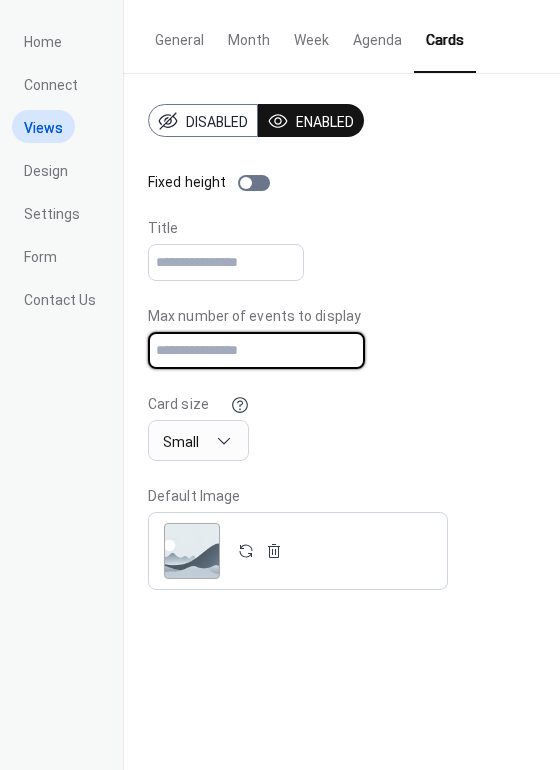 type on "***" 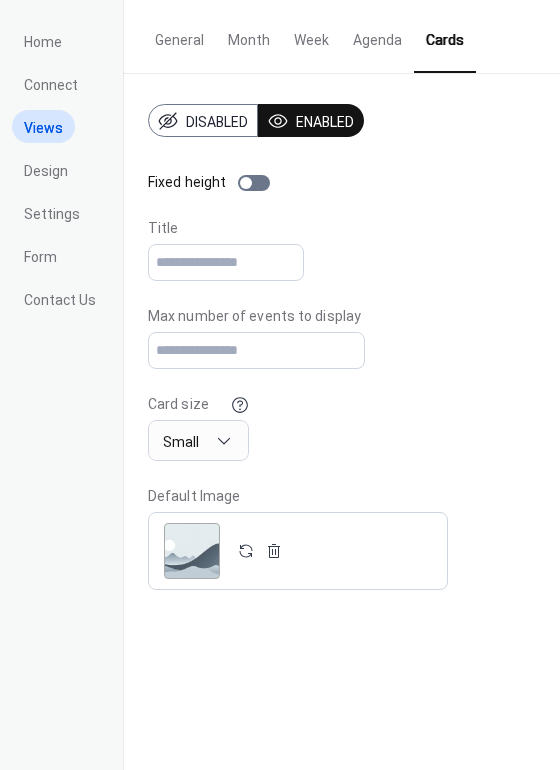 click on "Title" at bounding box center [341, 249] 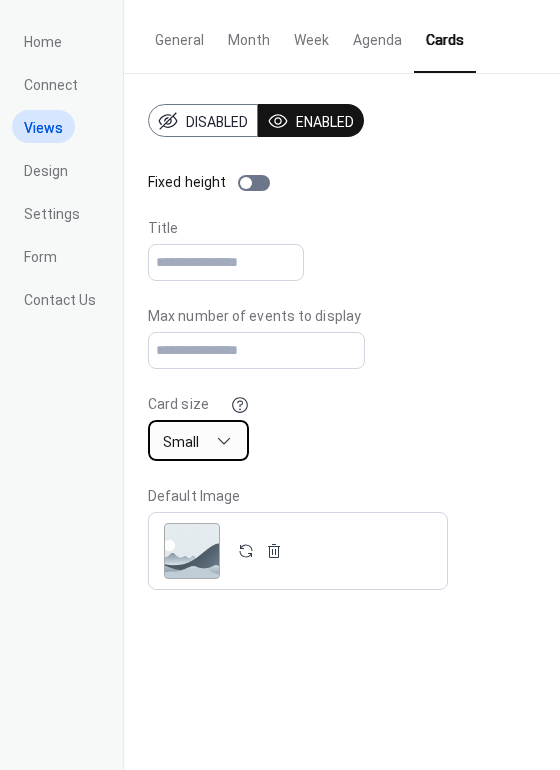 click on "Small" at bounding box center (198, 440) 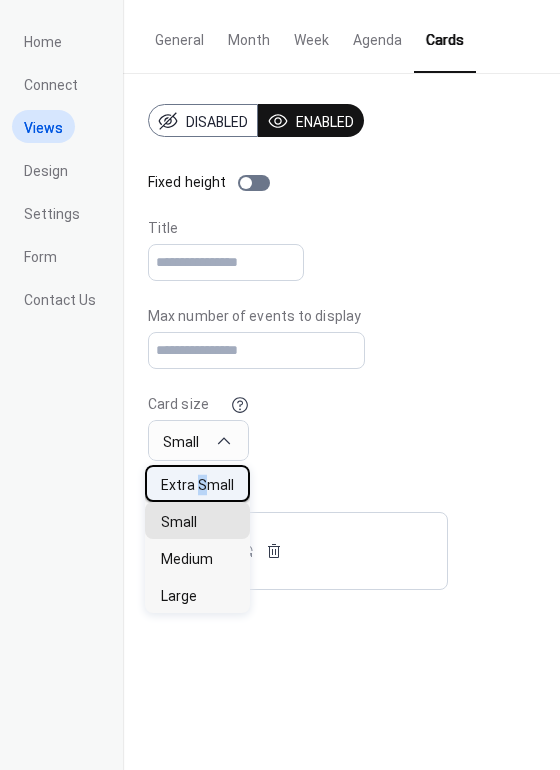 click on "Extra Small" at bounding box center [197, 485] 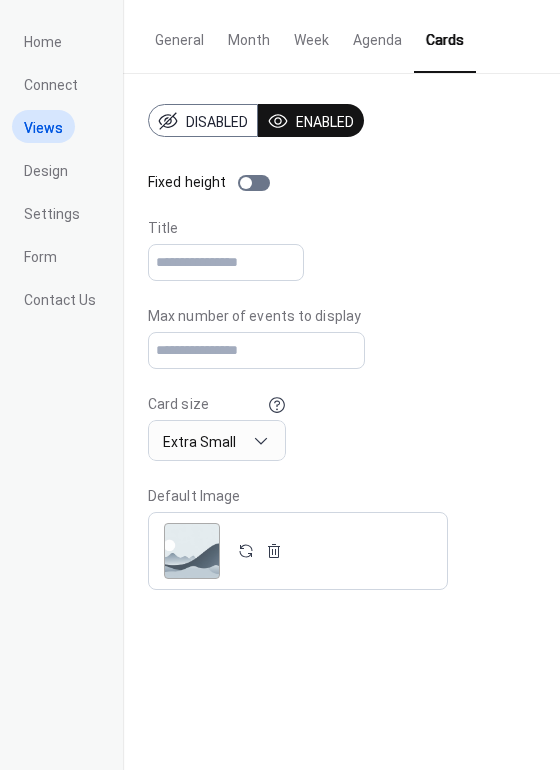 click on "General" at bounding box center [179, 35] 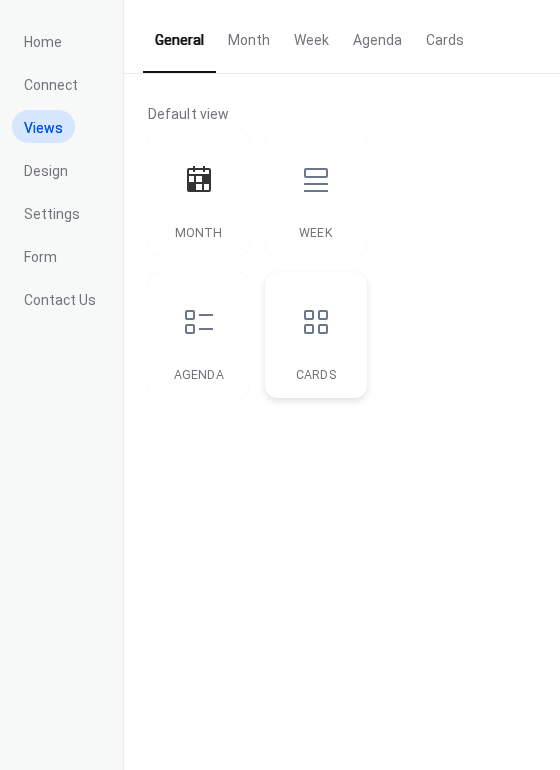 click 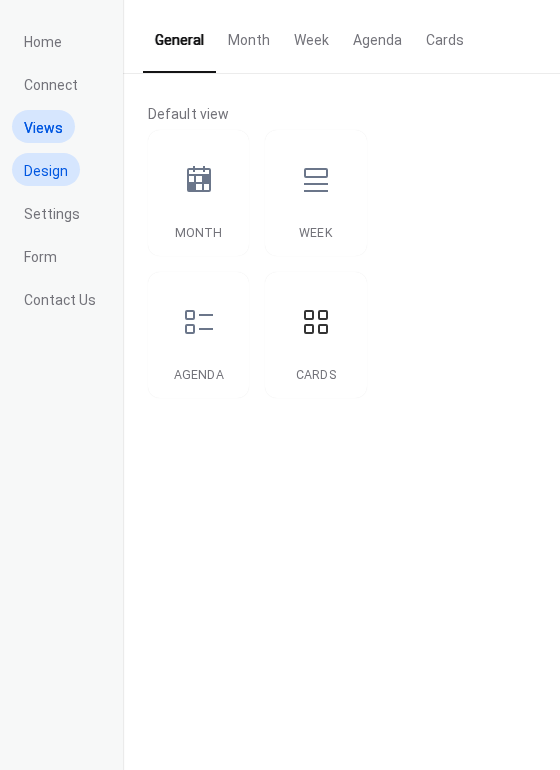 click on "Design" at bounding box center (46, 171) 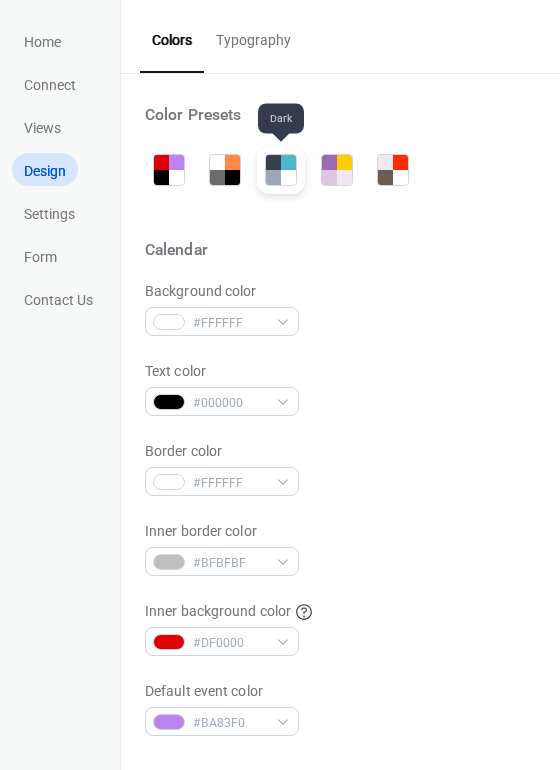 click at bounding box center (288, 162) 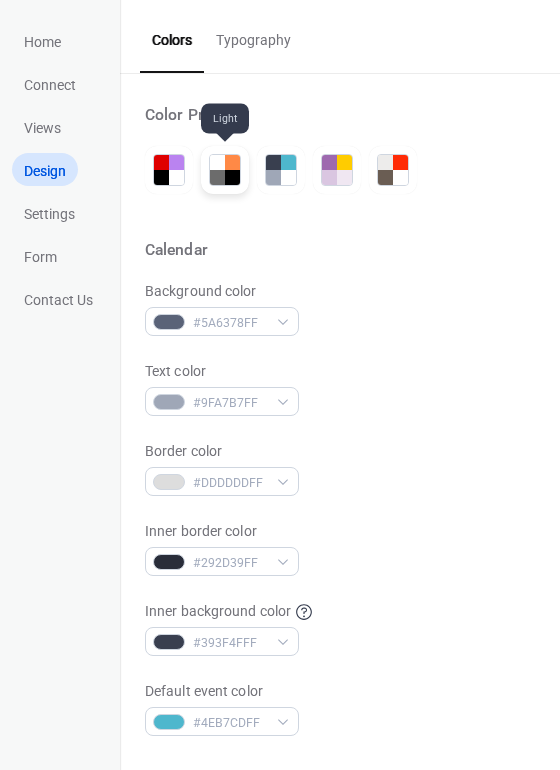 click at bounding box center [217, 162] 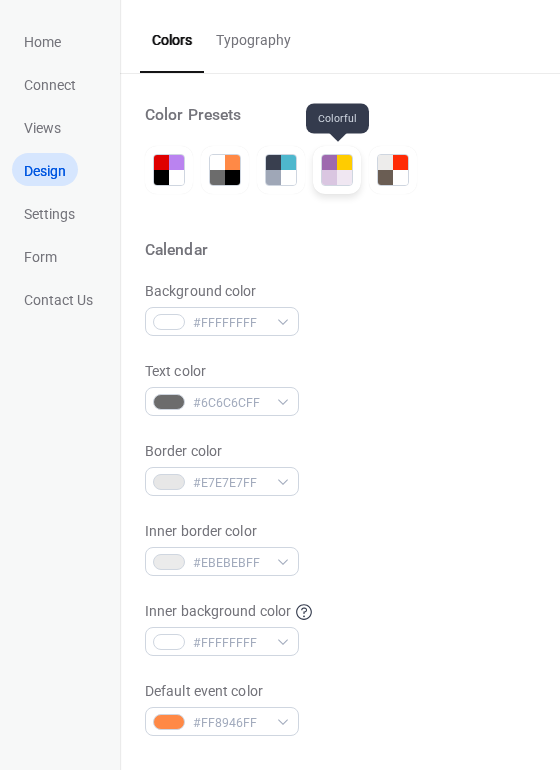 click at bounding box center [344, 177] 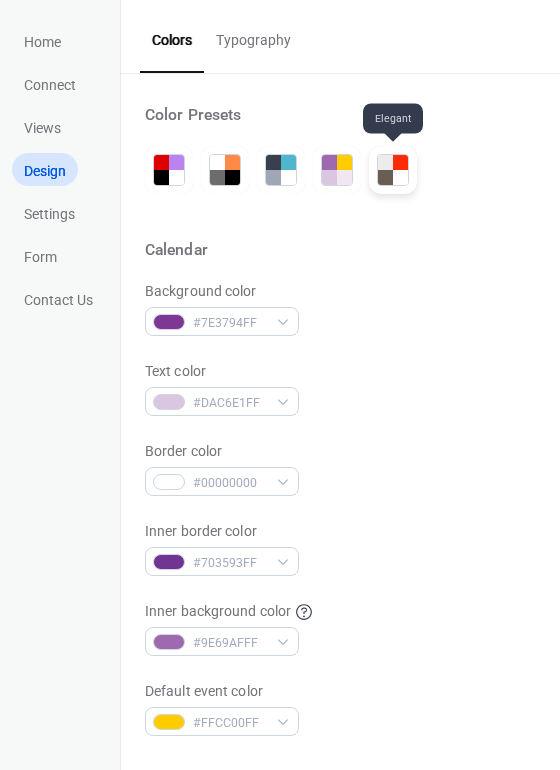 click at bounding box center [400, 177] 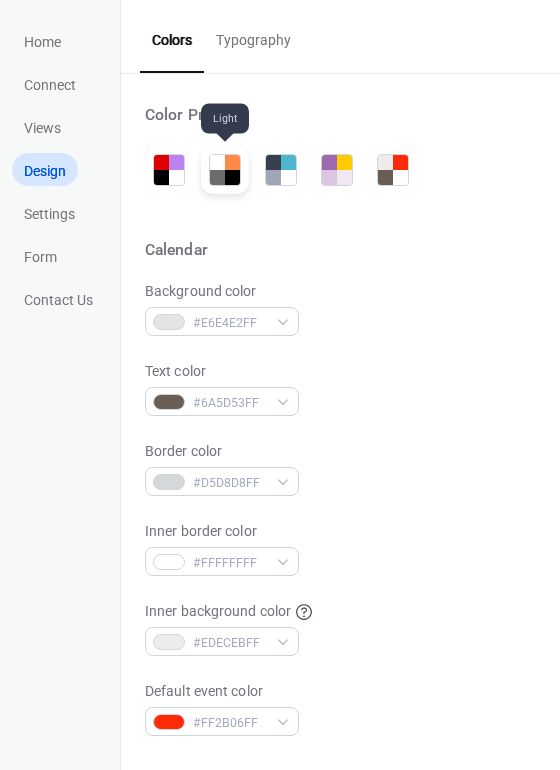 click at bounding box center [232, 177] 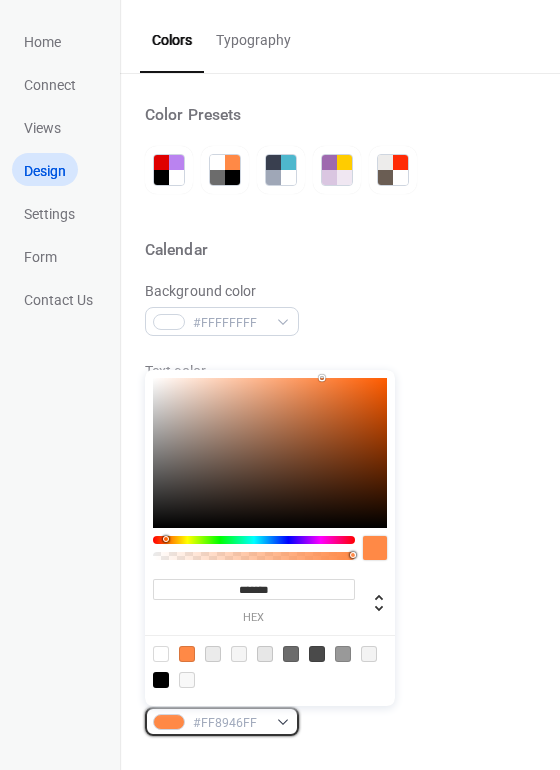 click on "#FF8946FF" at bounding box center (222, 721) 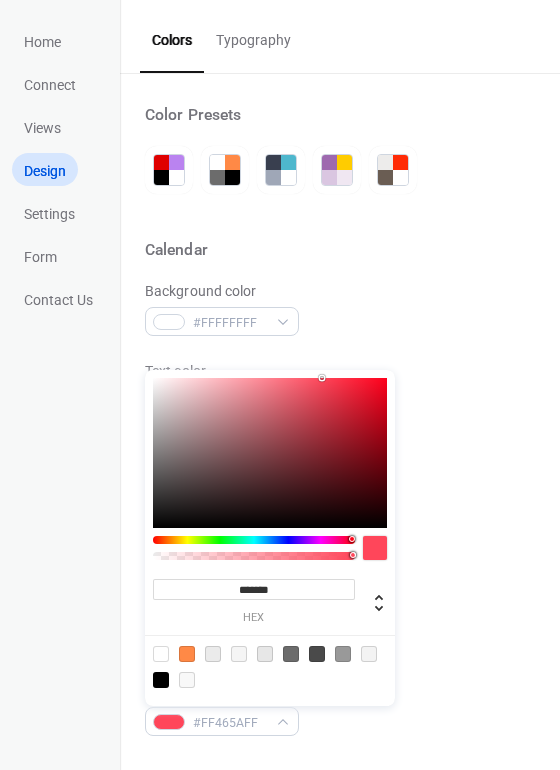 click at bounding box center (254, 540) 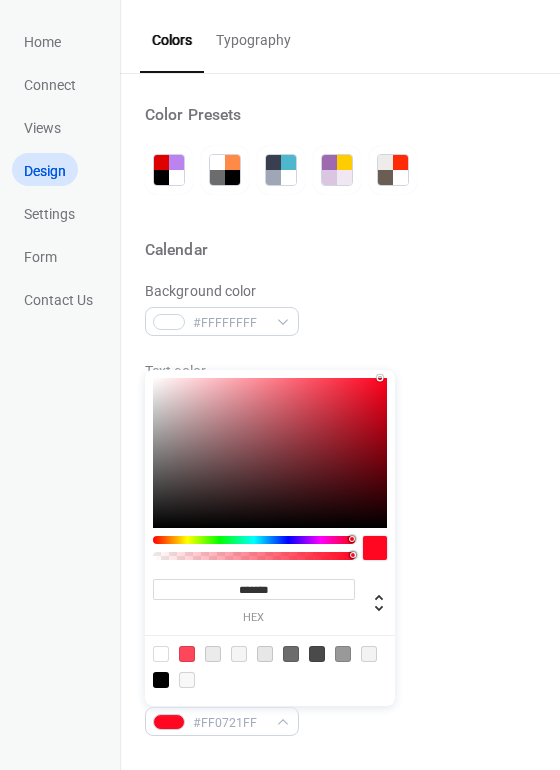 type on "*******" 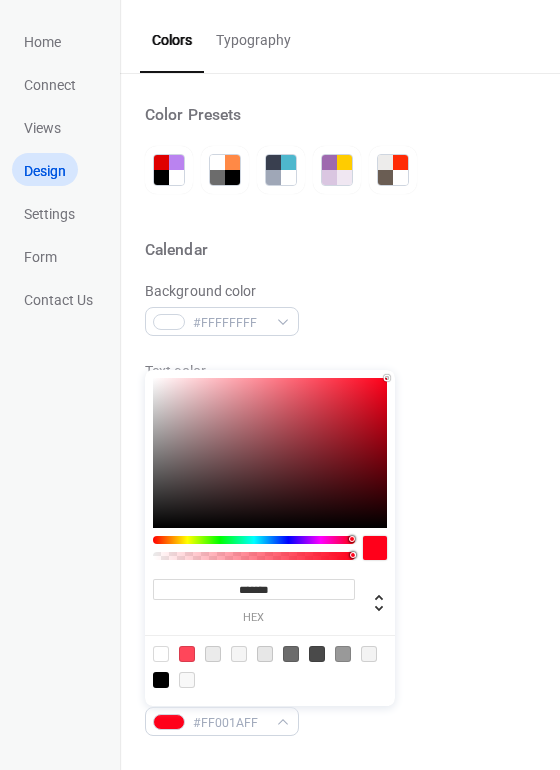 drag, startPoint x: 320, startPoint y: 376, endPoint x: 392, endPoint y: 378, distance: 72.02777 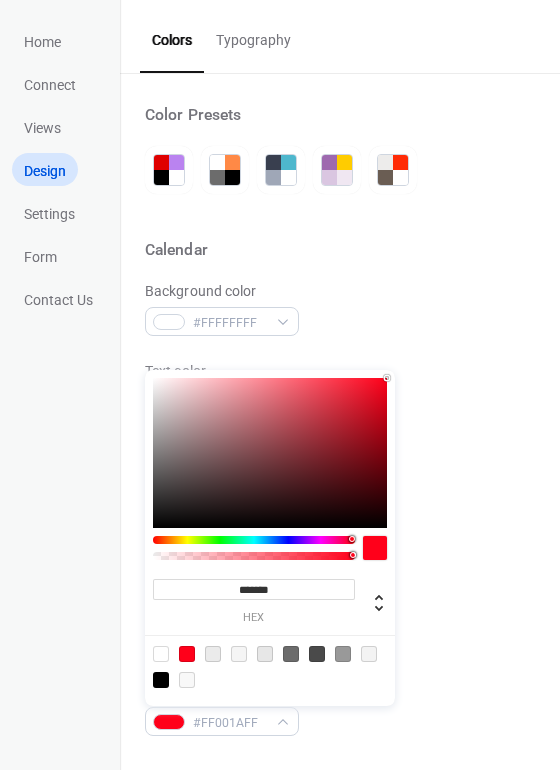 click on "Inner border color #EBEBEBFF" at bounding box center (340, 548) 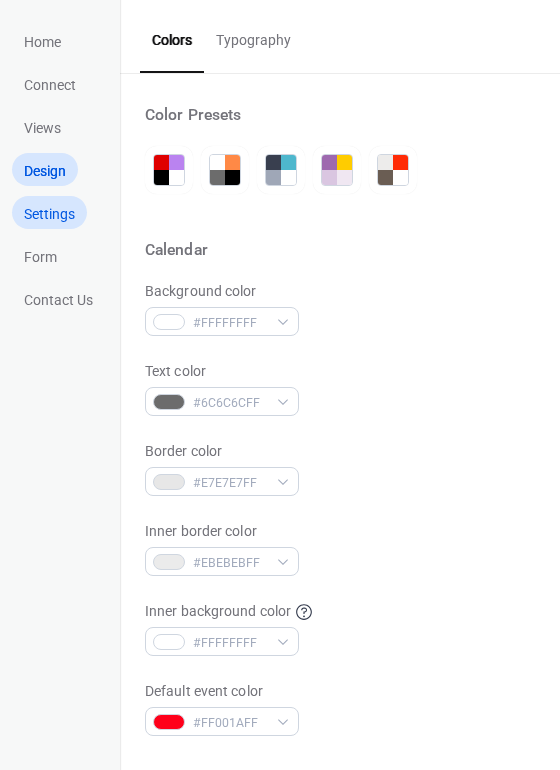 click on "Settings" at bounding box center (49, 214) 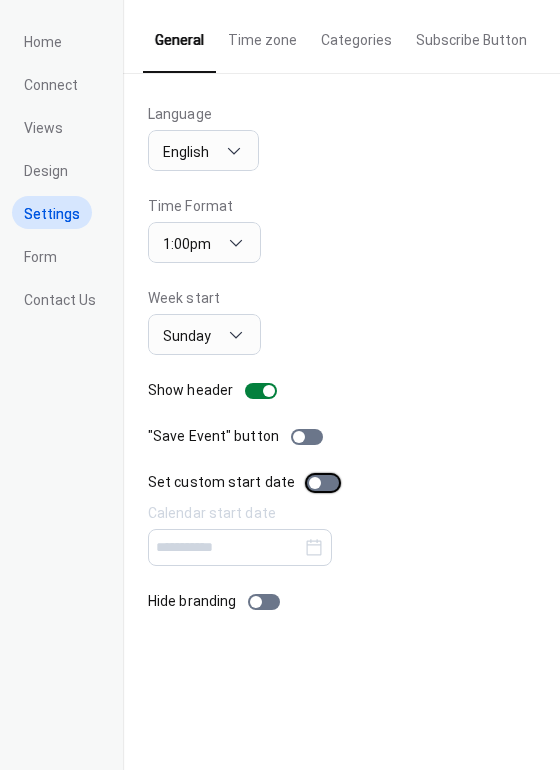 click at bounding box center (323, 483) 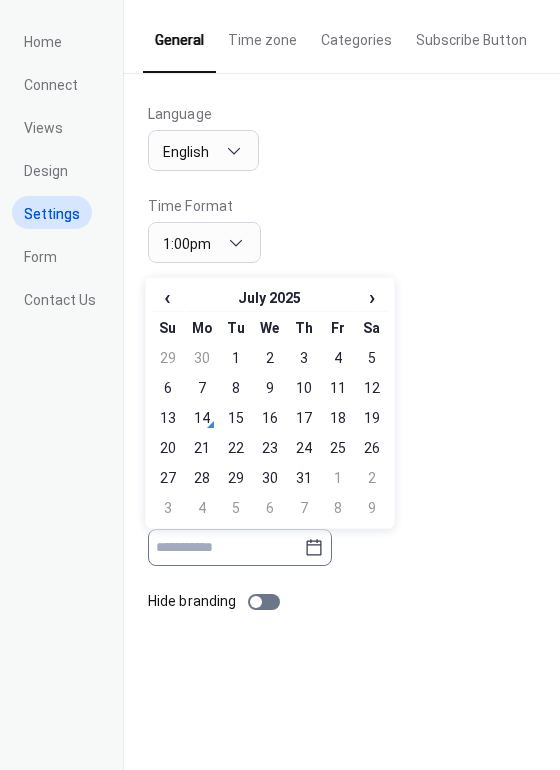click at bounding box center (240, 547) 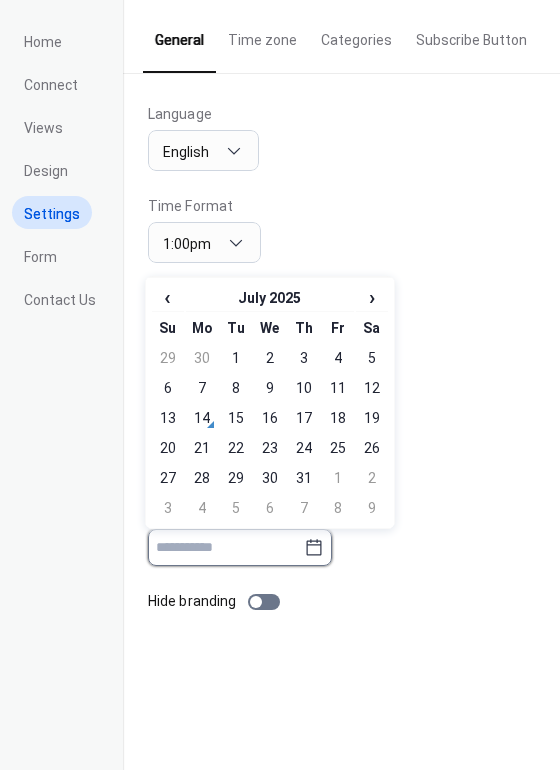 click at bounding box center (226, 547) 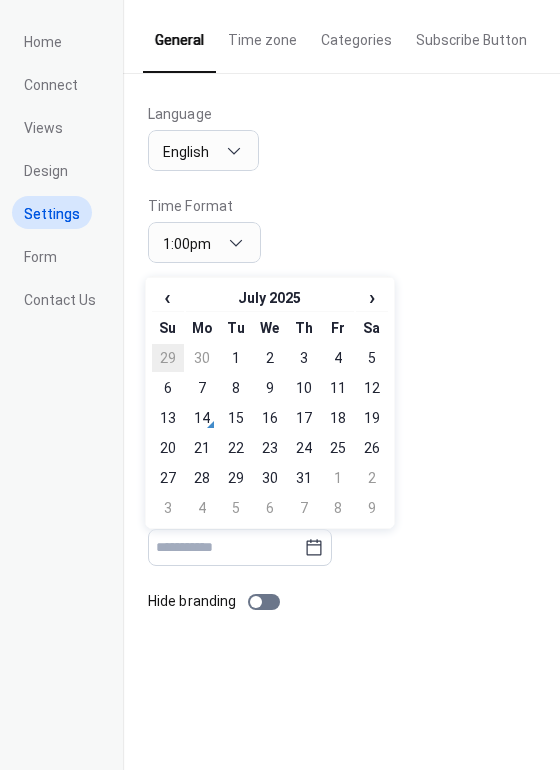 click on "29" at bounding box center [168, 358] 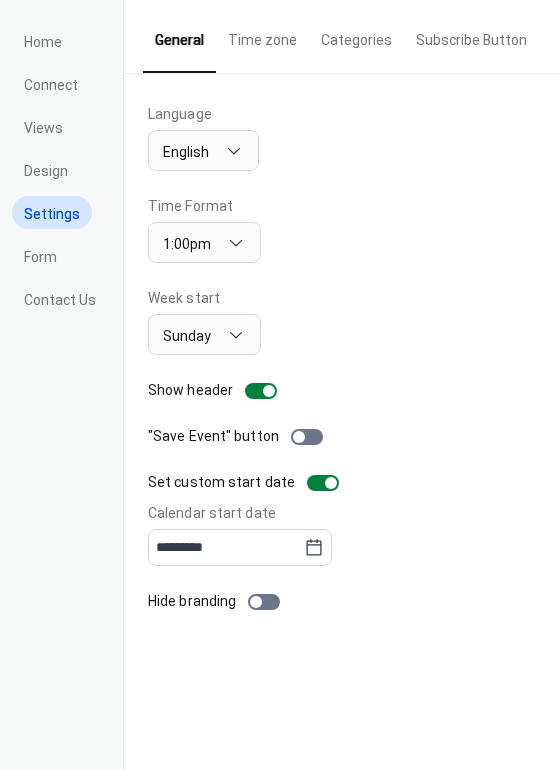 click on "Time zone" at bounding box center [262, 35] 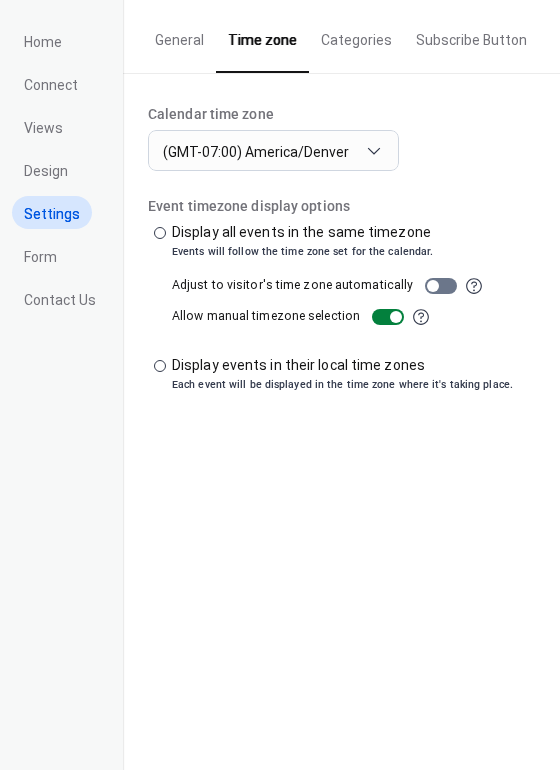 click on "Categories" at bounding box center (356, 35) 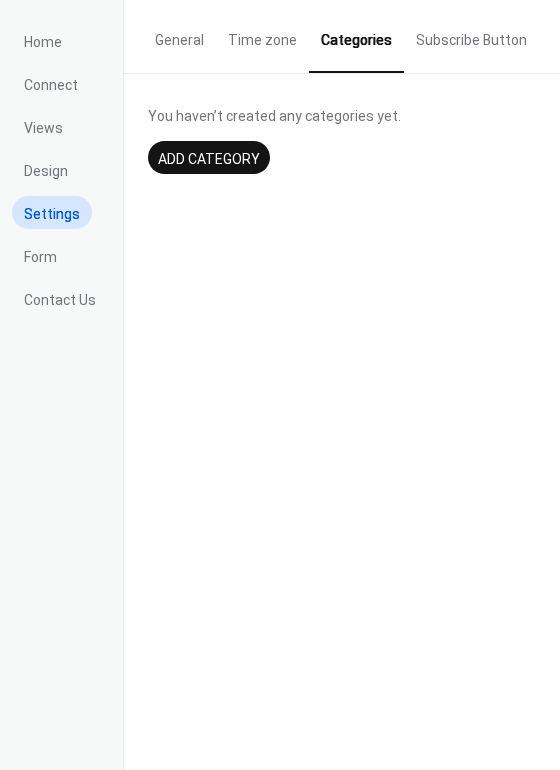 click on "Add category" at bounding box center [209, 159] 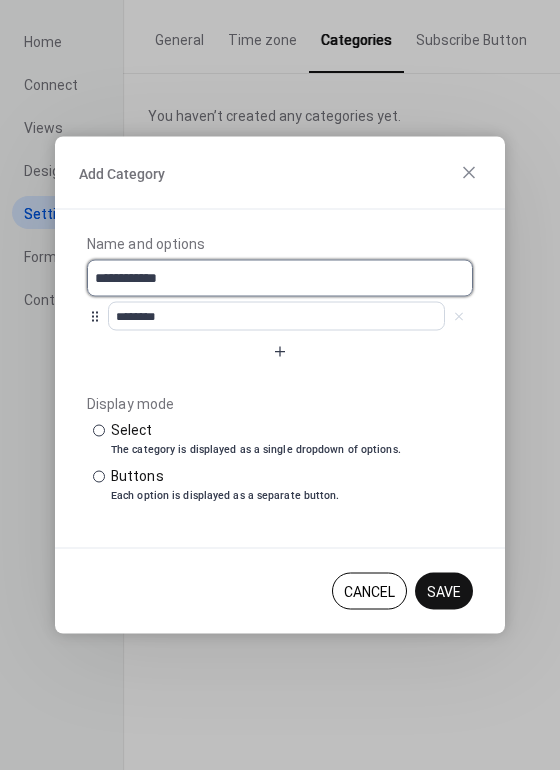 click on "**********" at bounding box center (280, 278) 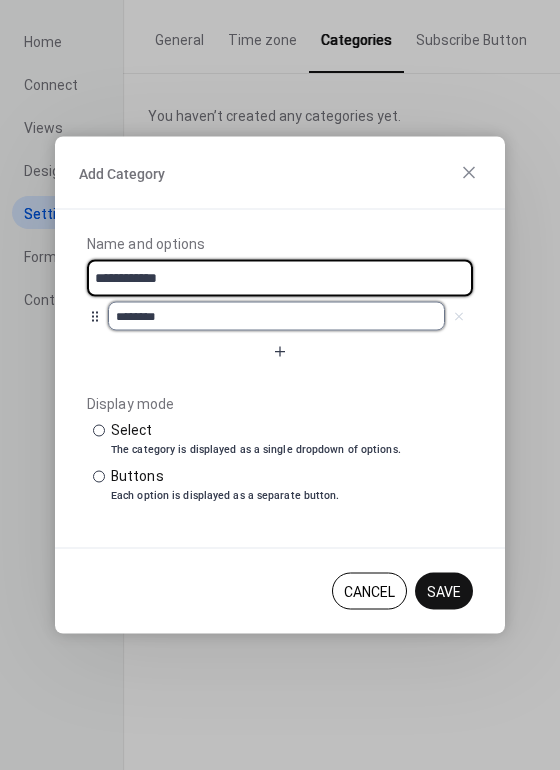 click on "********" at bounding box center [276, 316] 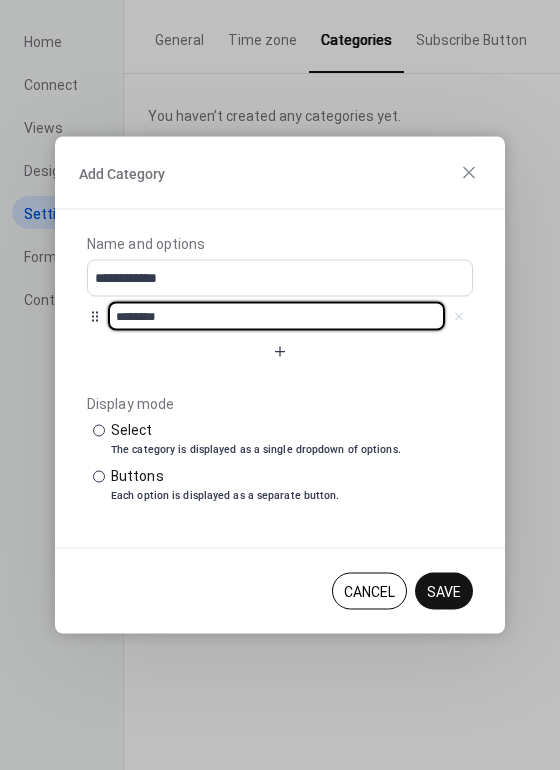 drag, startPoint x: 116, startPoint y: 317, endPoint x: 51, endPoint y: 317, distance: 65 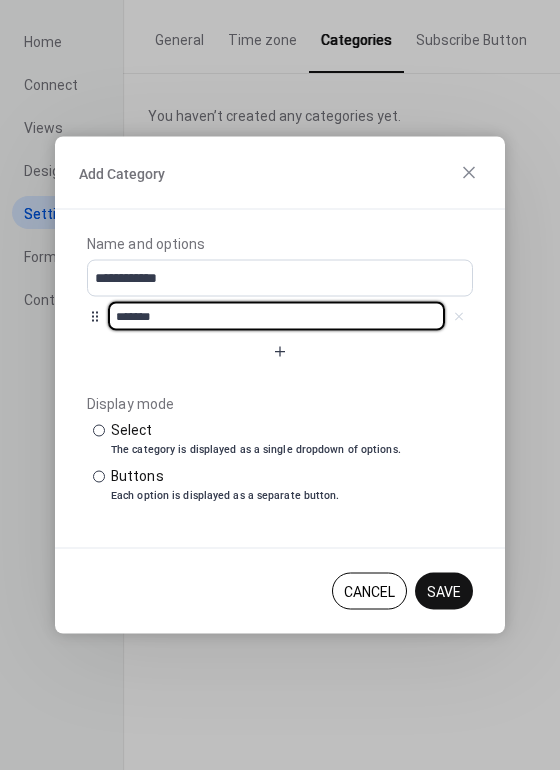 type on "**********" 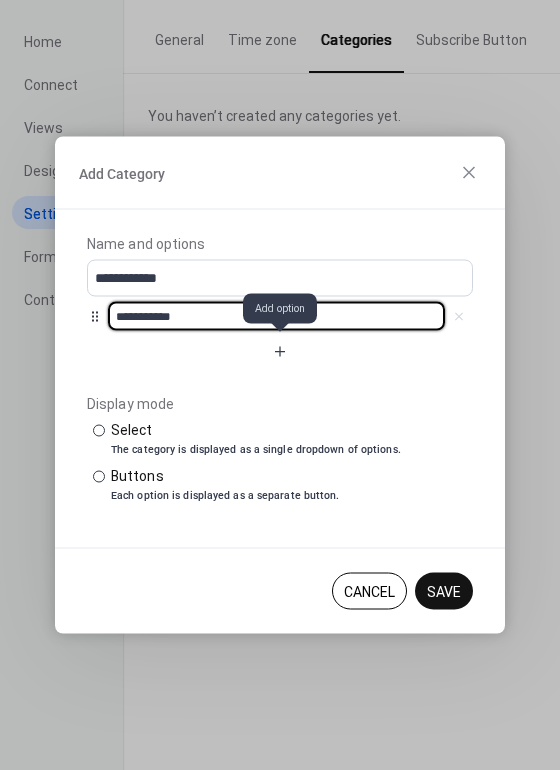 click at bounding box center [280, 352] 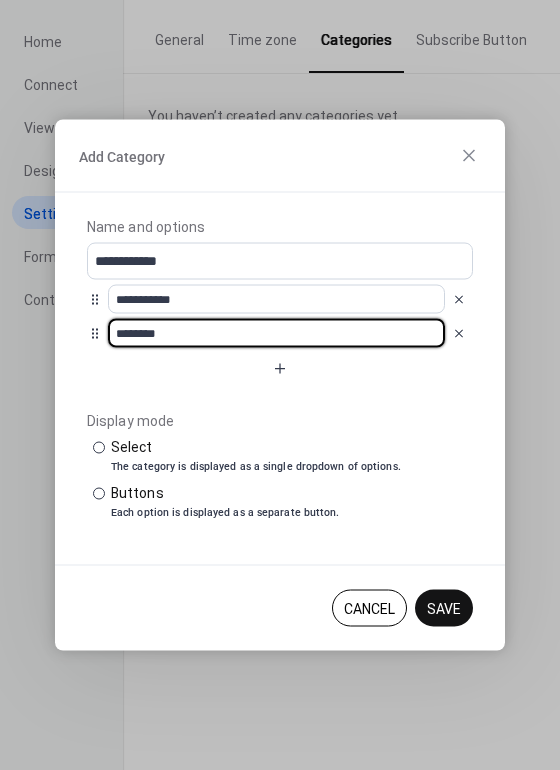 drag, startPoint x: 208, startPoint y: 336, endPoint x: 88, endPoint y: 340, distance: 120.06665 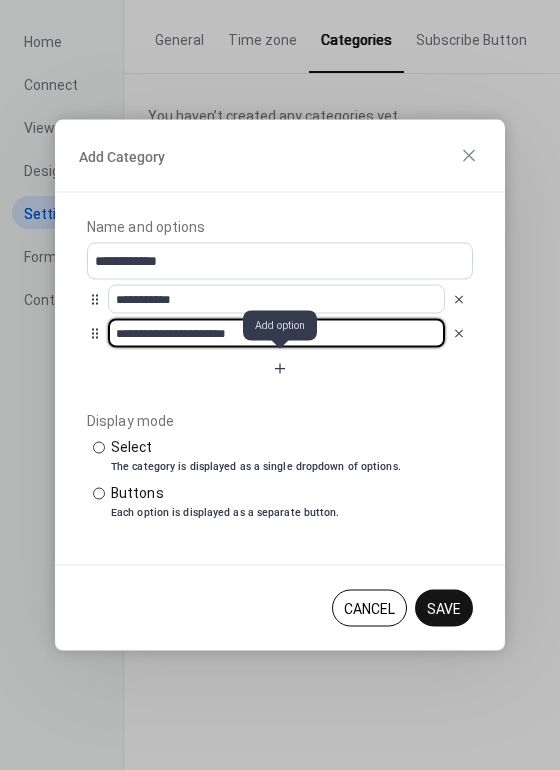 type on "**********" 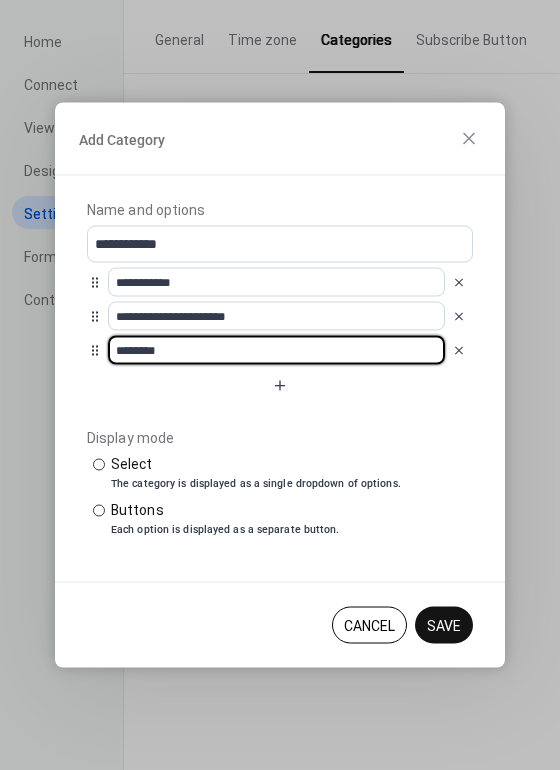 drag, startPoint x: 155, startPoint y: 348, endPoint x: 47, endPoint y: 335, distance: 108.779594 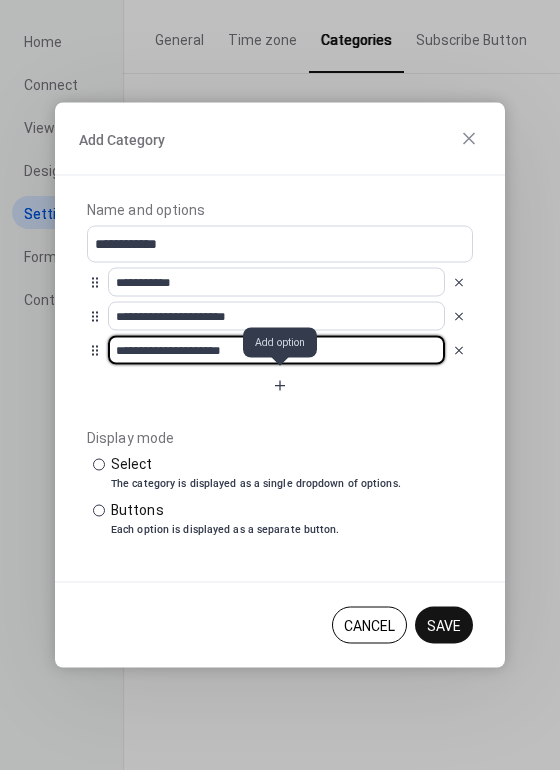 type on "**********" 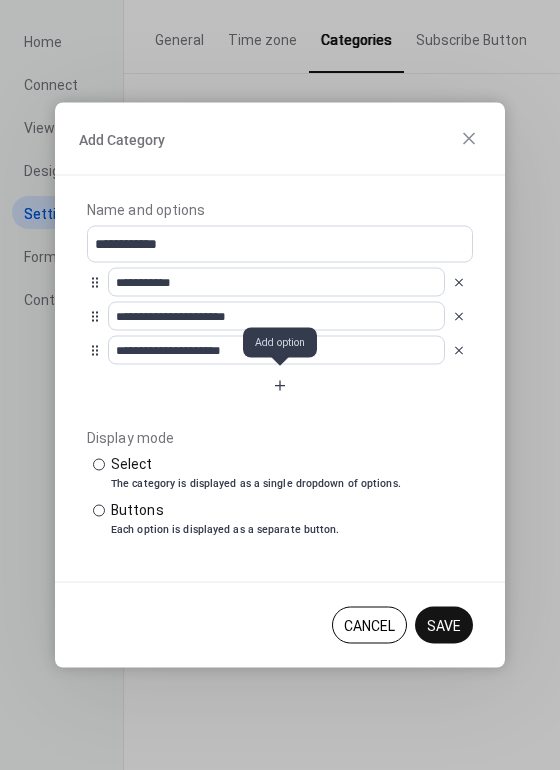 click at bounding box center [280, 386] 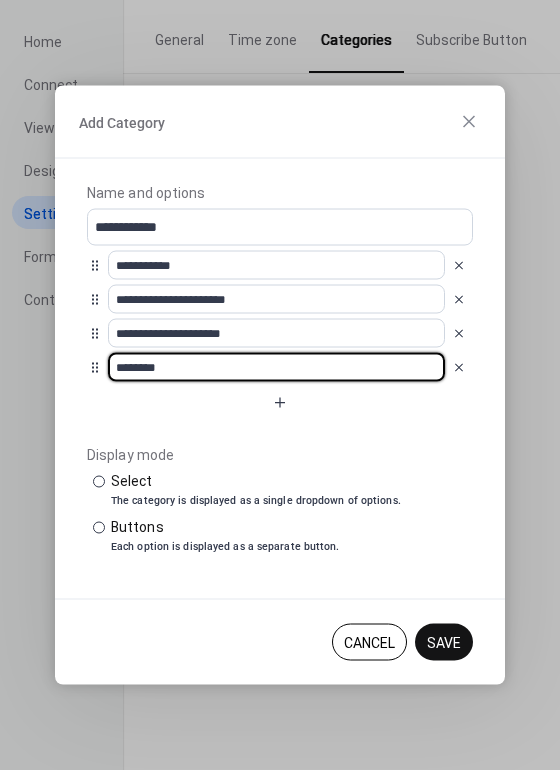 drag, startPoint x: 204, startPoint y: 365, endPoint x: -4, endPoint y: 388, distance: 209.26778 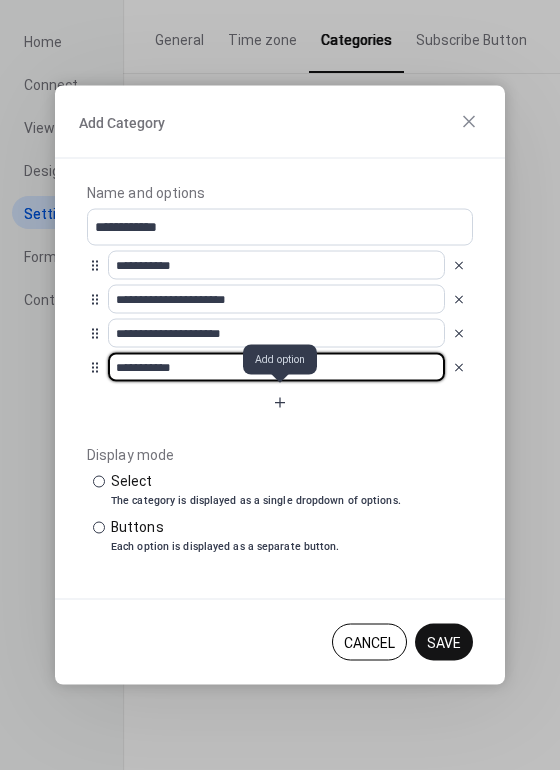 type on "**********" 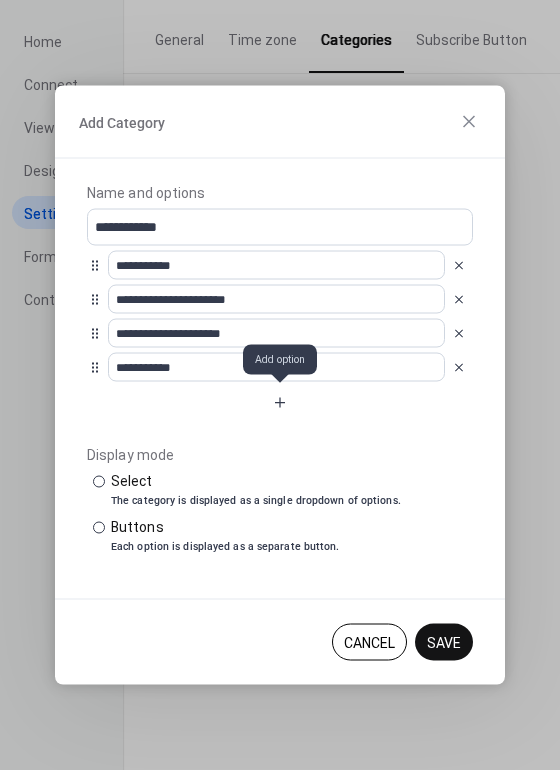 click at bounding box center [280, 403] 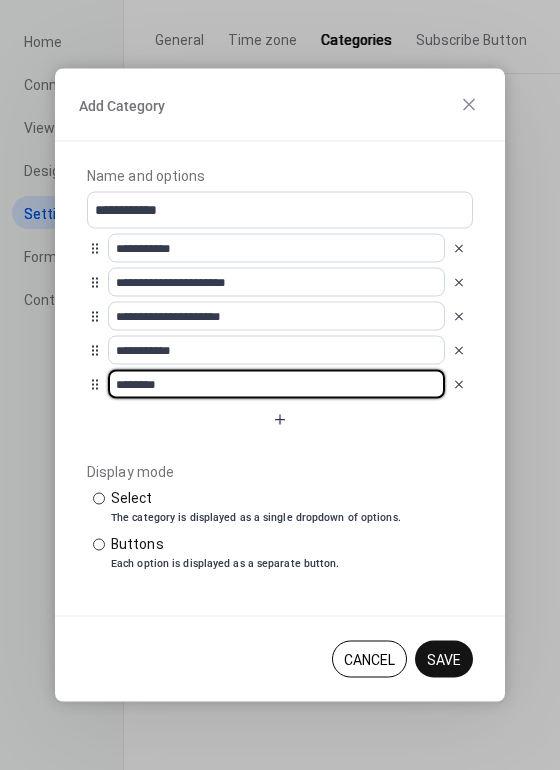 drag, startPoint x: 165, startPoint y: 378, endPoint x: 73, endPoint y: 389, distance: 92.65527 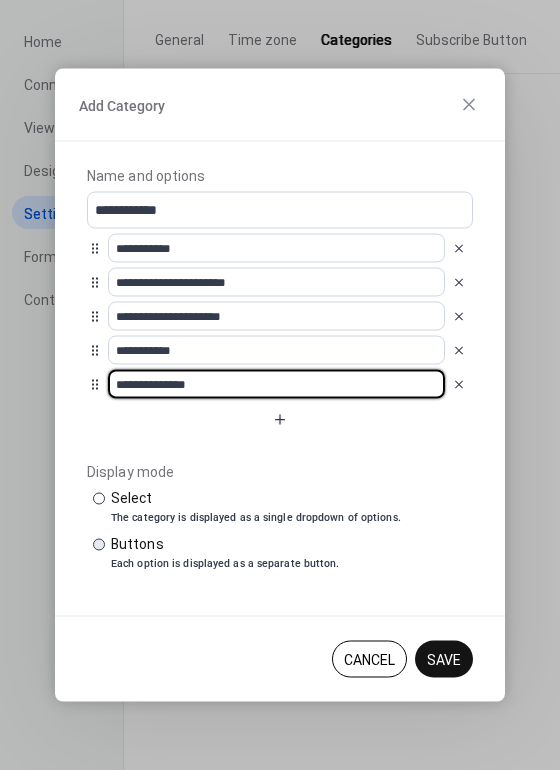 type on "**********" 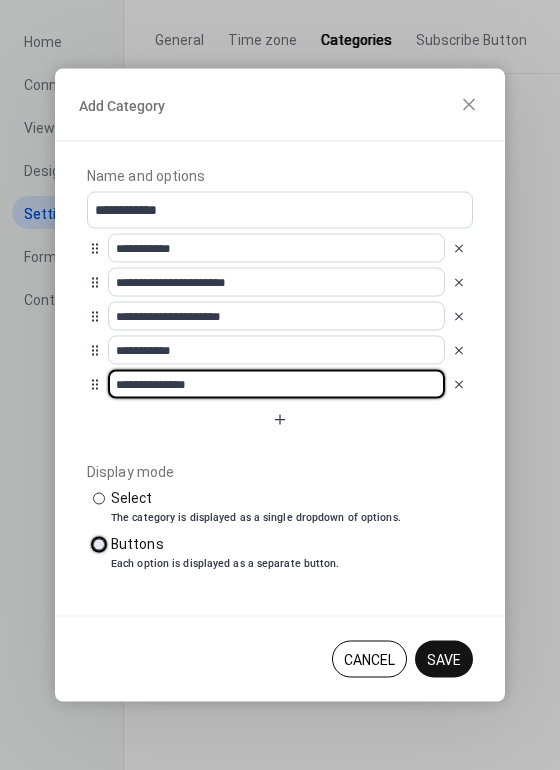 click at bounding box center [99, 544] 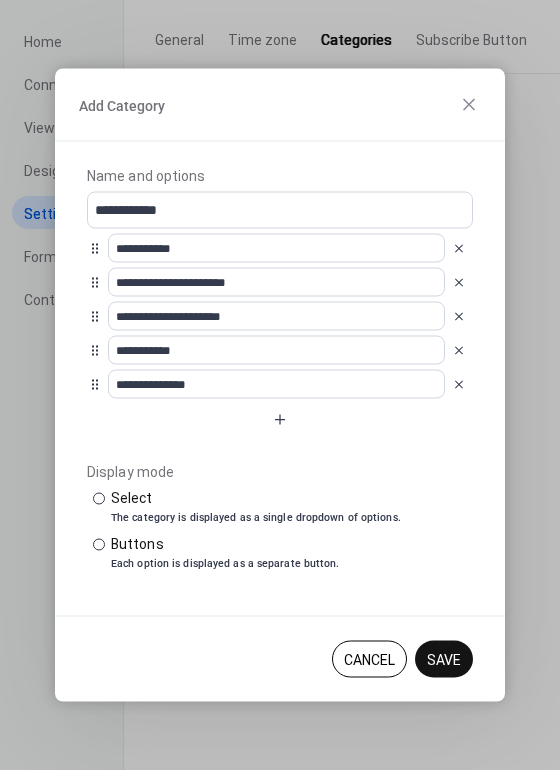 click on "Save" at bounding box center (444, 660) 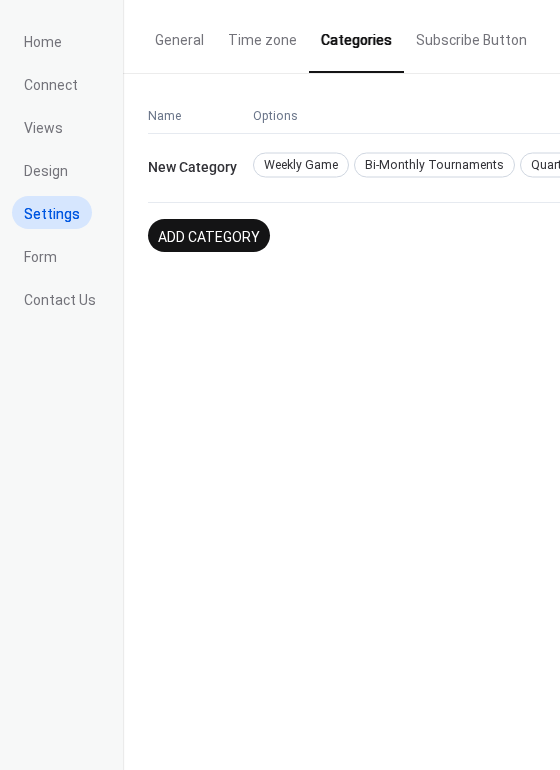 click on "Subscribe Button" at bounding box center [471, 35] 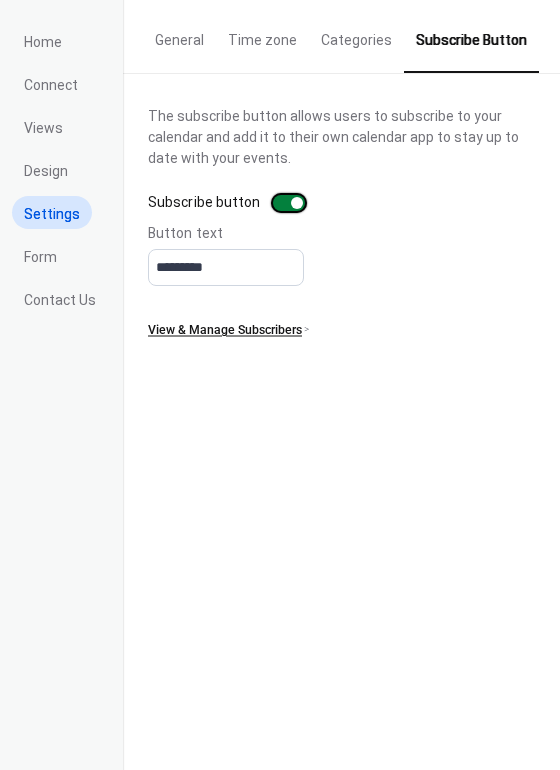 click at bounding box center [289, 203] 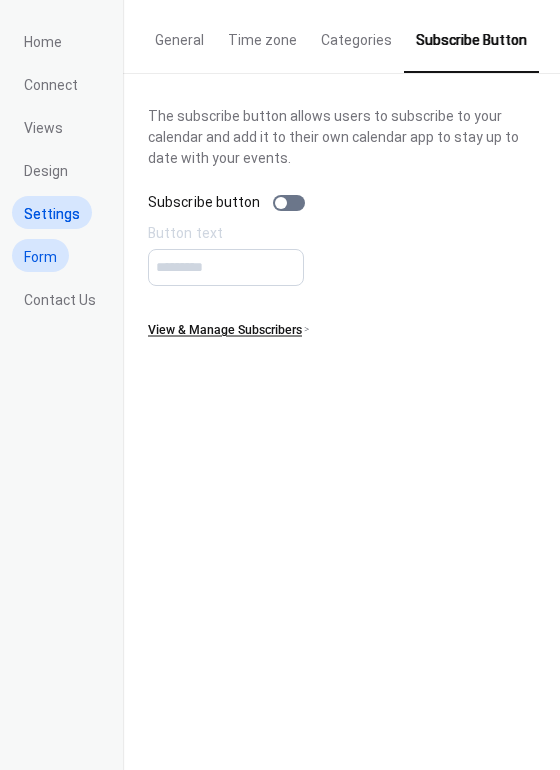 click on "Form" at bounding box center (40, 257) 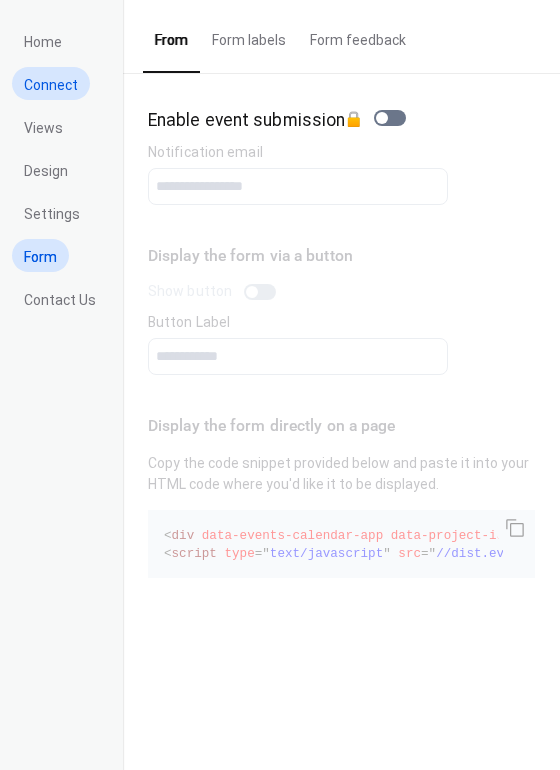 click on "Connect" at bounding box center (51, 85) 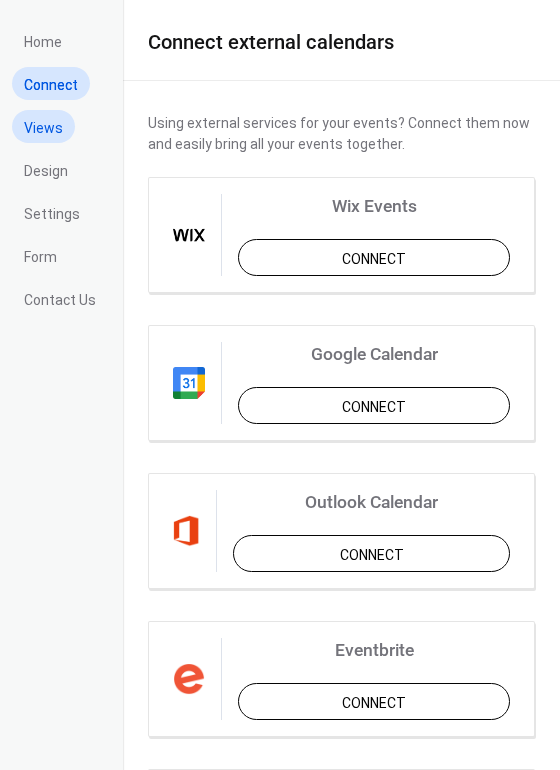 click on "Views" at bounding box center (43, 126) 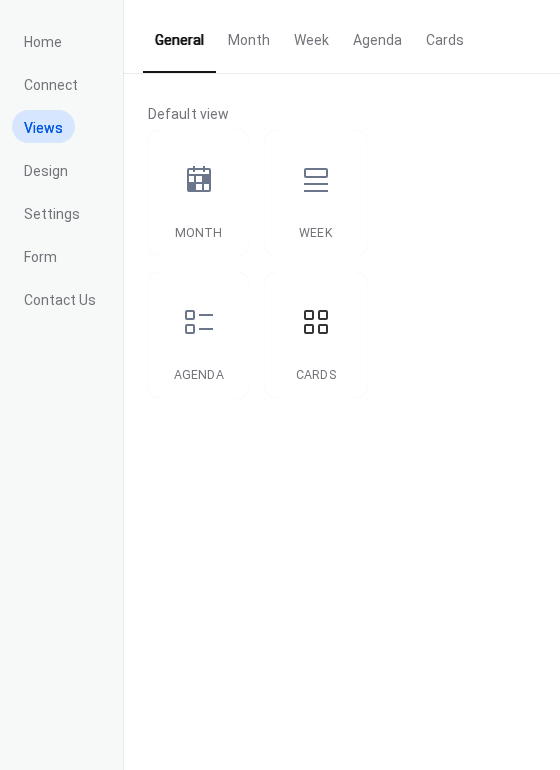 click on "Month" at bounding box center (249, 35) 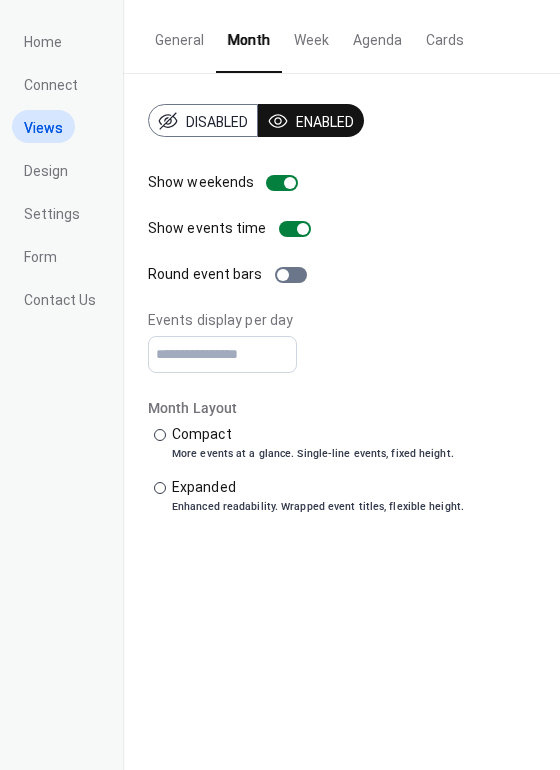 click on "General" at bounding box center [179, 35] 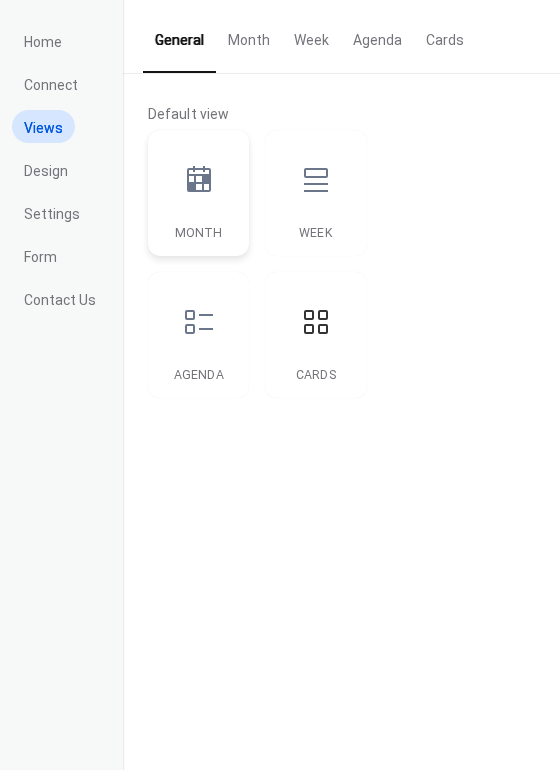 click 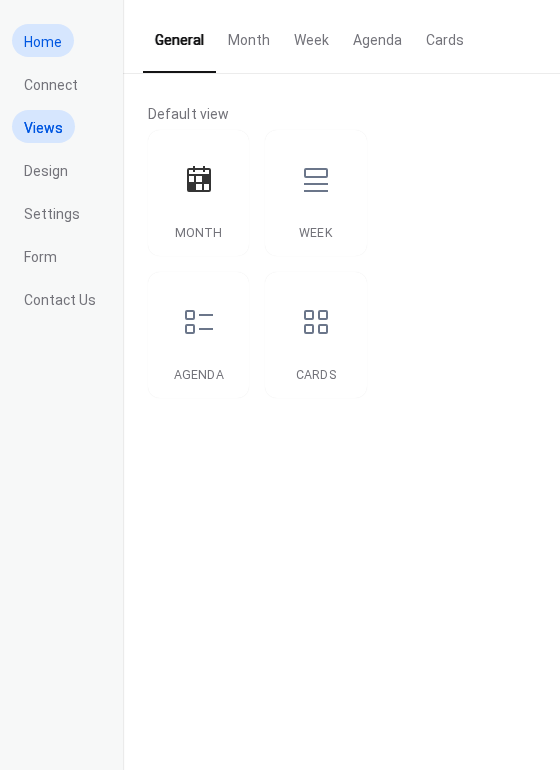 click on "Home" at bounding box center (43, 42) 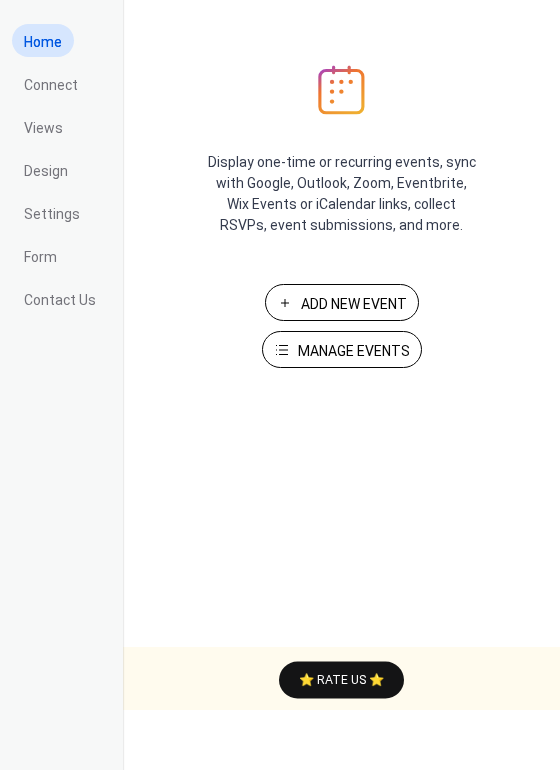click on "Add New Event" at bounding box center [354, 304] 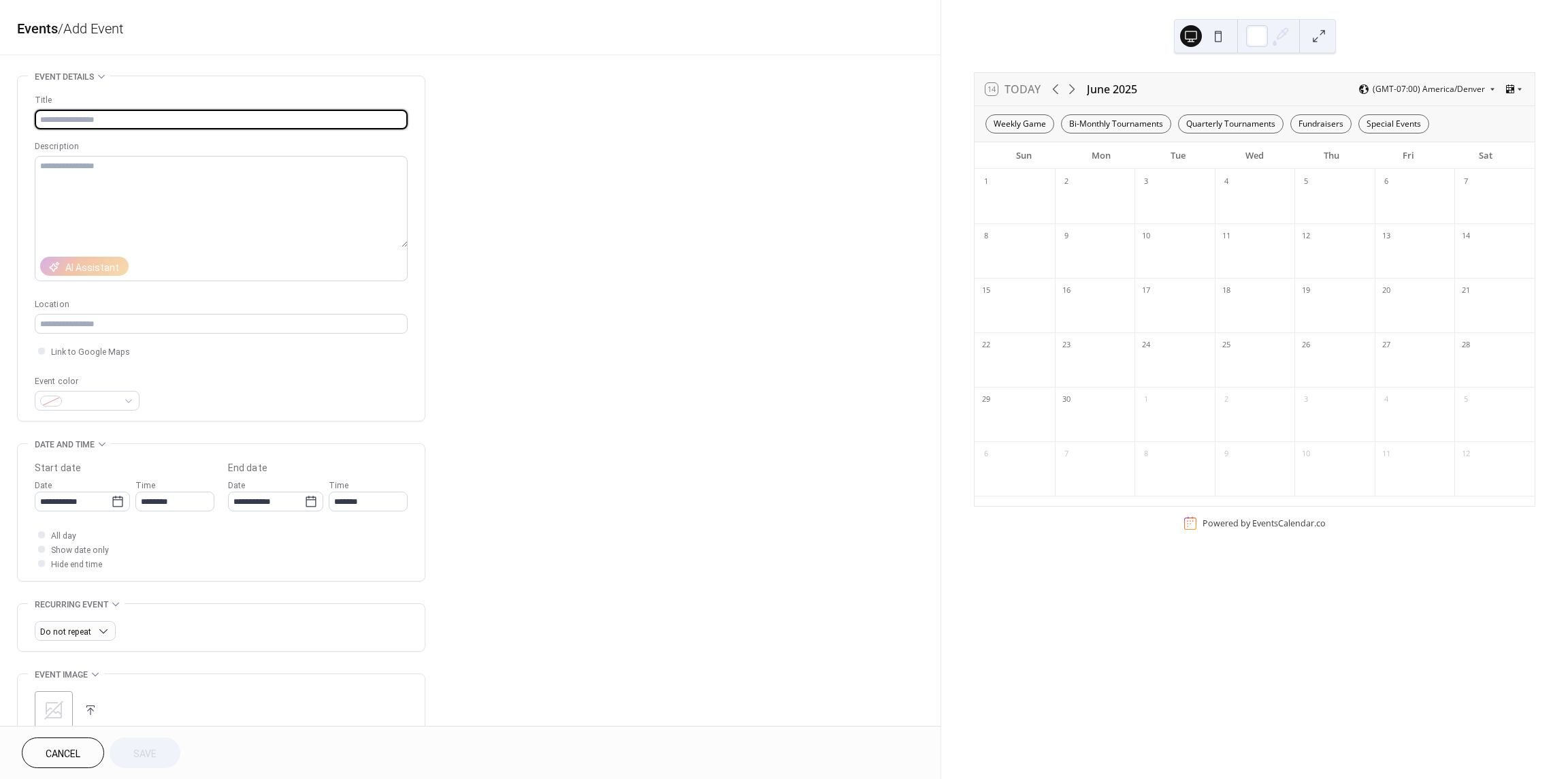 scroll, scrollTop: 0, scrollLeft: 0, axis: both 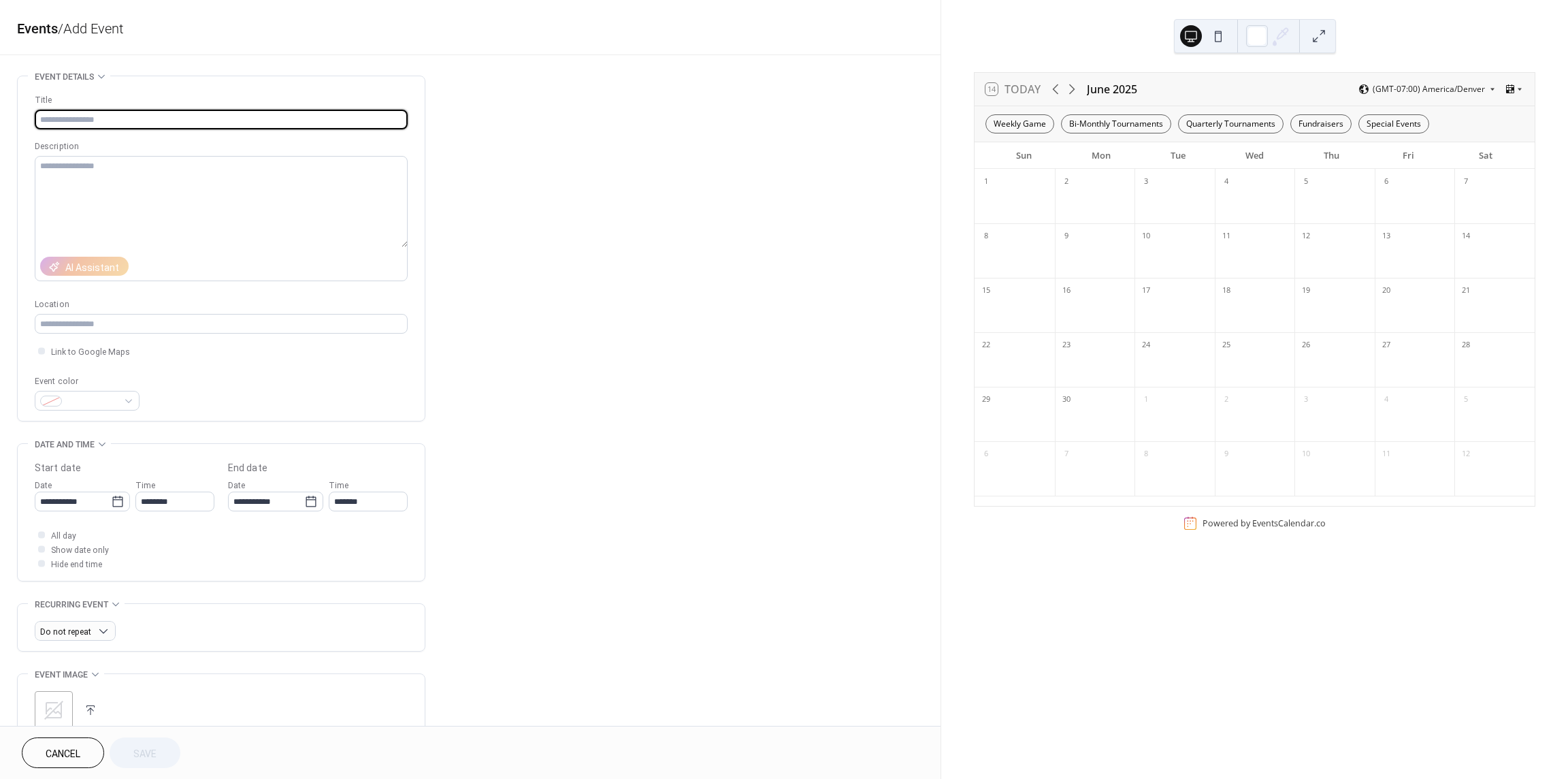 click at bounding box center (221, 119) 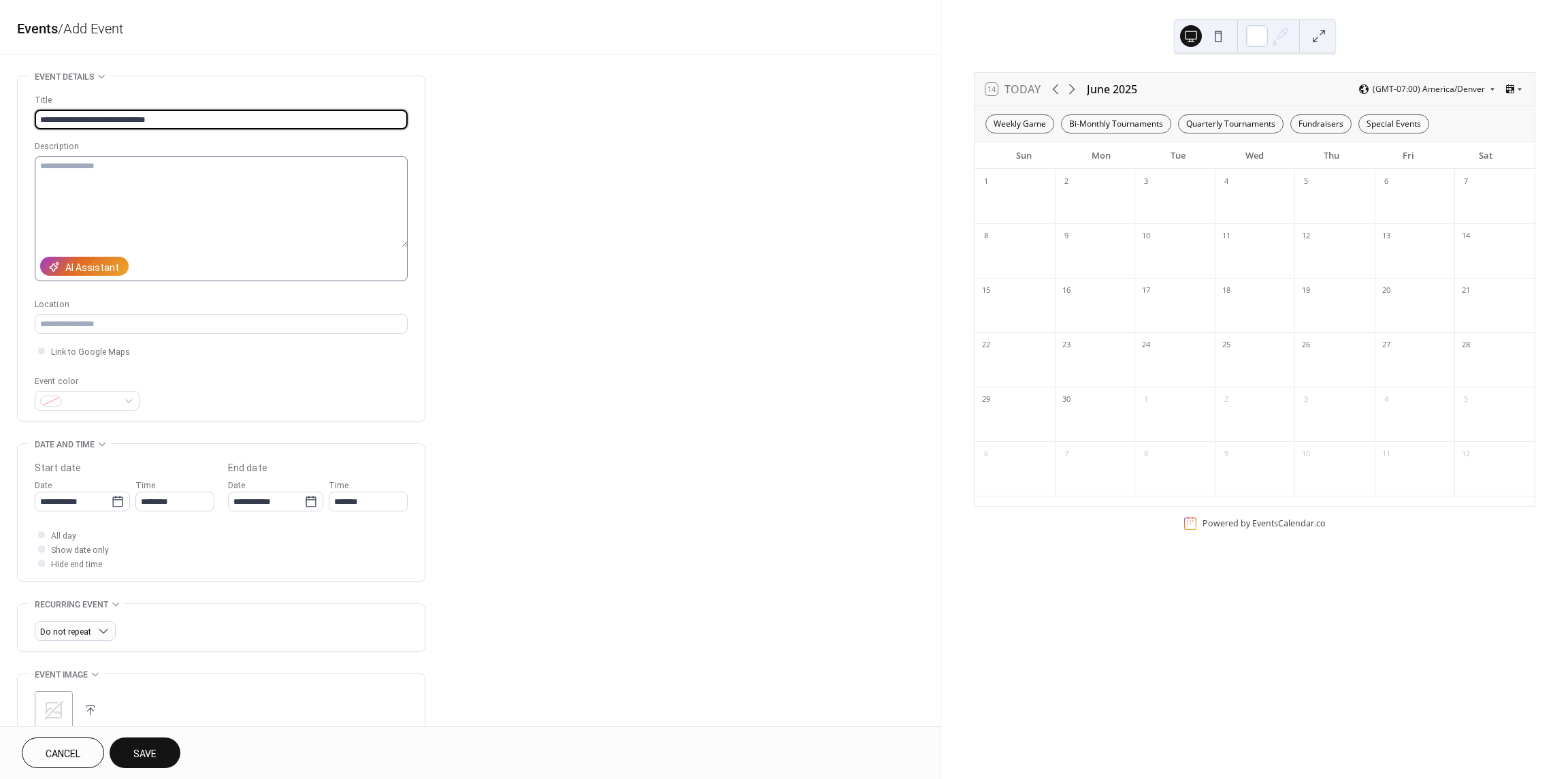 type on "**********" 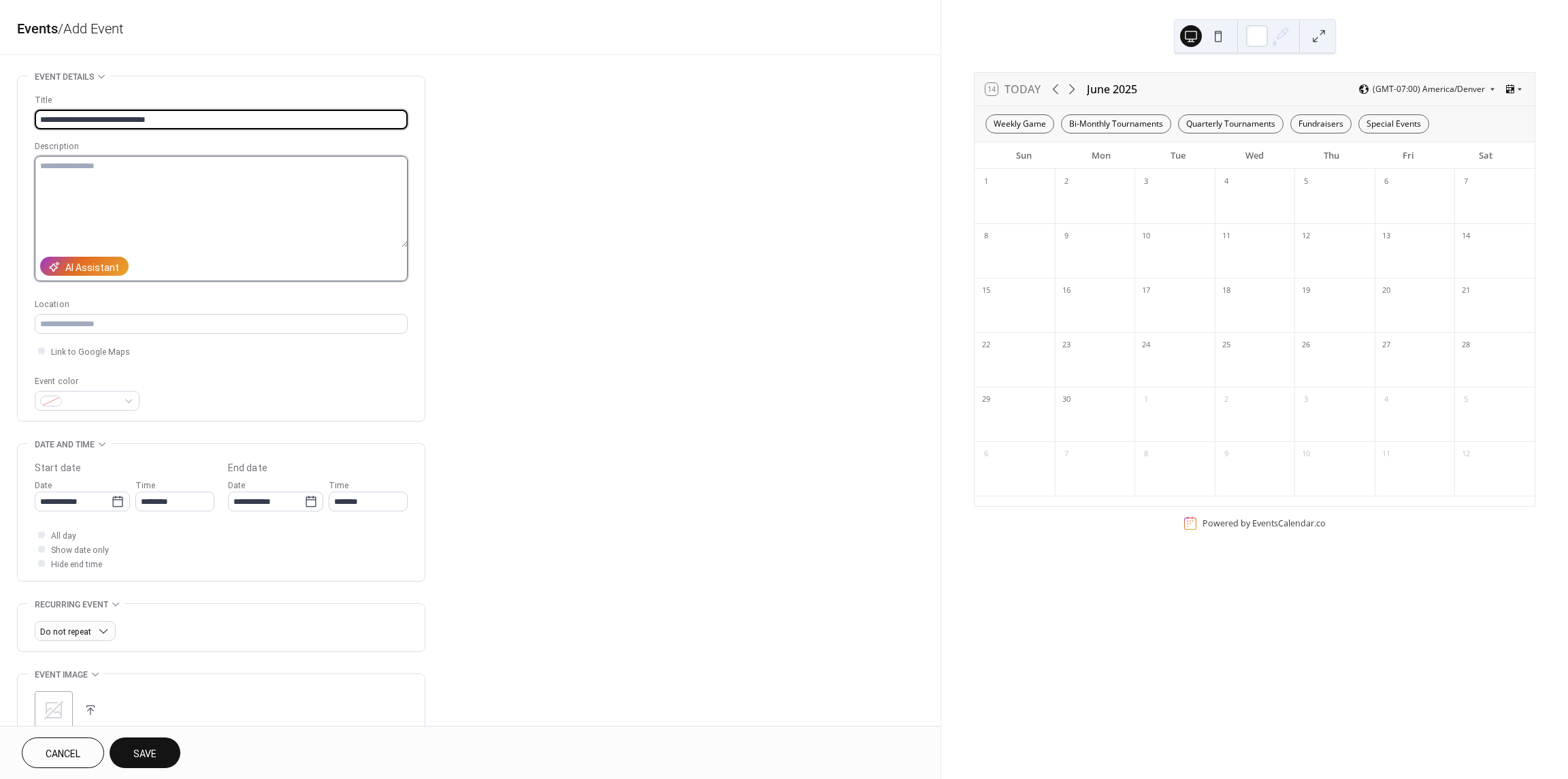 click at bounding box center (221, 202) 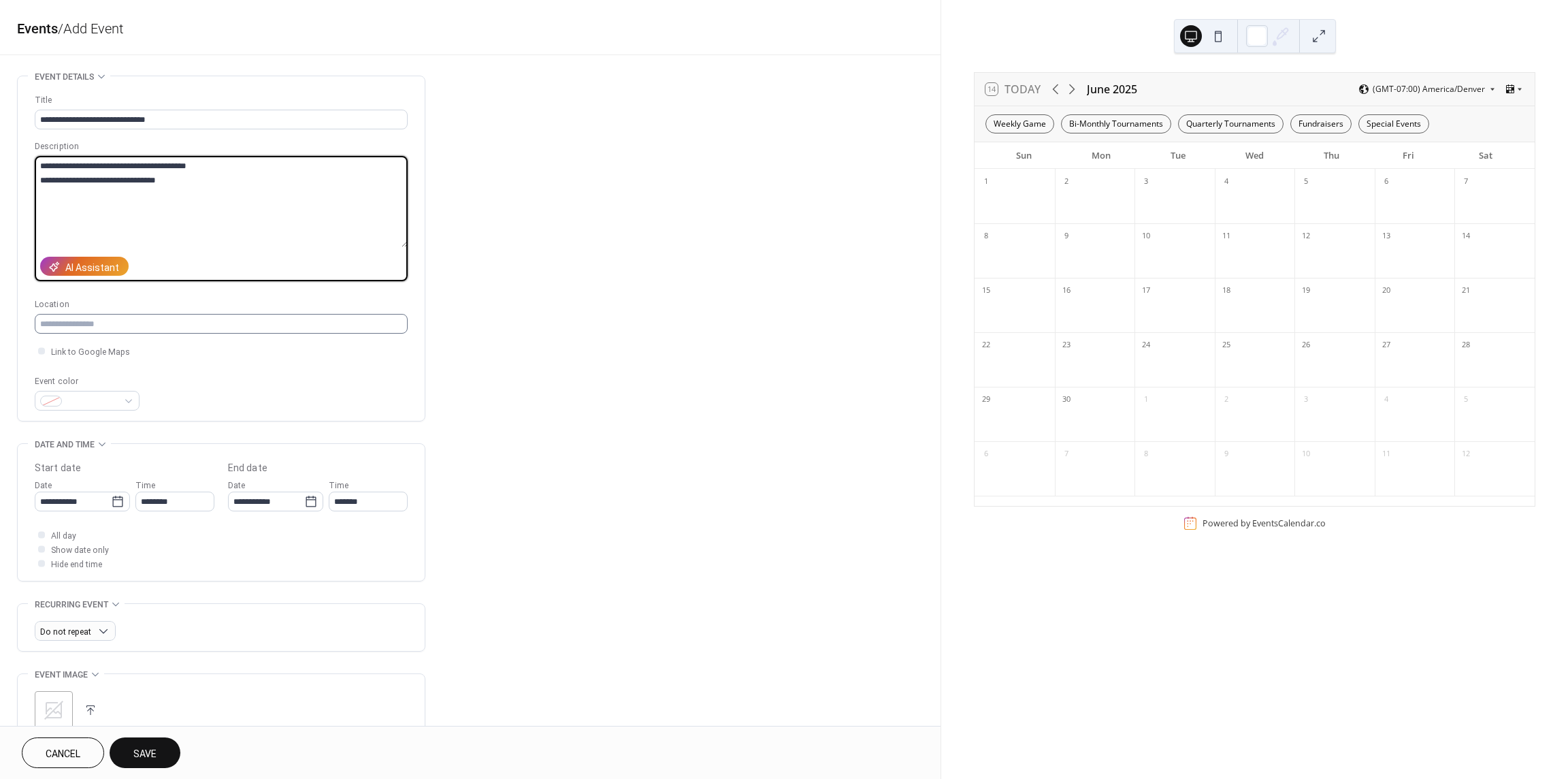 type on "**********" 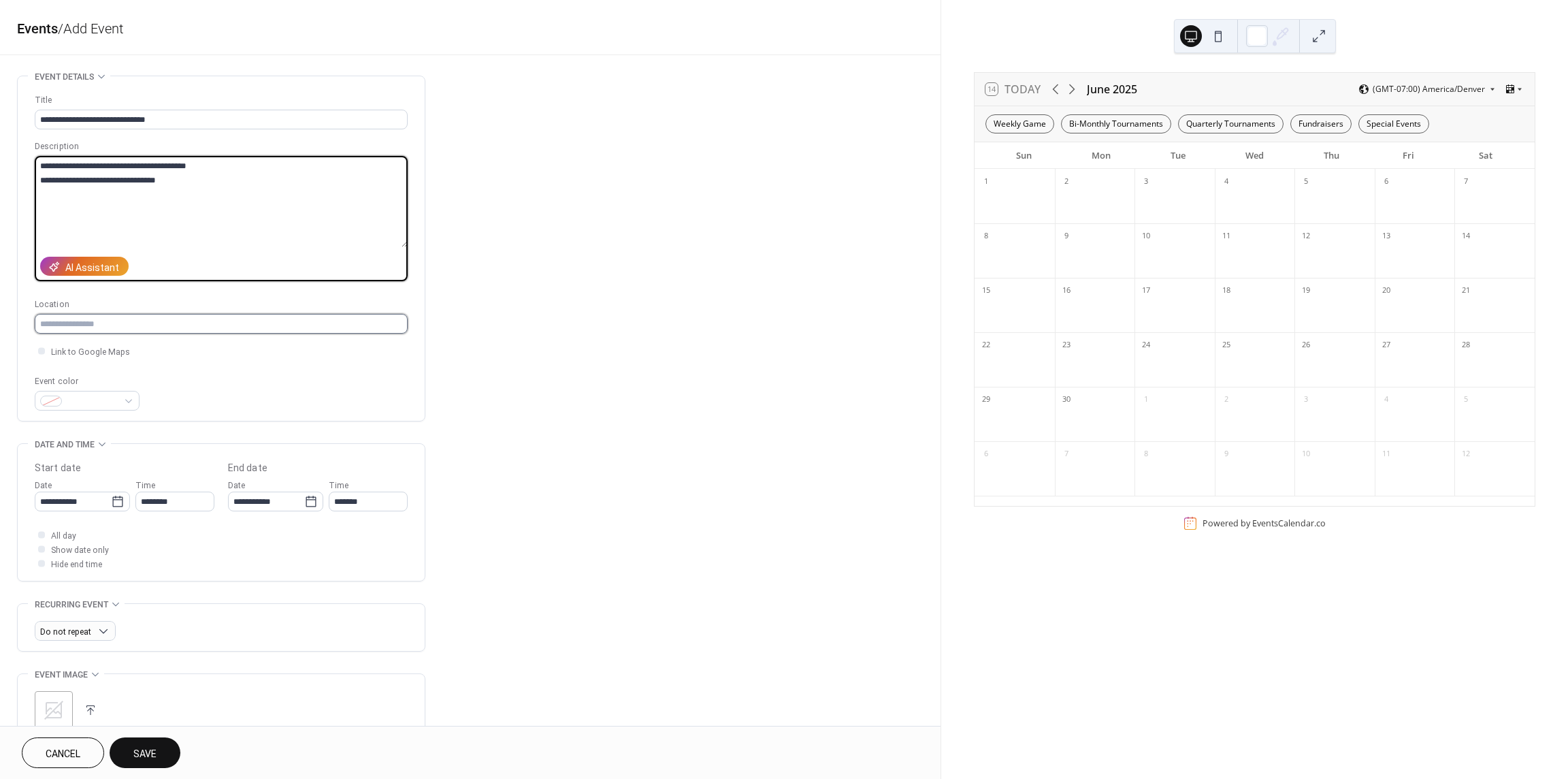 click at bounding box center (221, 323) 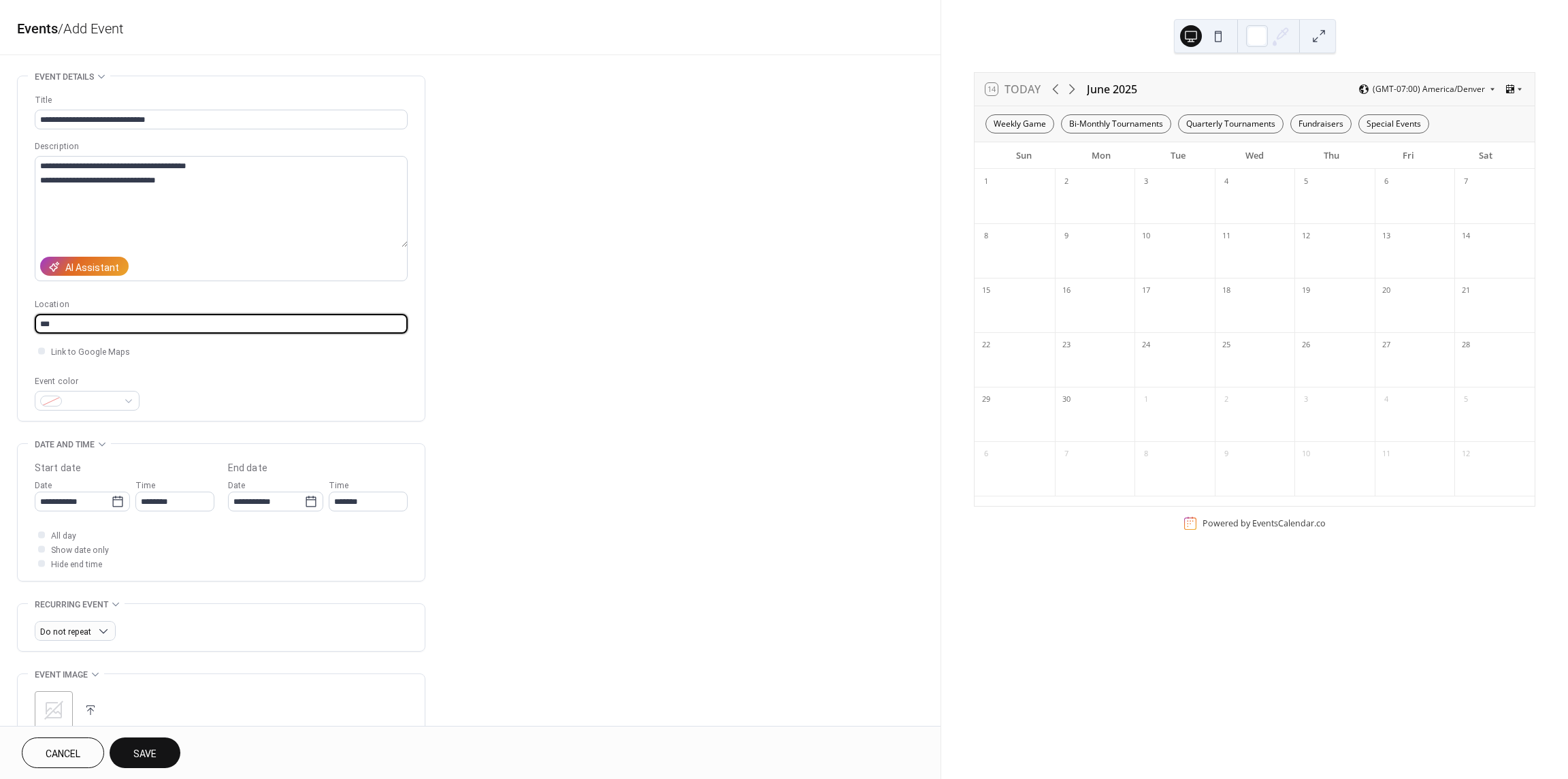 type on "***" 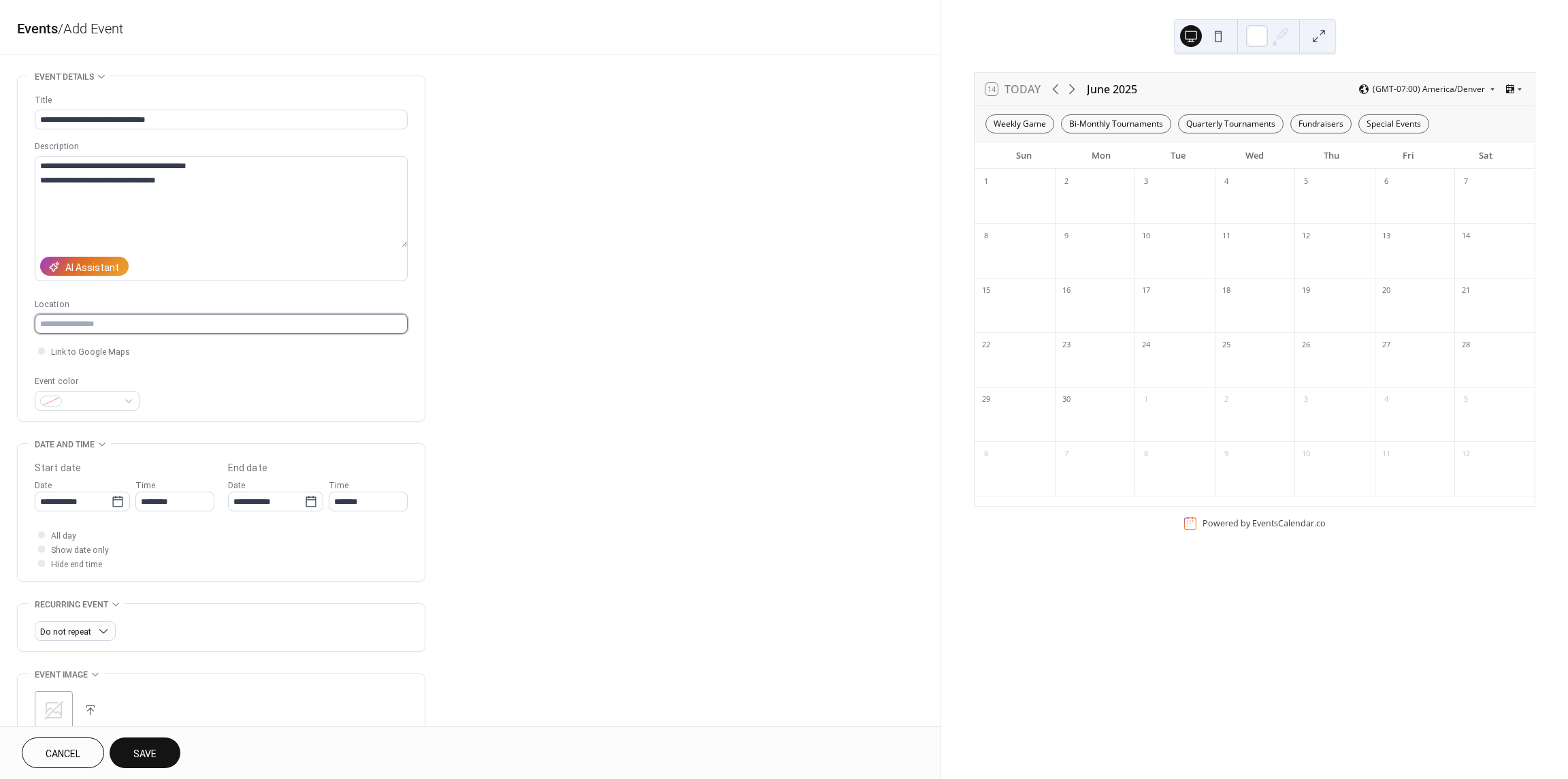 click at bounding box center (221, 323) 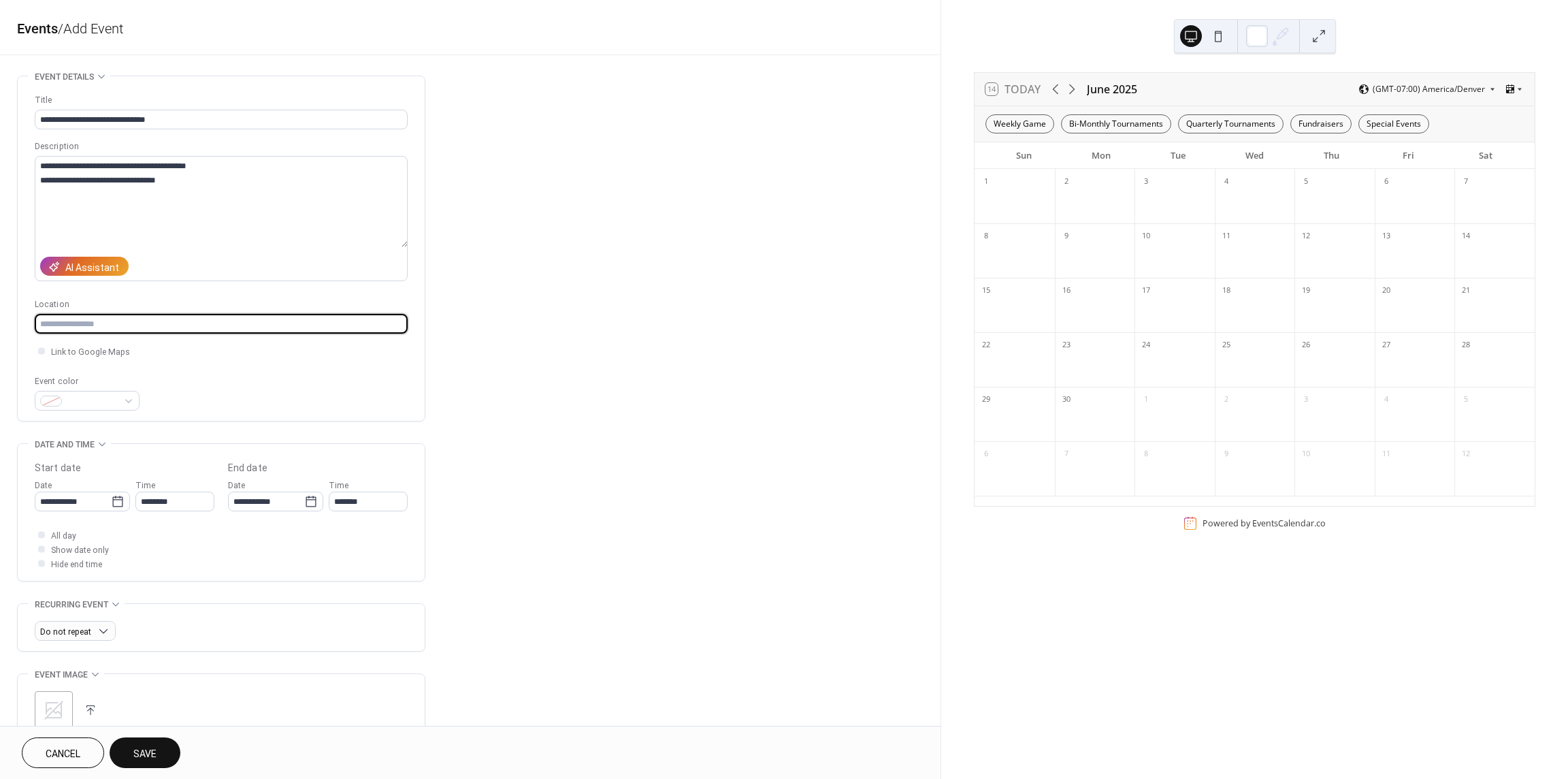 paste on "**********" 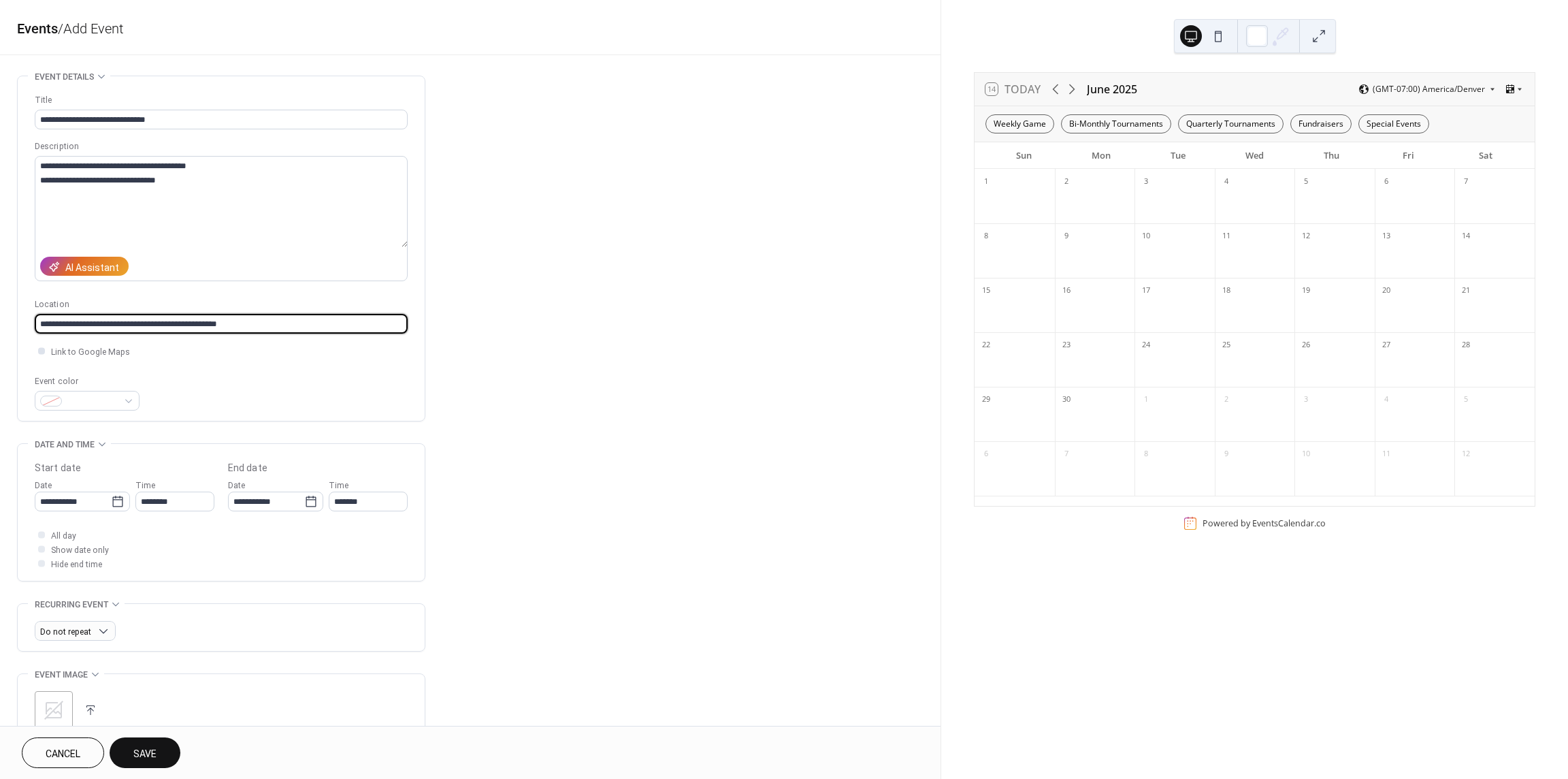 type on "**********" 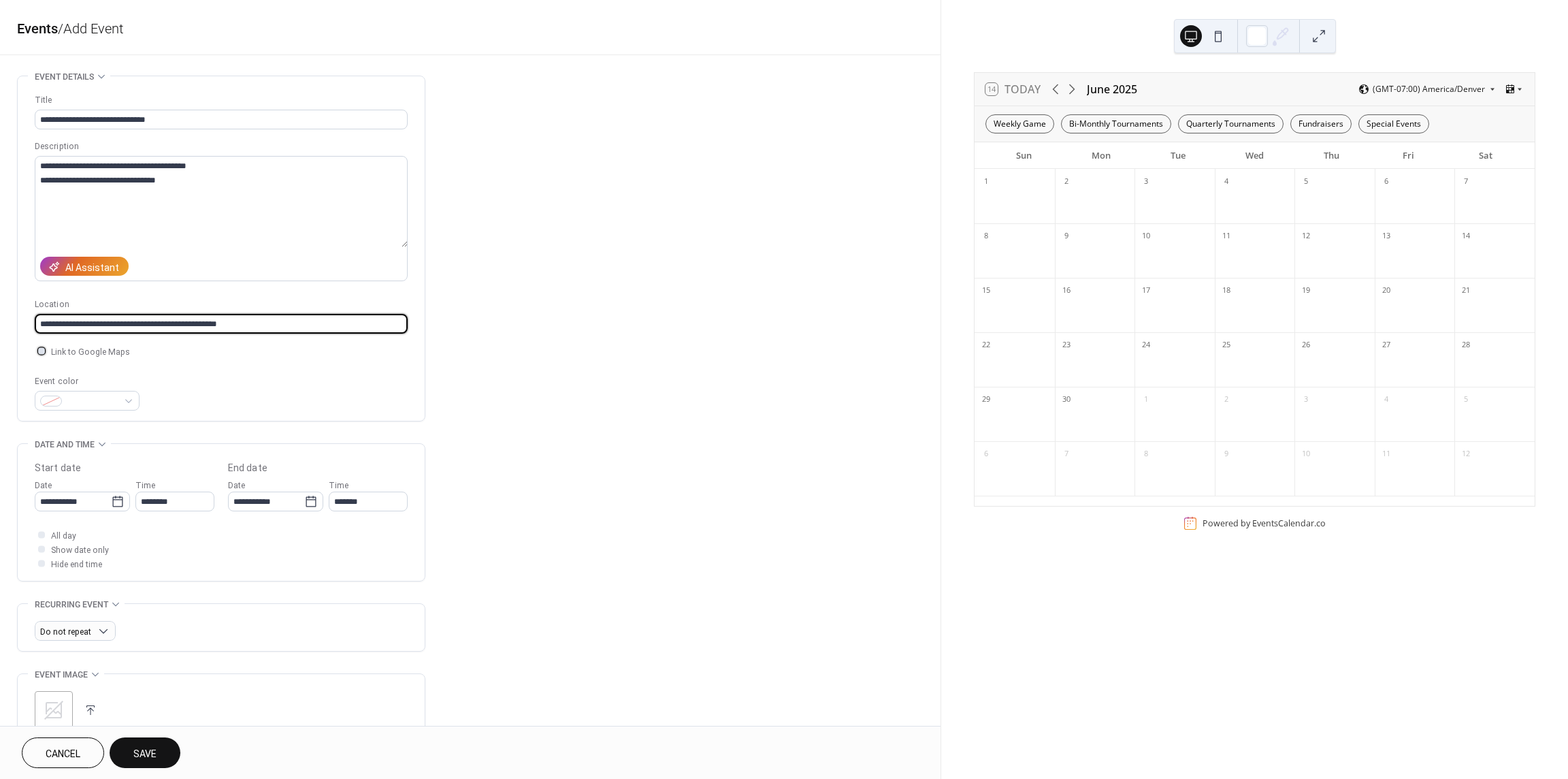 click at bounding box center (42, 351) 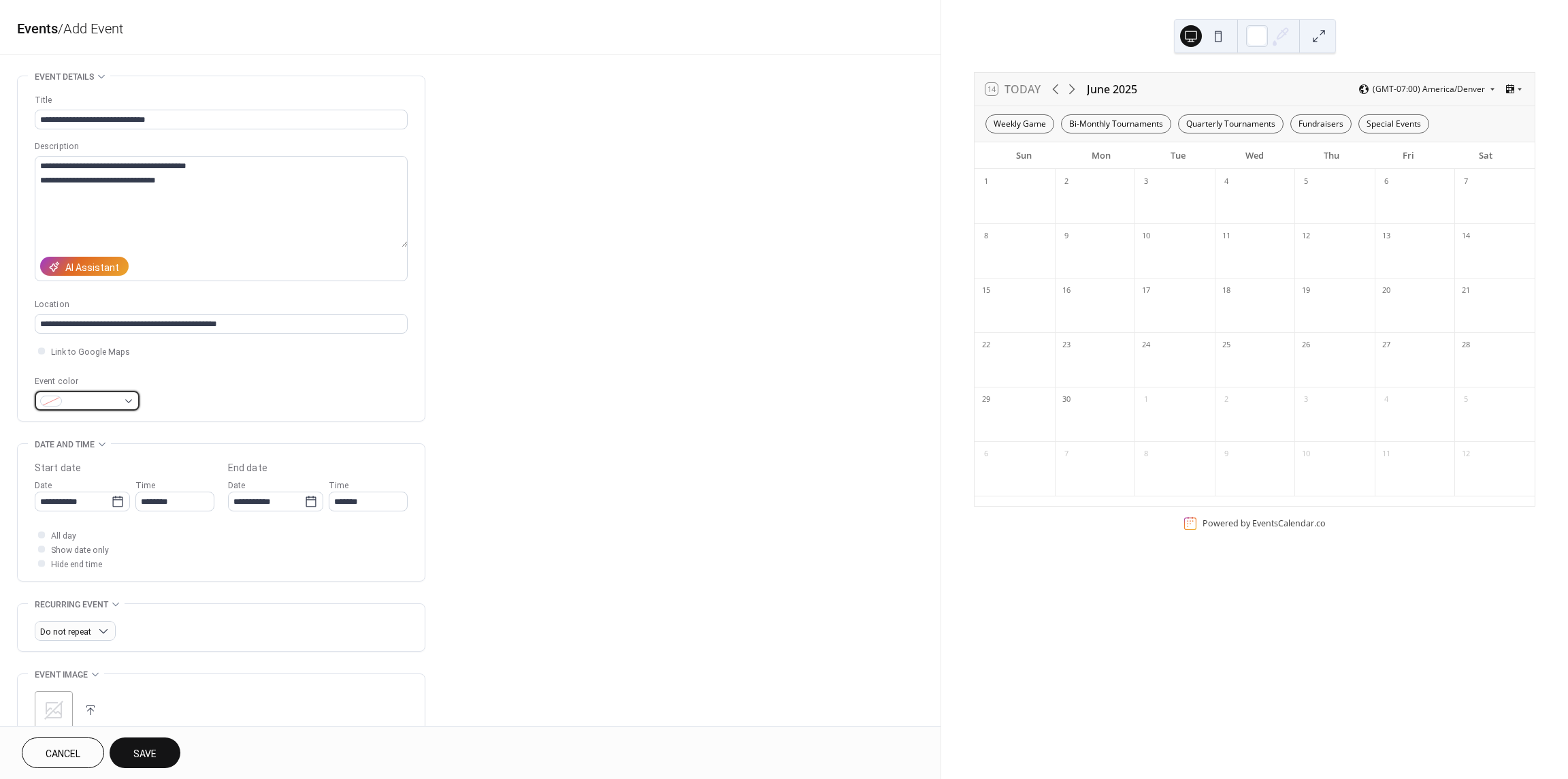 click at bounding box center (93, 402) 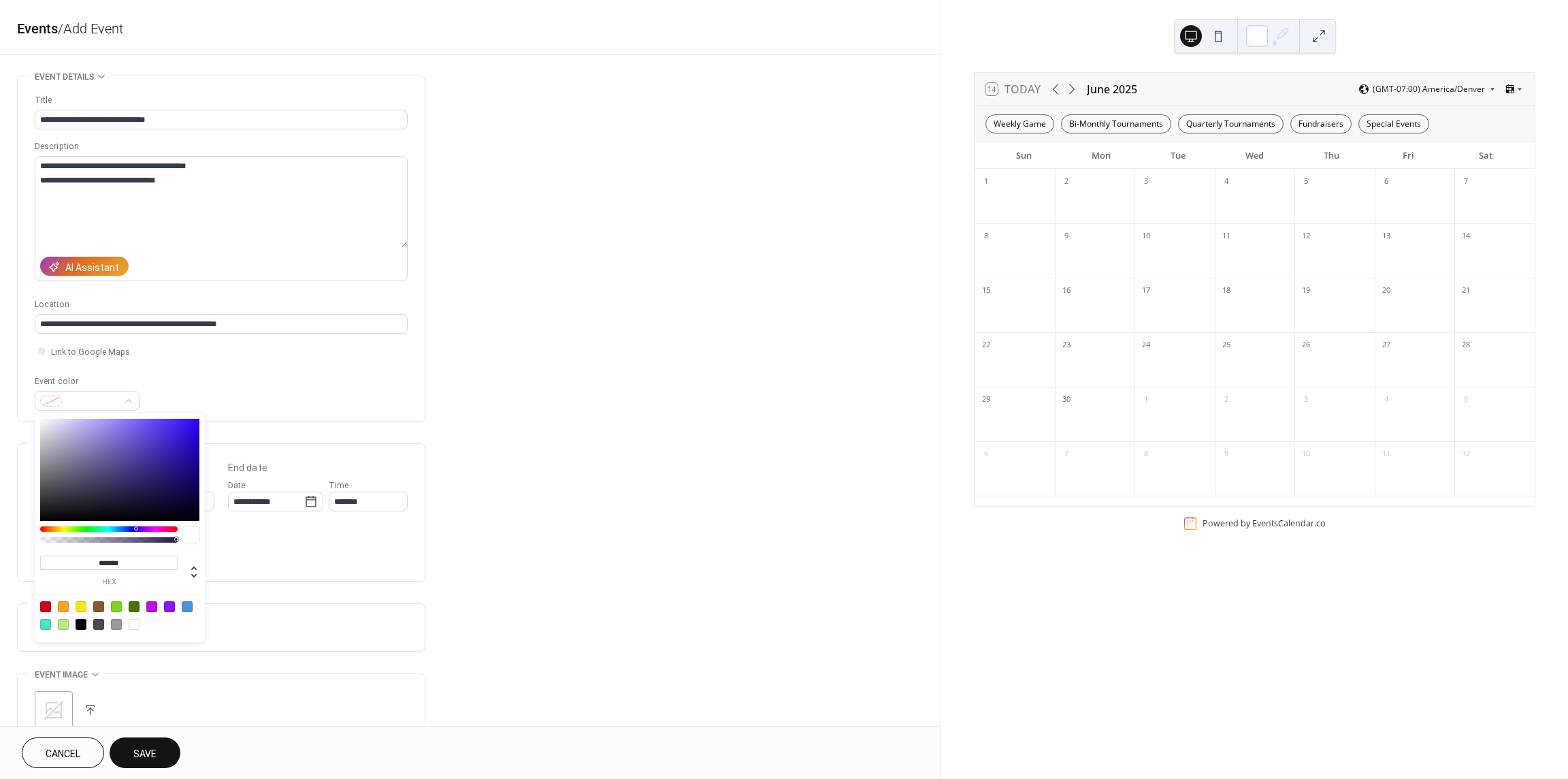 click at bounding box center [46, 607] 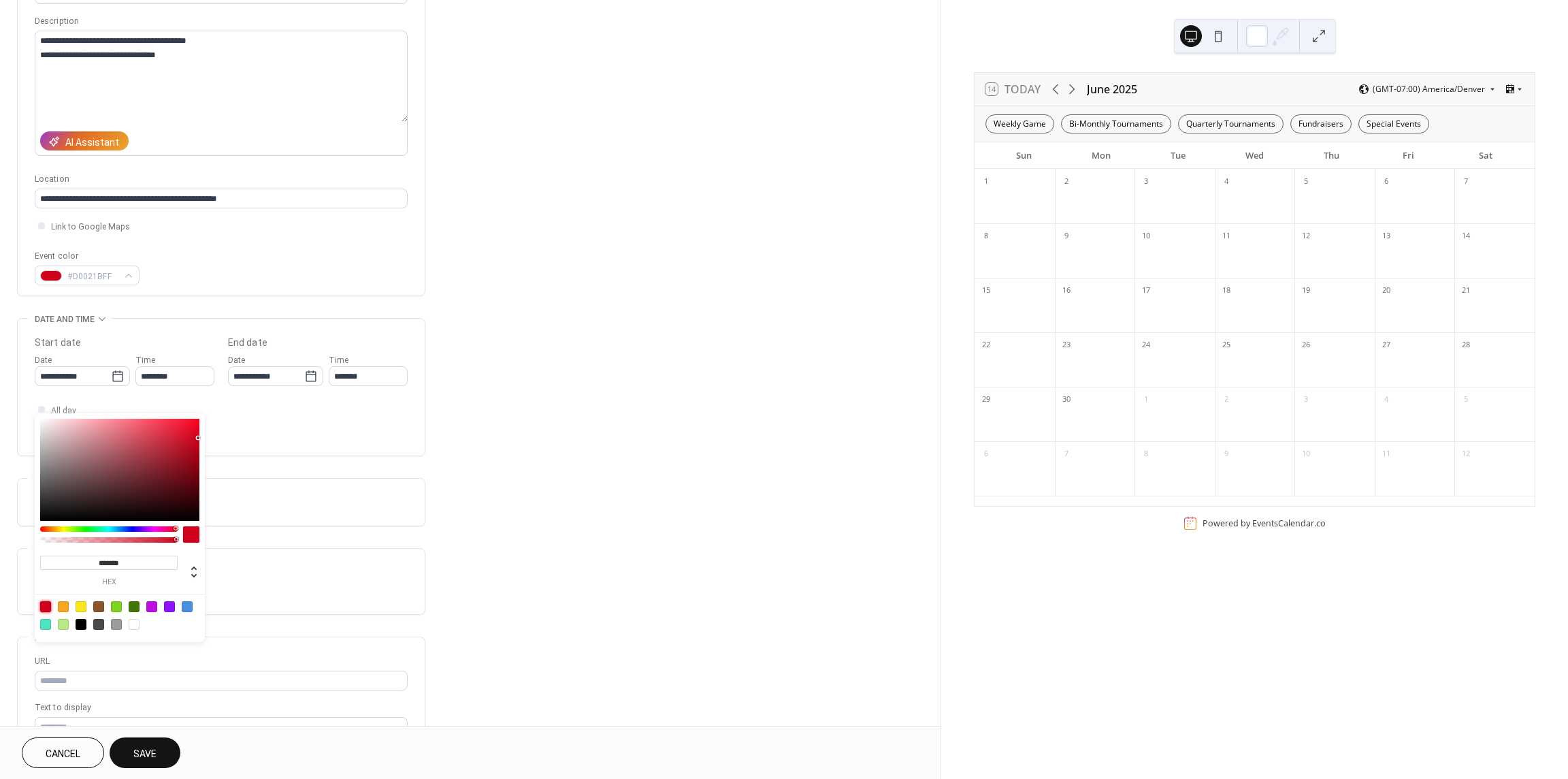 scroll, scrollTop: 153, scrollLeft: 0, axis: vertical 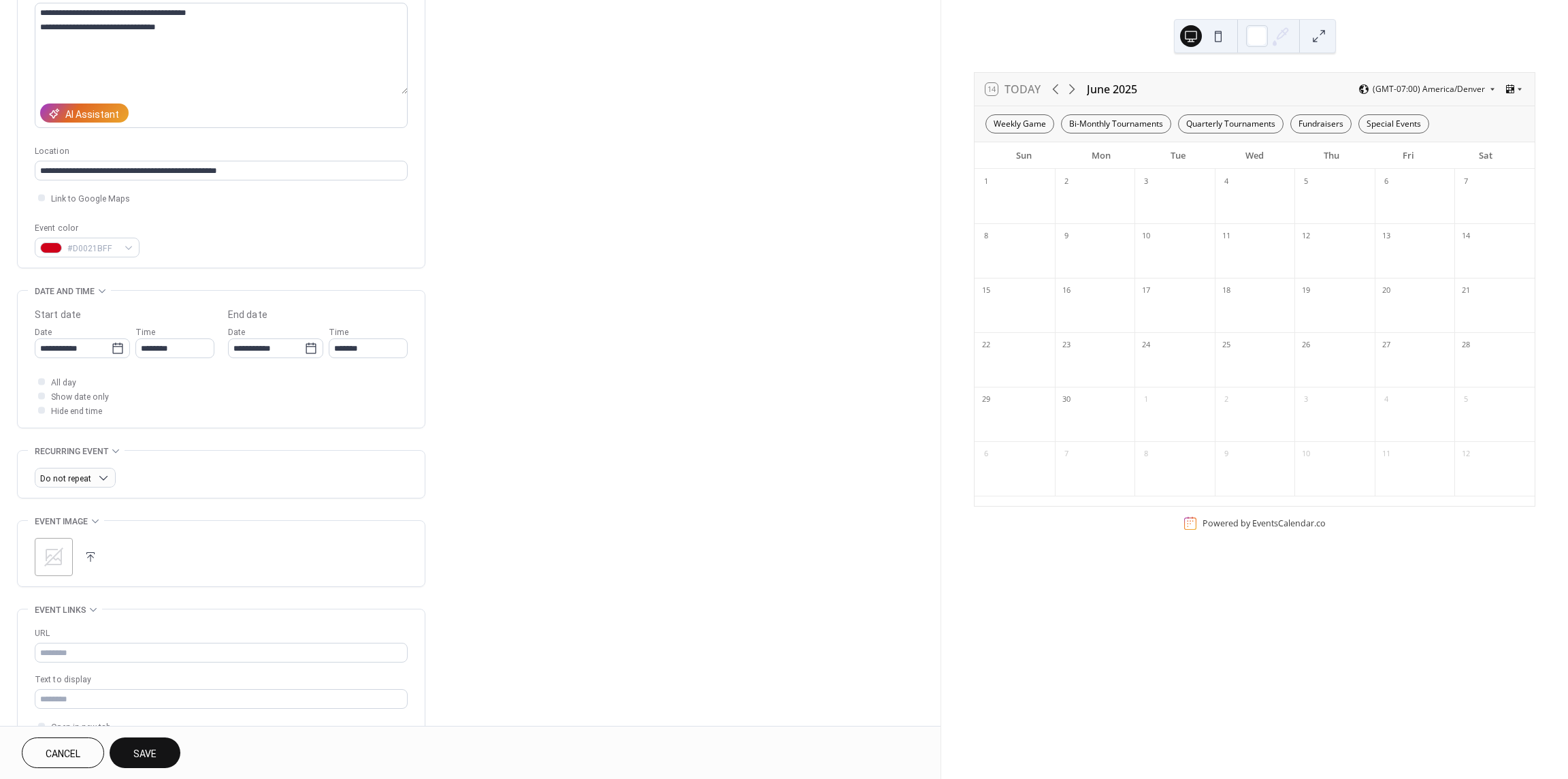 click on "**********" at bounding box center (470, 445) 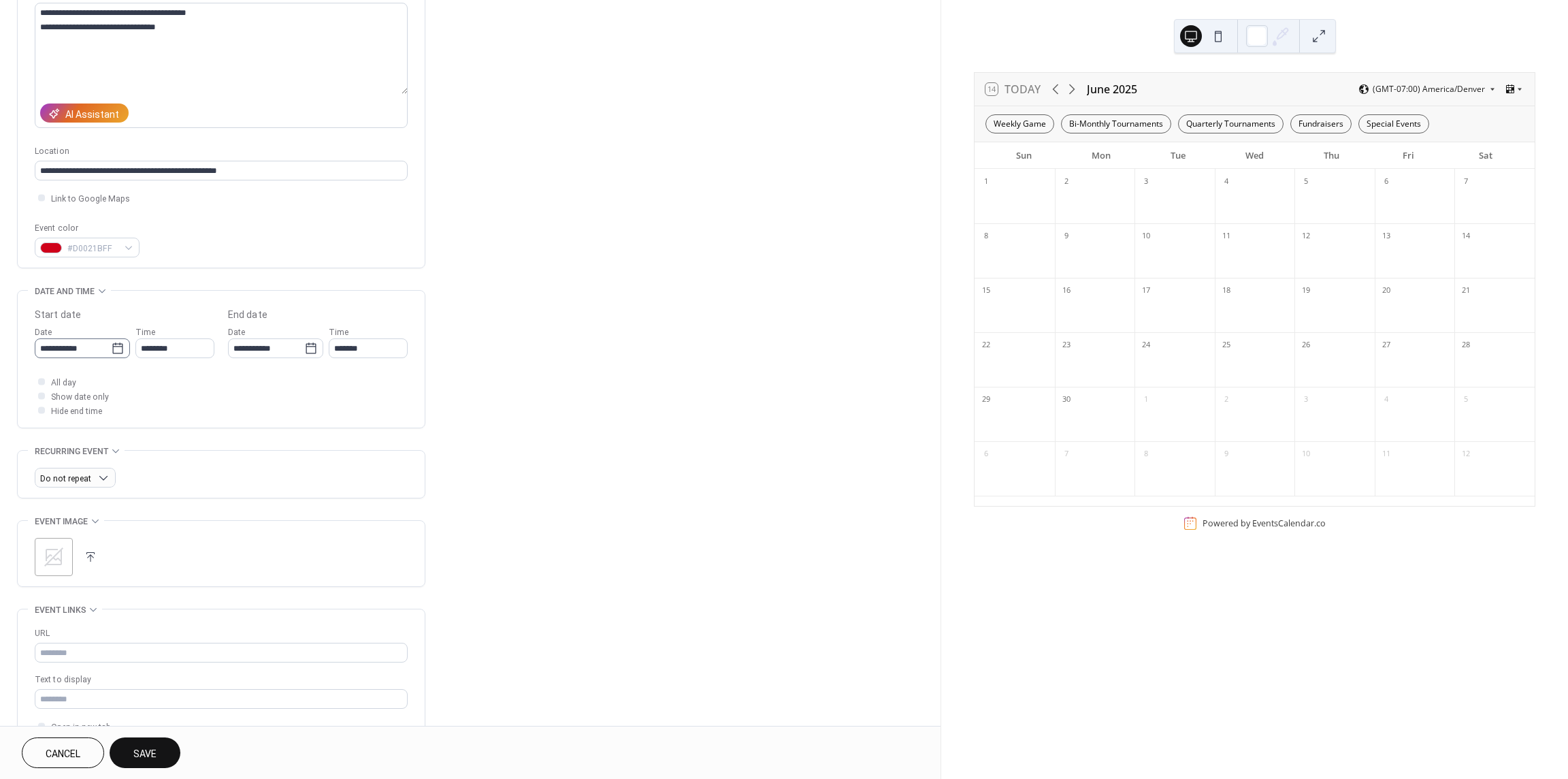 click 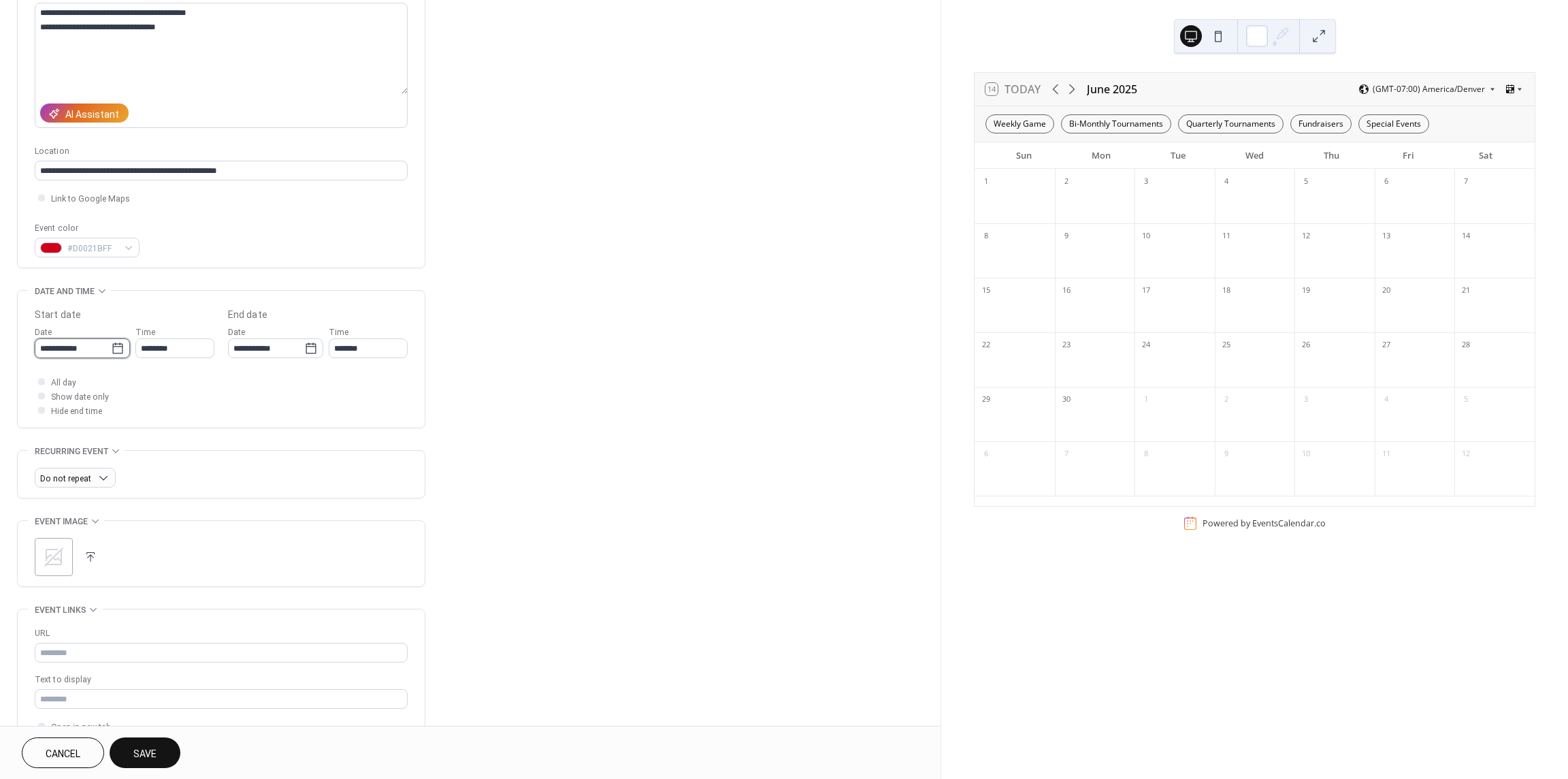 click on "**********" at bounding box center (73, 348) 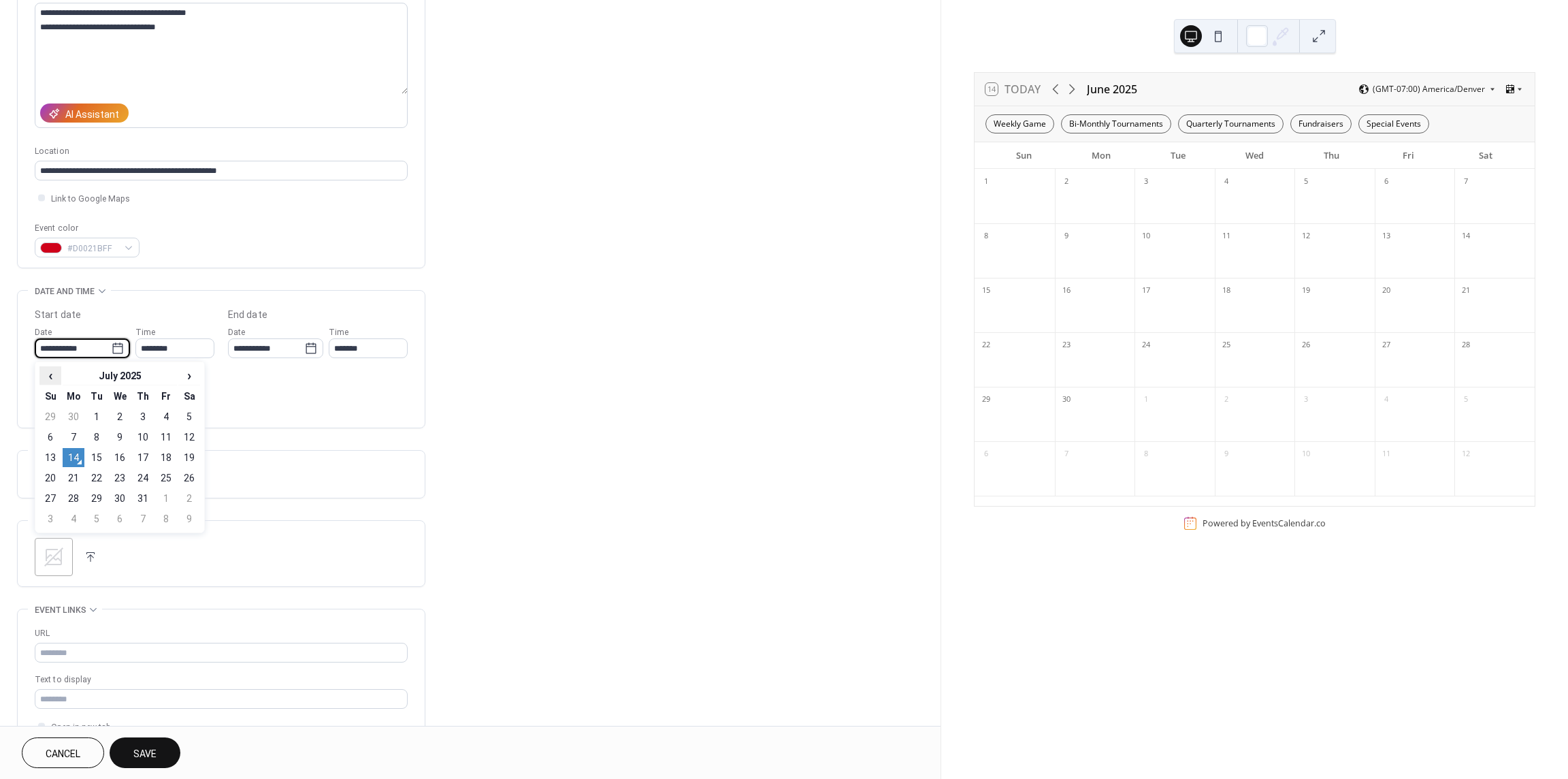 click on "‹" at bounding box center (50, 375) 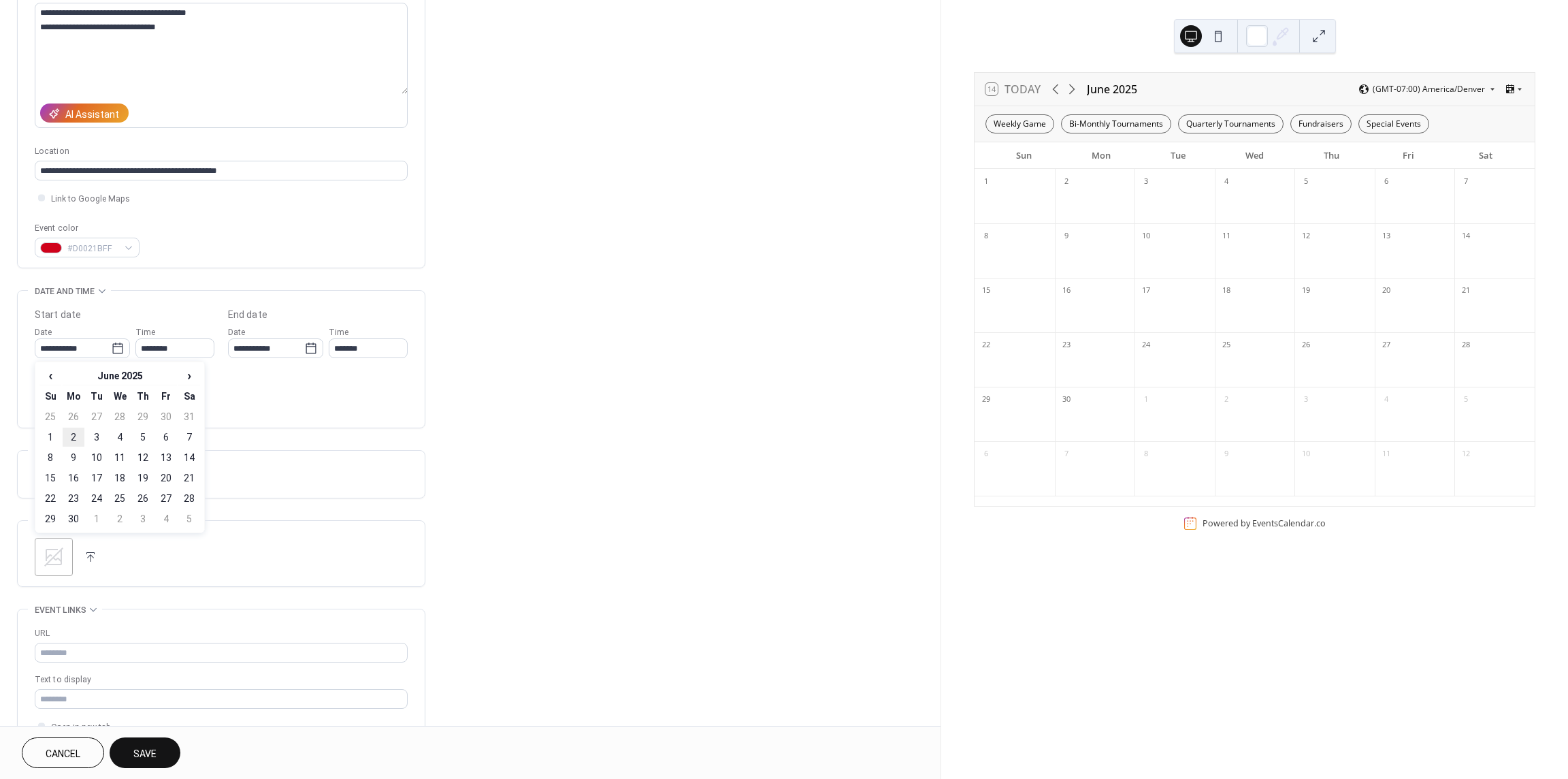 click on "2" at bounding box center [74, 437] 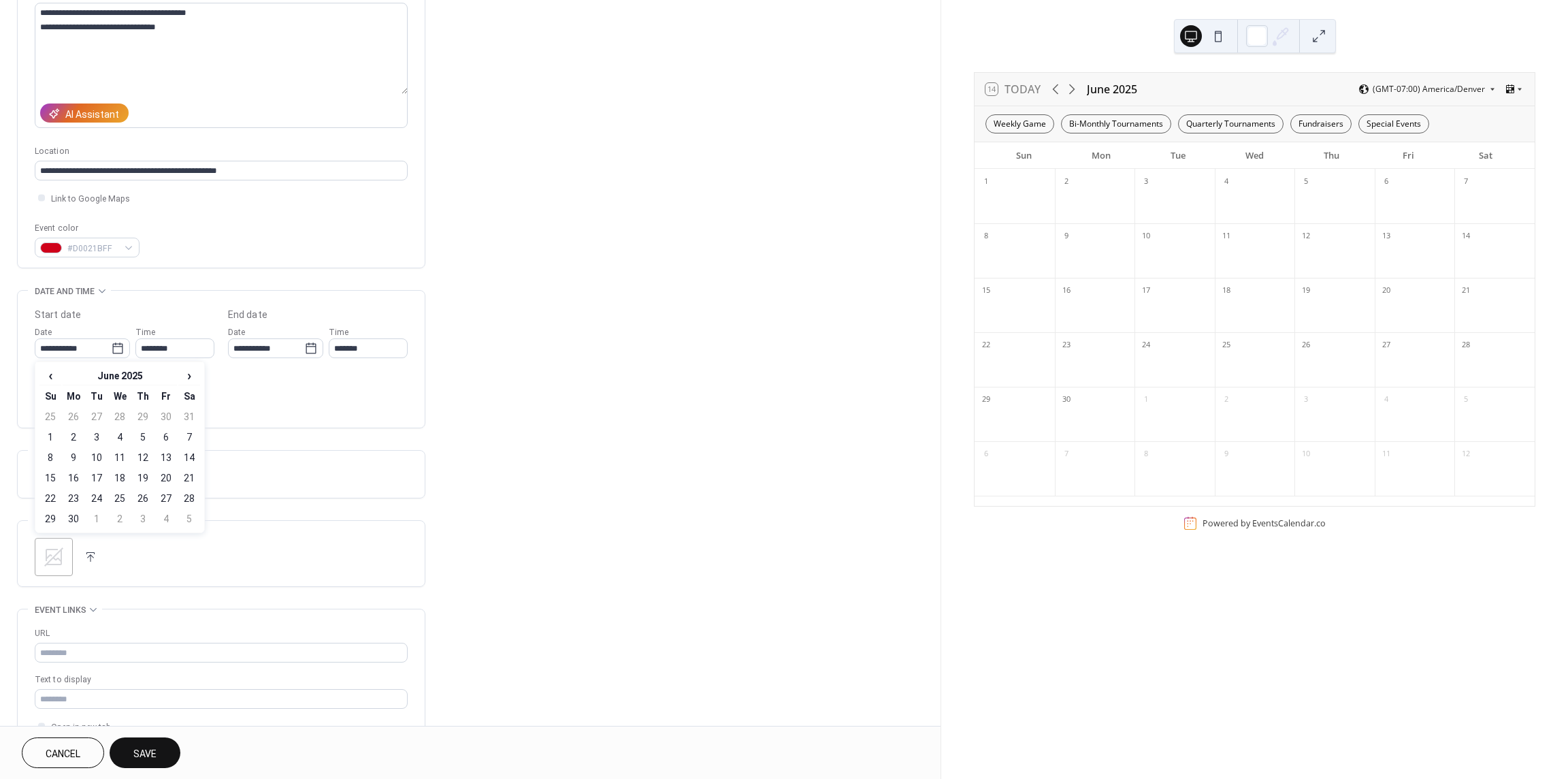 type on "**********" 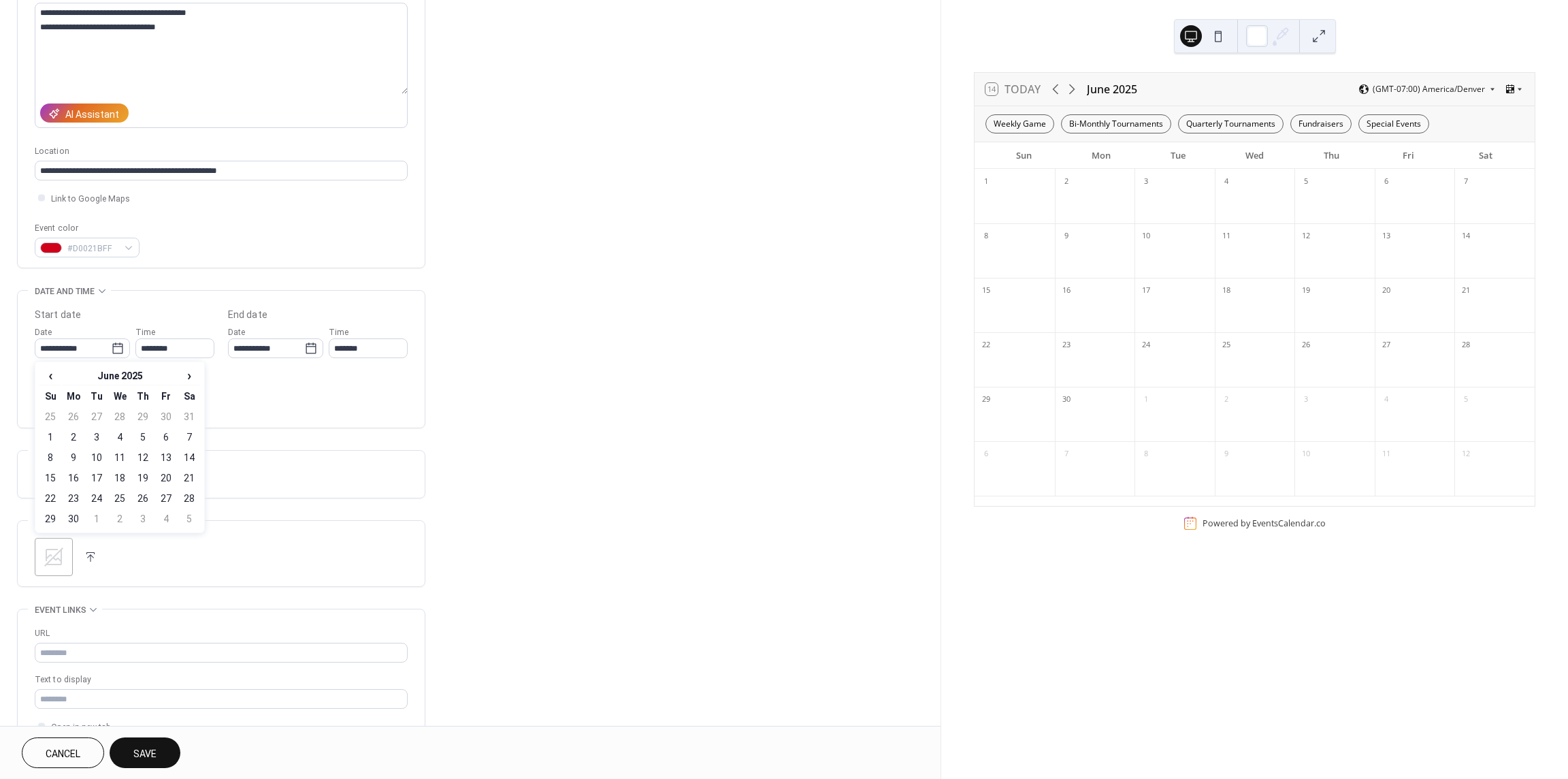 type on "**********" 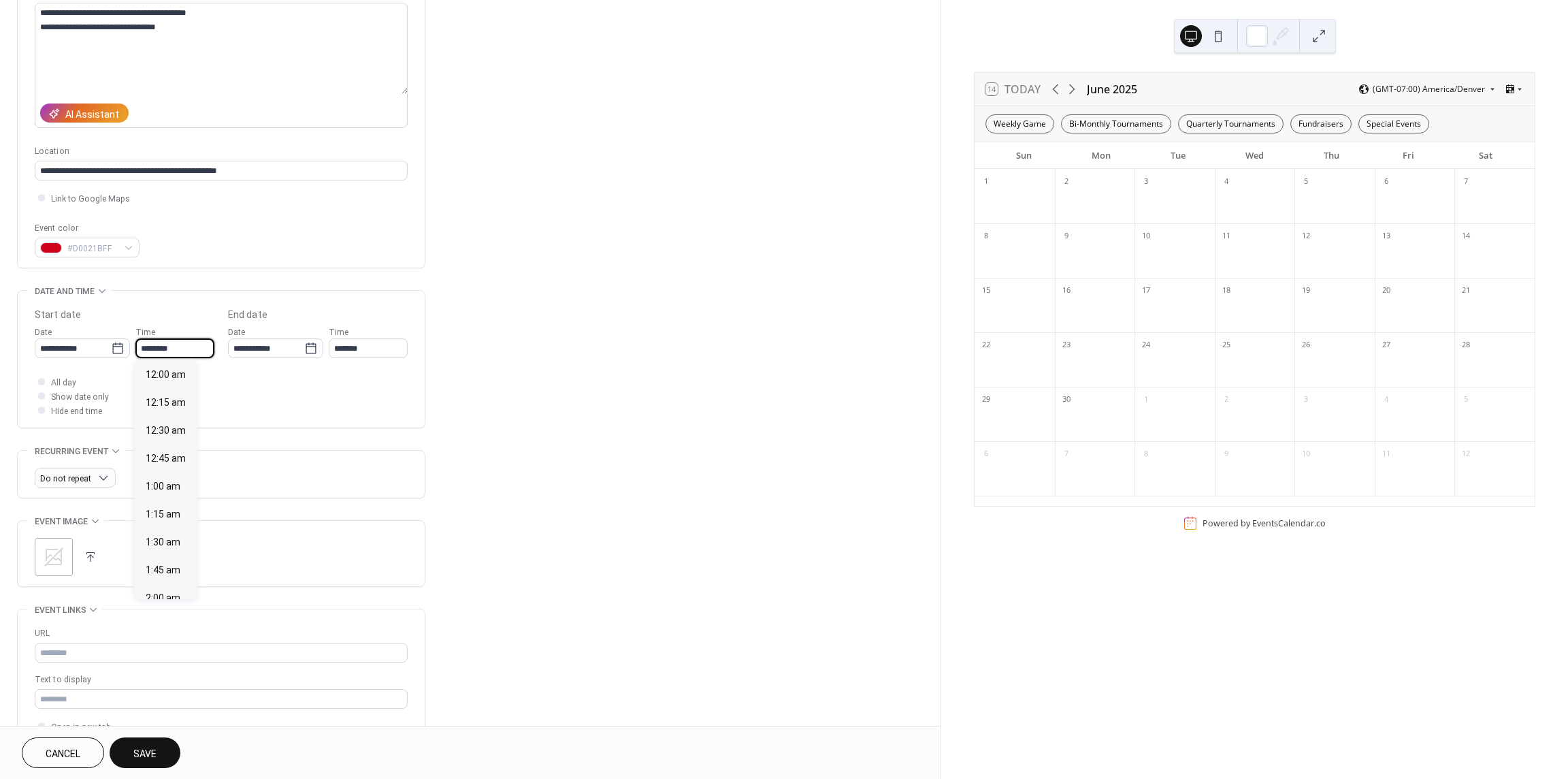 click on "********" at bounding box center (175, 348) 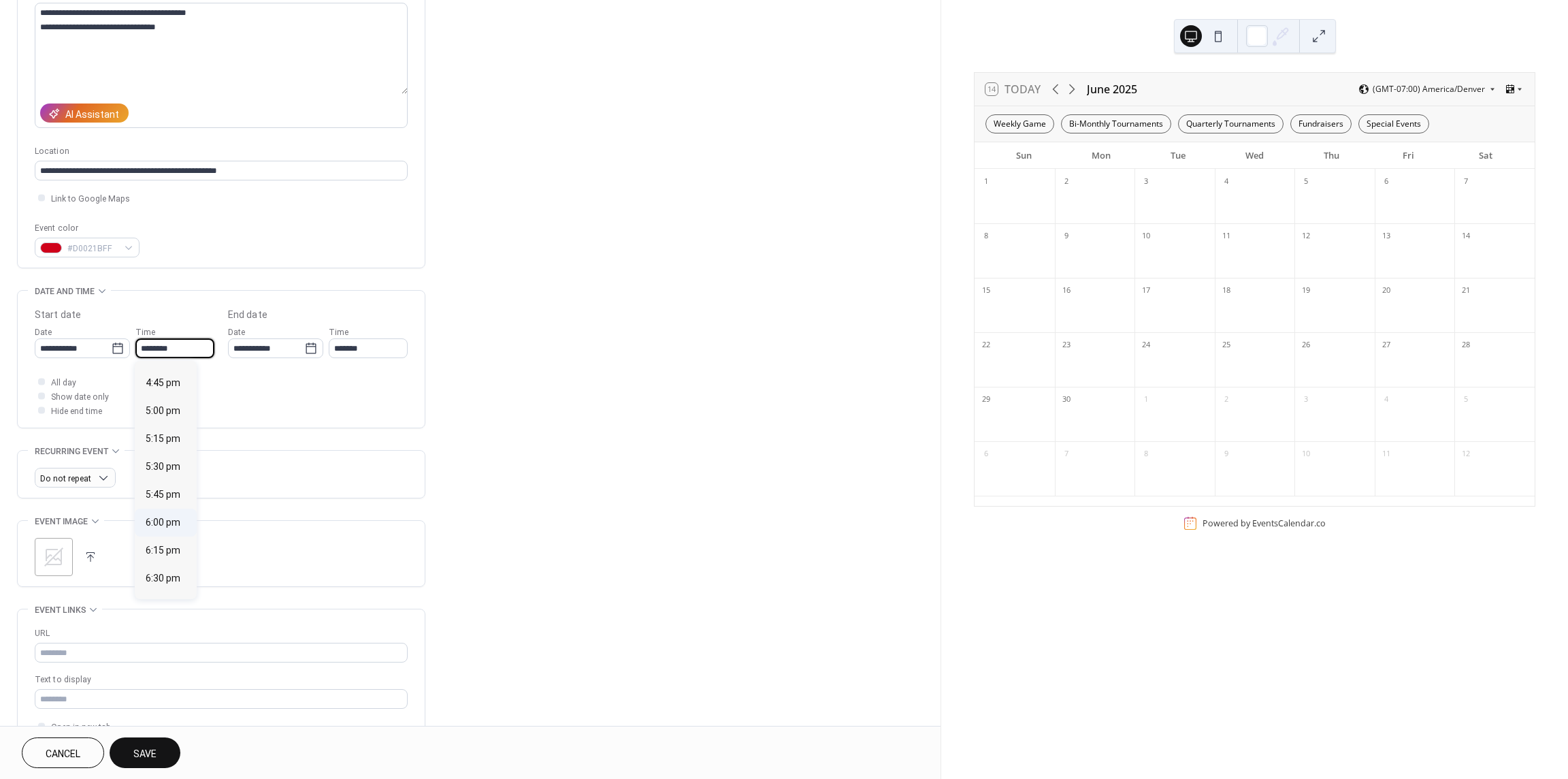 scroll, scrollTop: 1885, scrollLeft: 0, axis: vertical 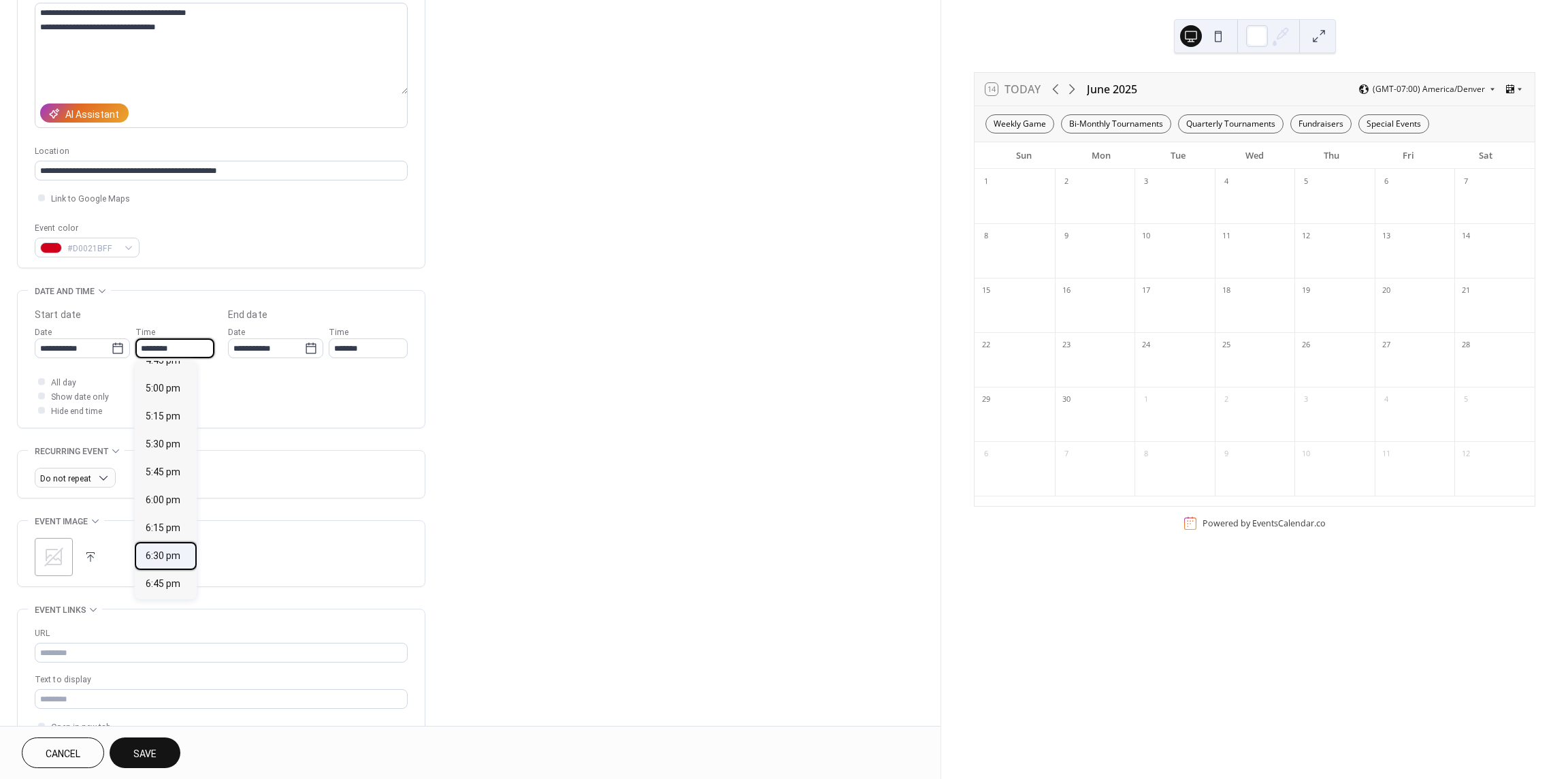 click on "6:30 pm" at bounding box center [163, 556] 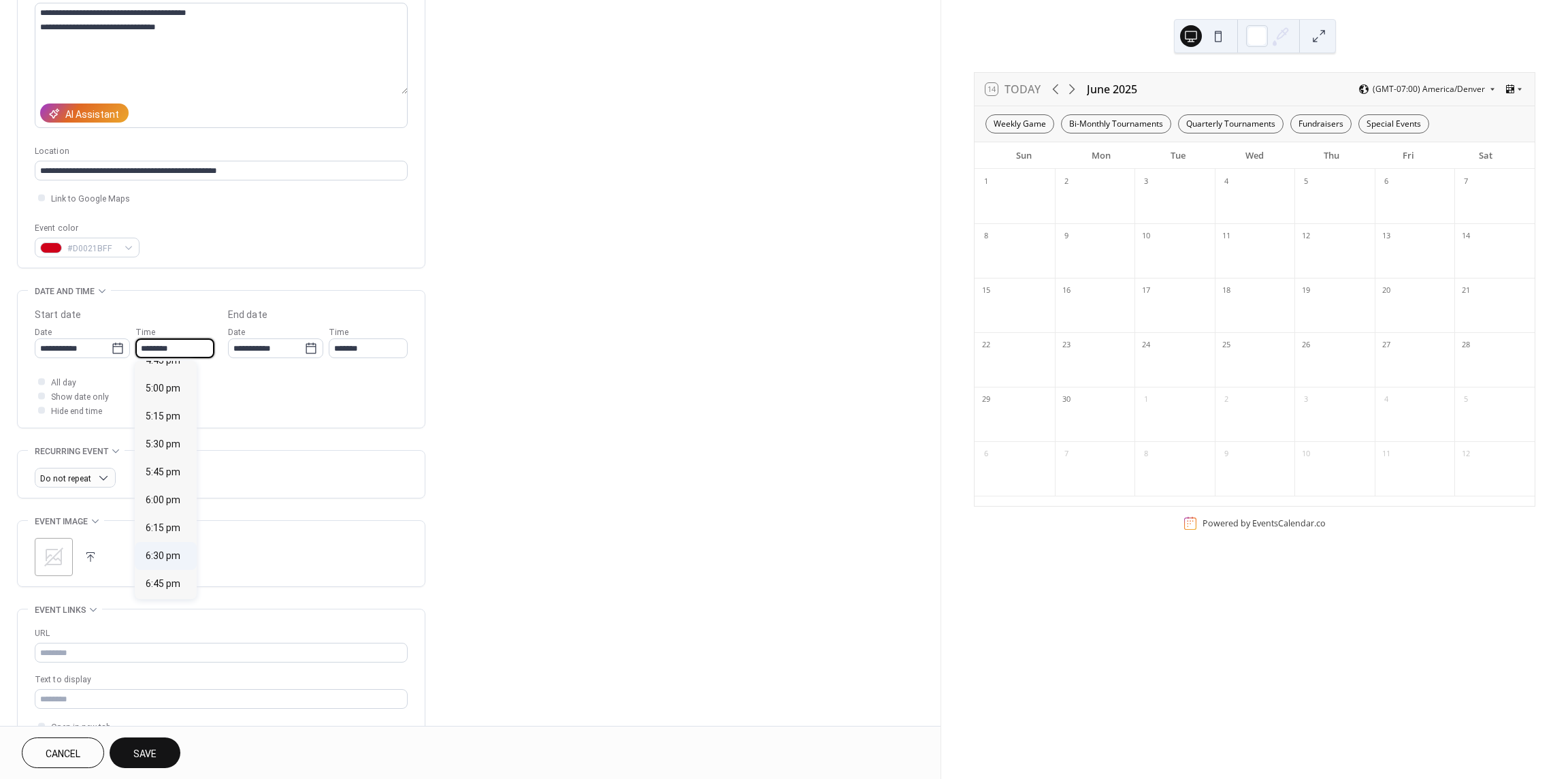 type on "*******" 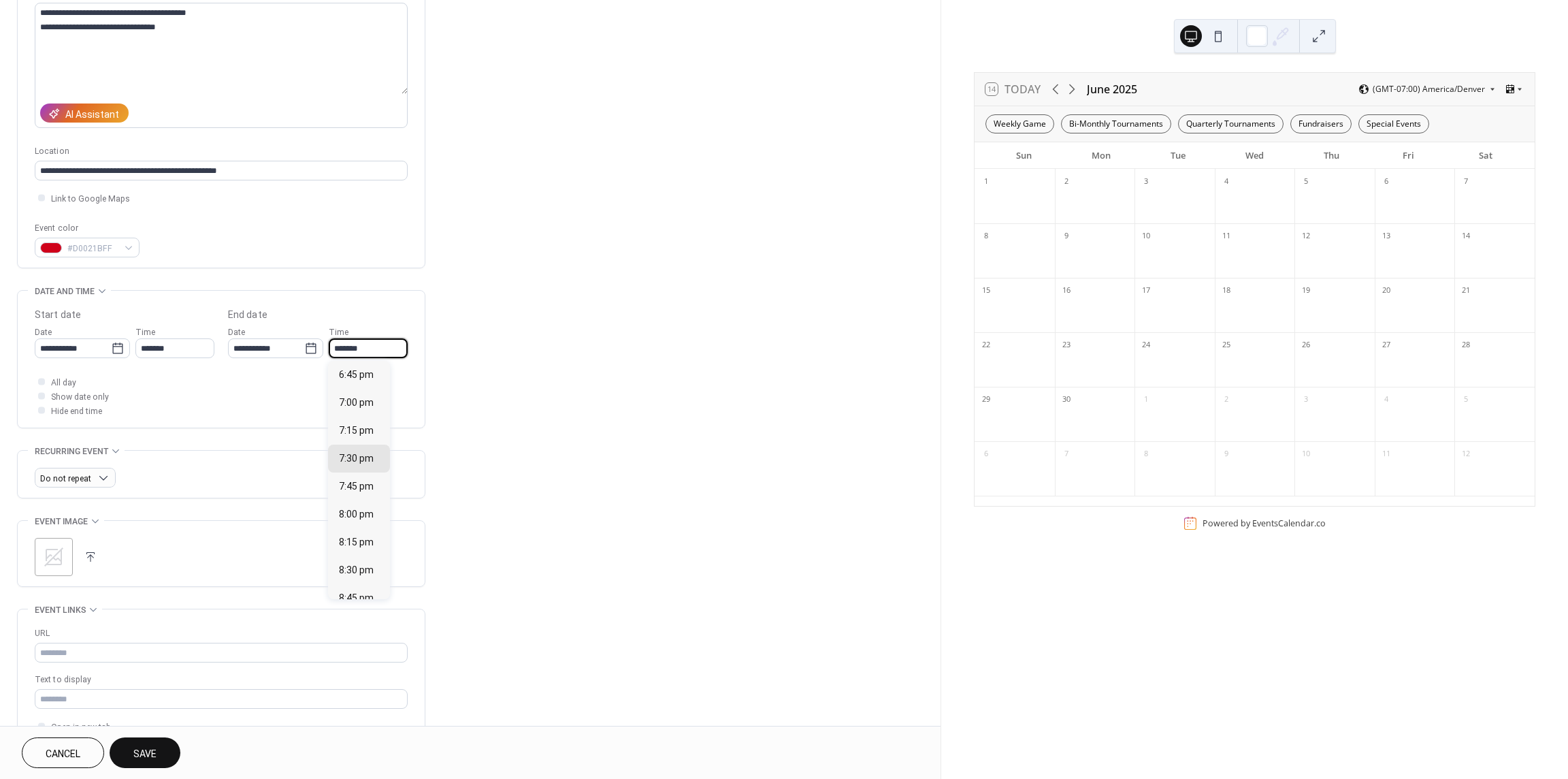 click on "*******" at bounding box center [368, 348] 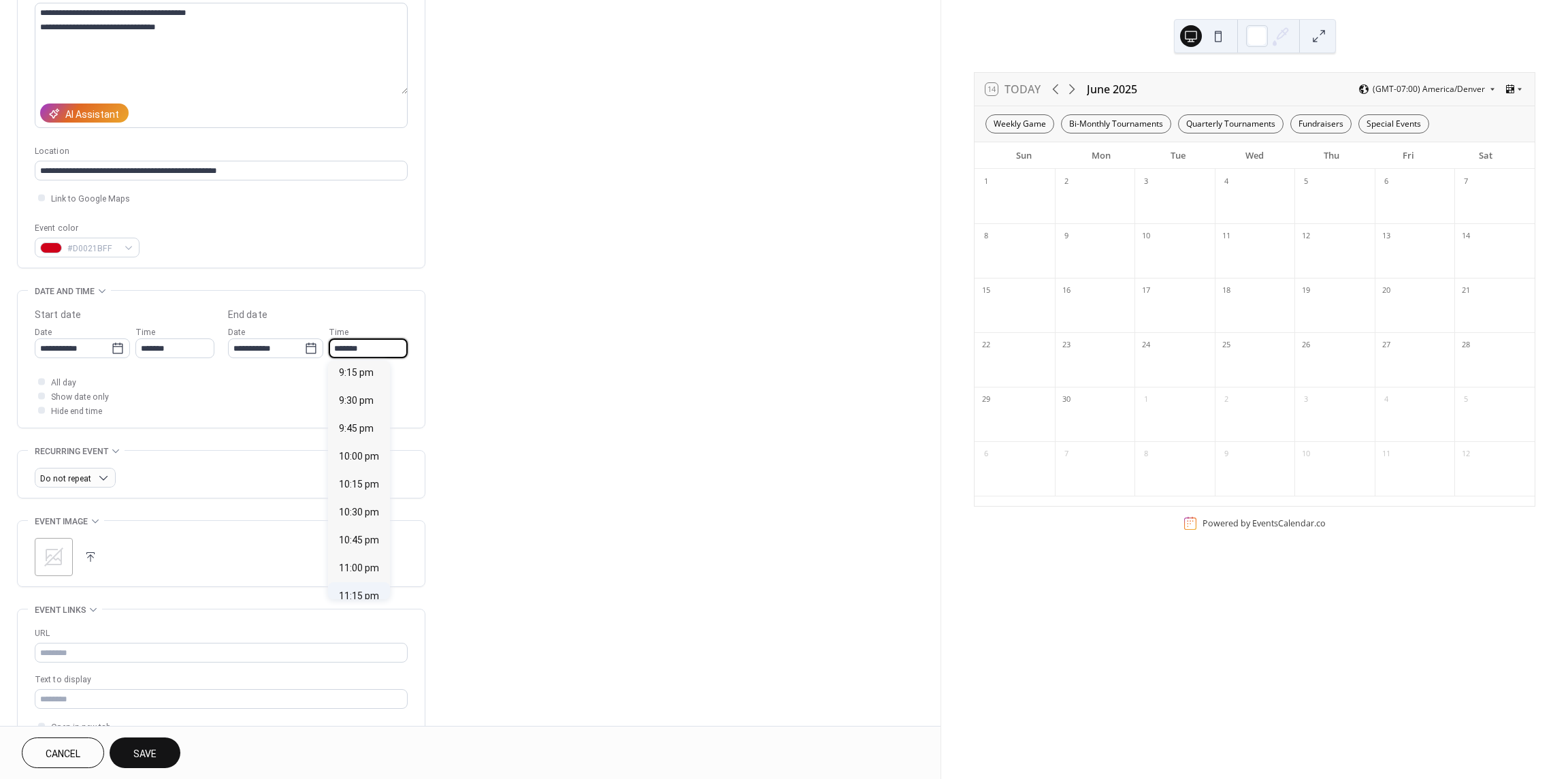 scroll, scrollTop: 289, scrollLeft: 0, axis: vertical 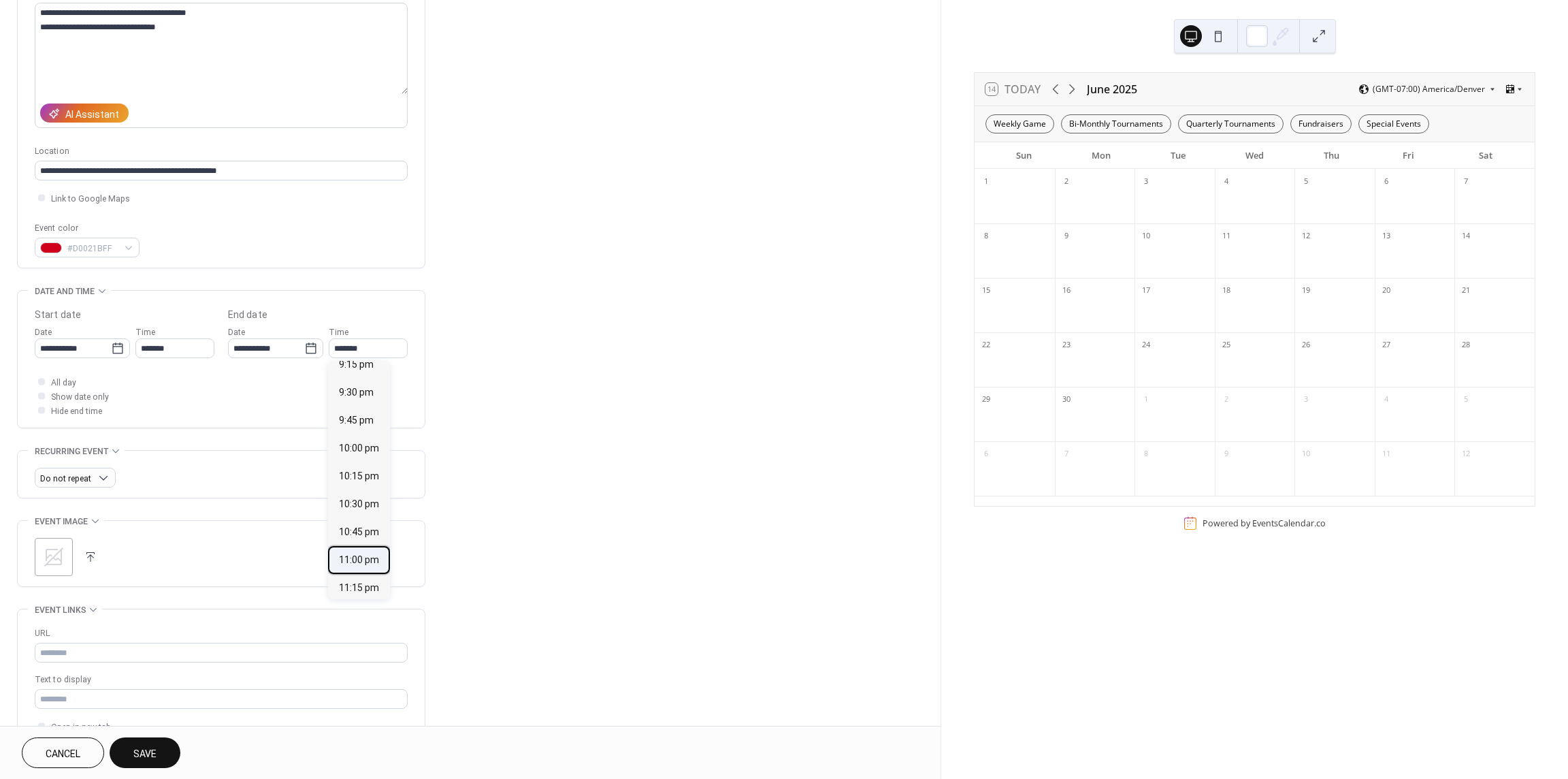 click on "11:00 pm" at bounding box center [359, 560] 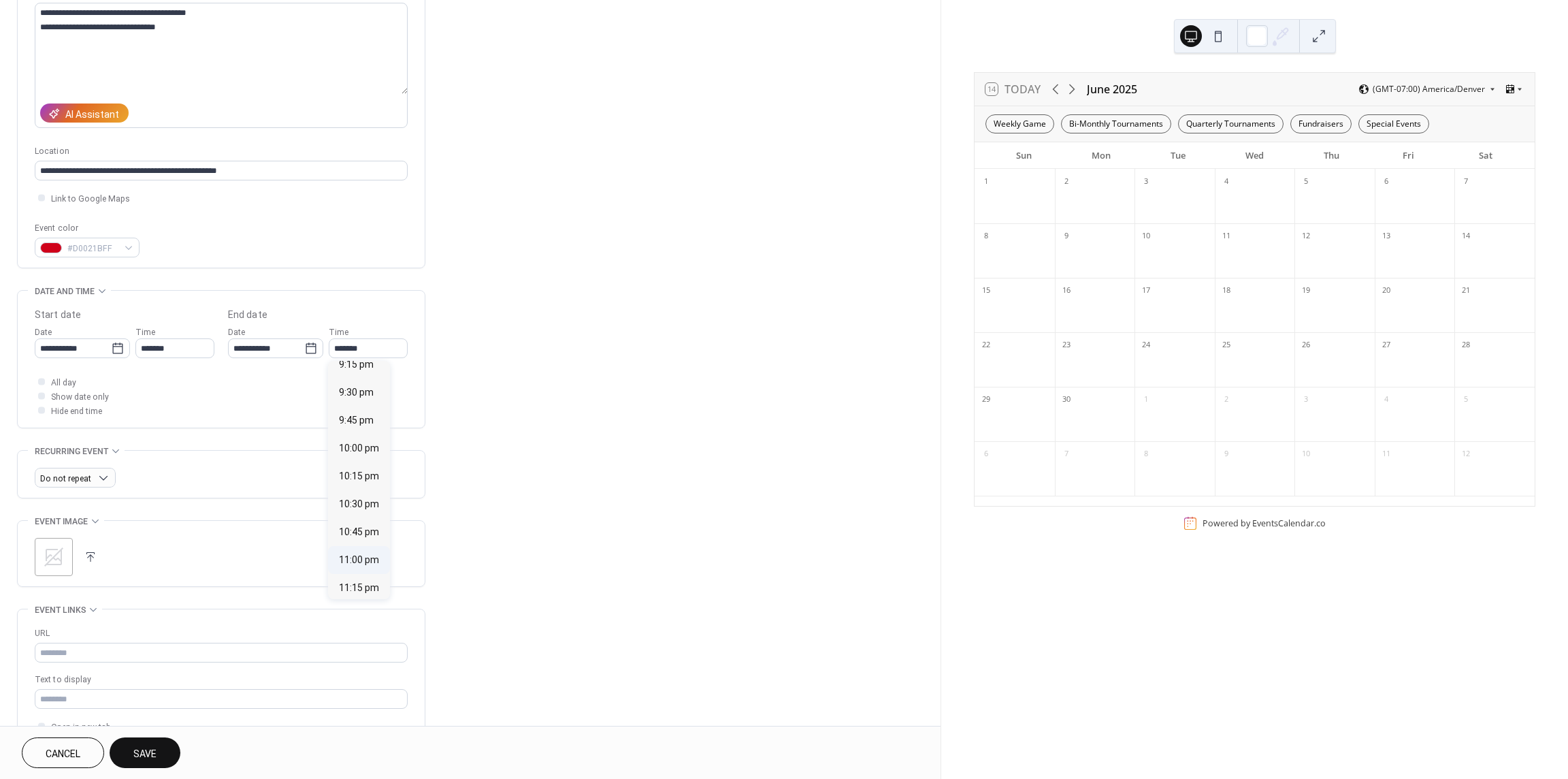 type on "********" 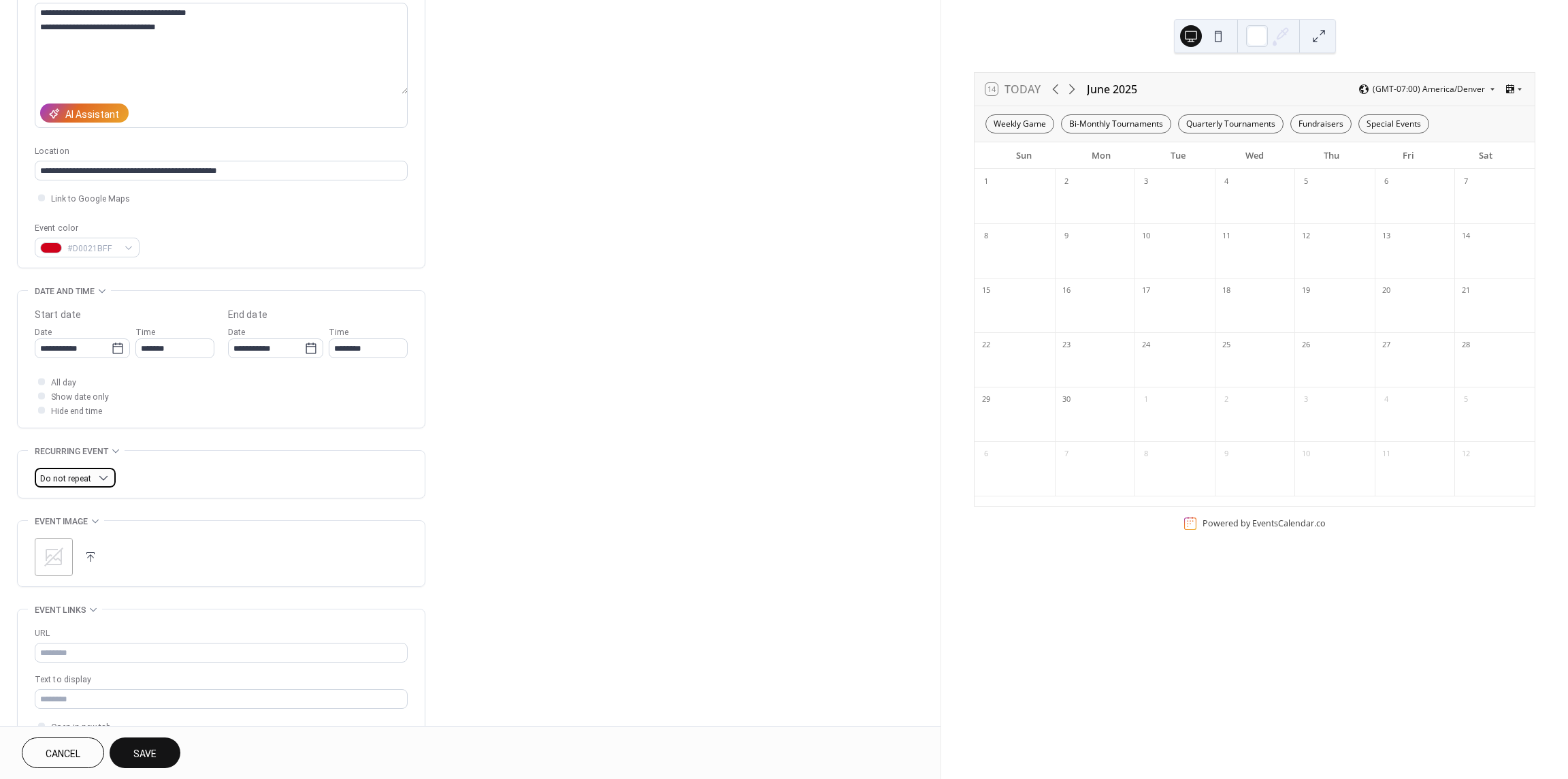 click on "Do not repeat" at bounding box center [65, 479] 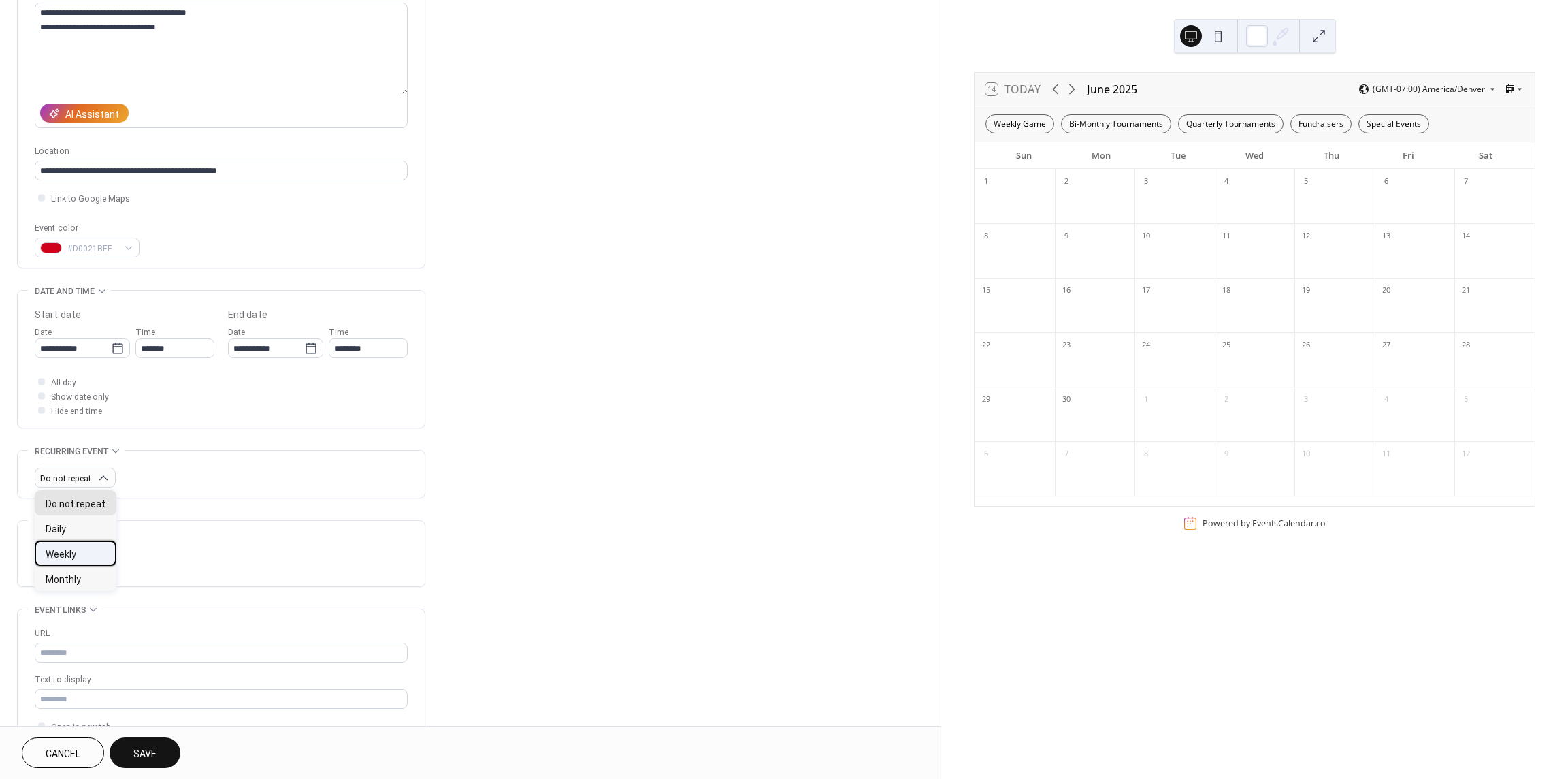click on "Weekly" at bounding box center [61, 554] 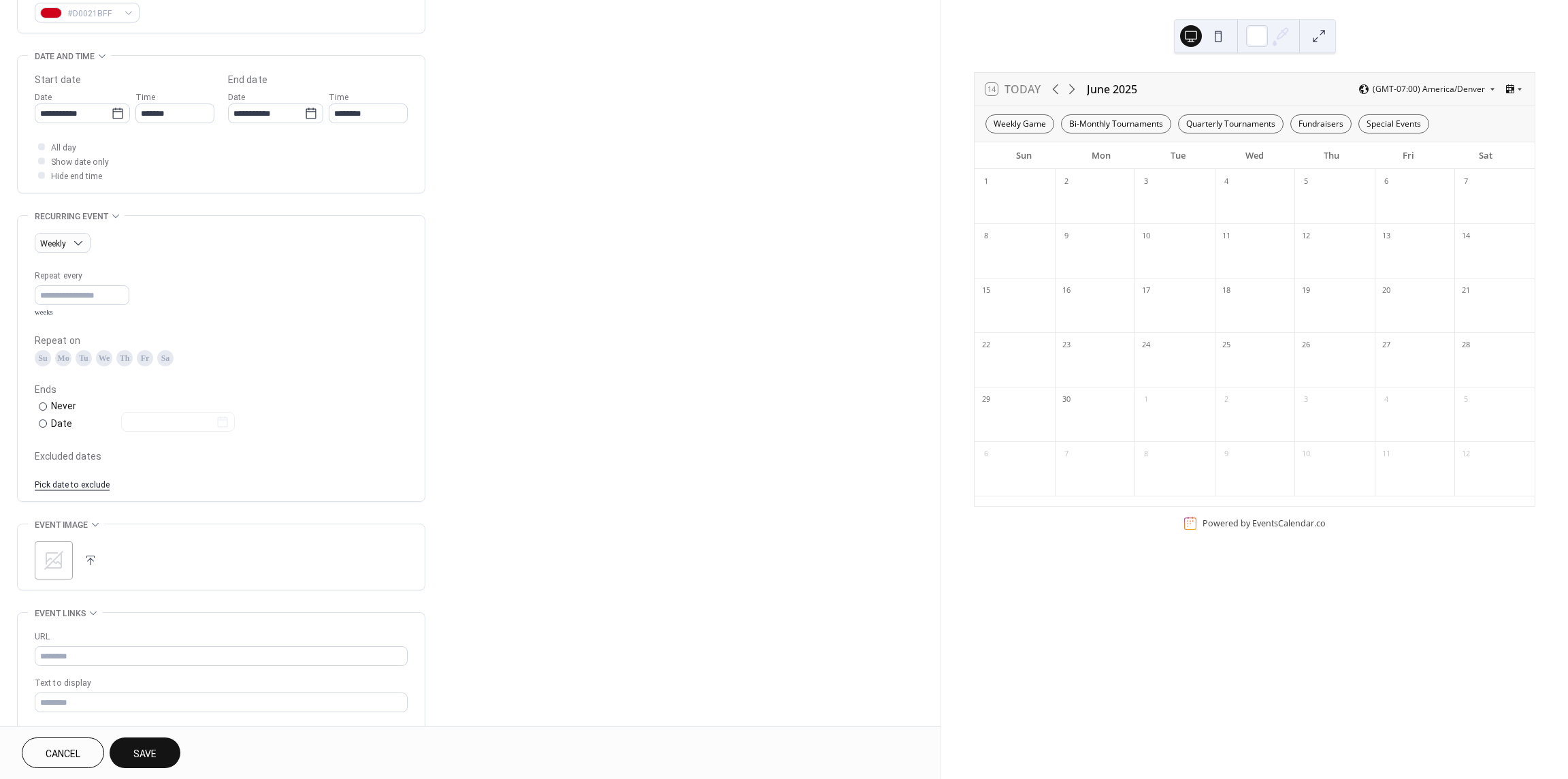 scroll, scrollTop: 392, scrollLeft: 0, axis: vertical 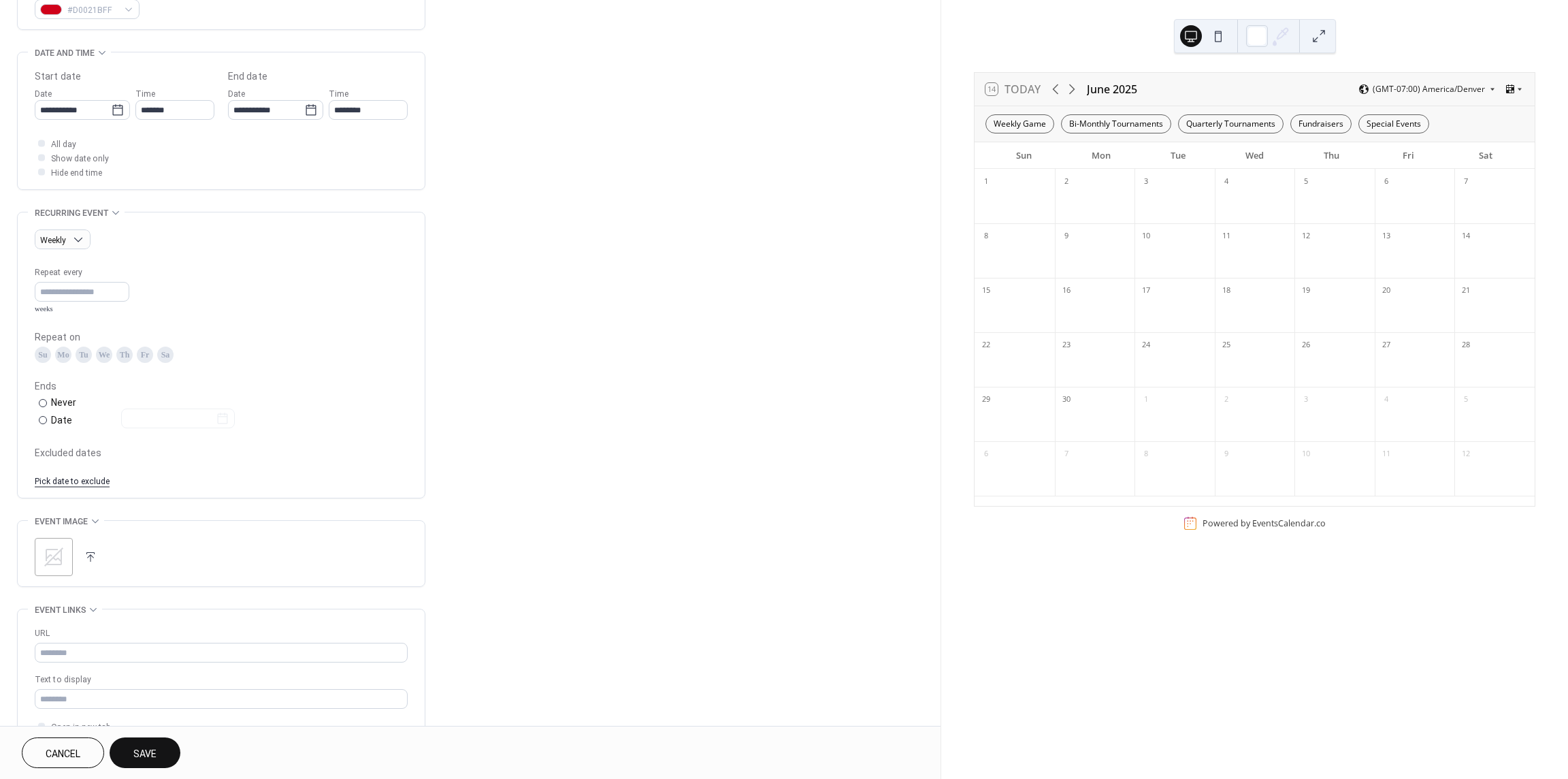 click on "Mo" at bounding box center (63, 355) 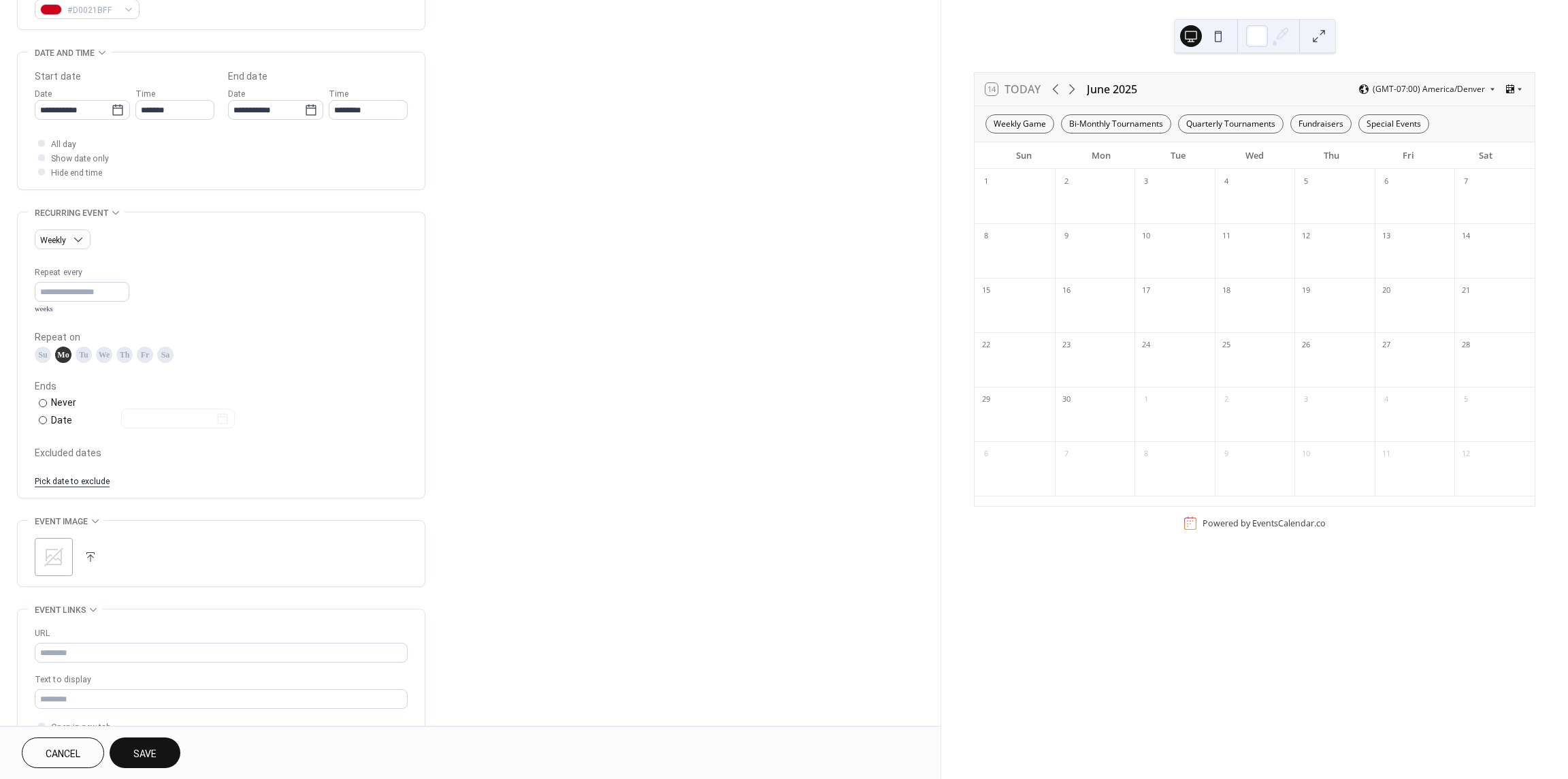 click on "Pick date to exclude" at bounding box center (72, 480) 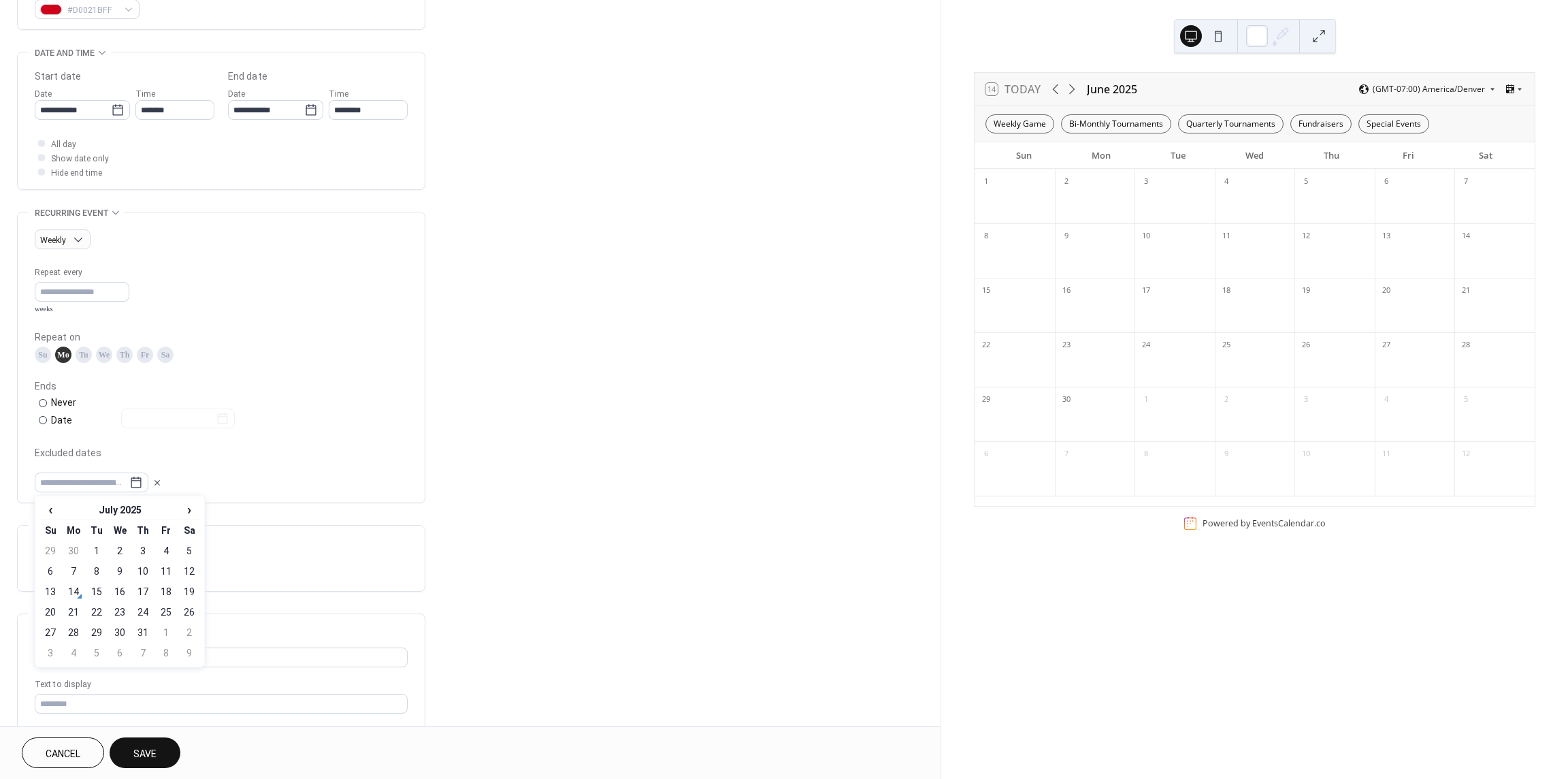 drag, startPoint x: 186, startPoint y: 511, endPoint x: 131, endPoint y: 538, distance: 61.26989 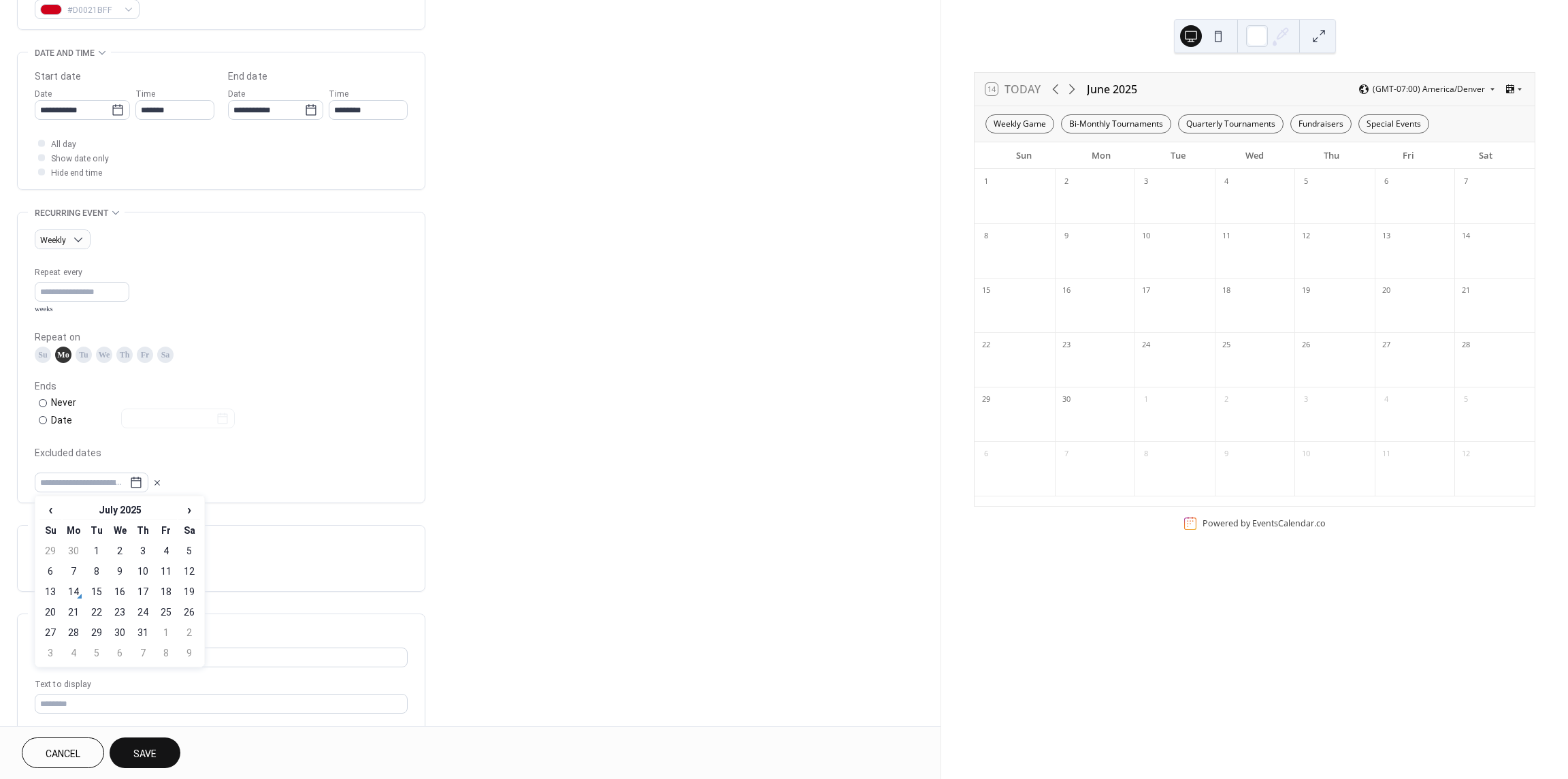 click on "›" at bounding box center [189, 509] 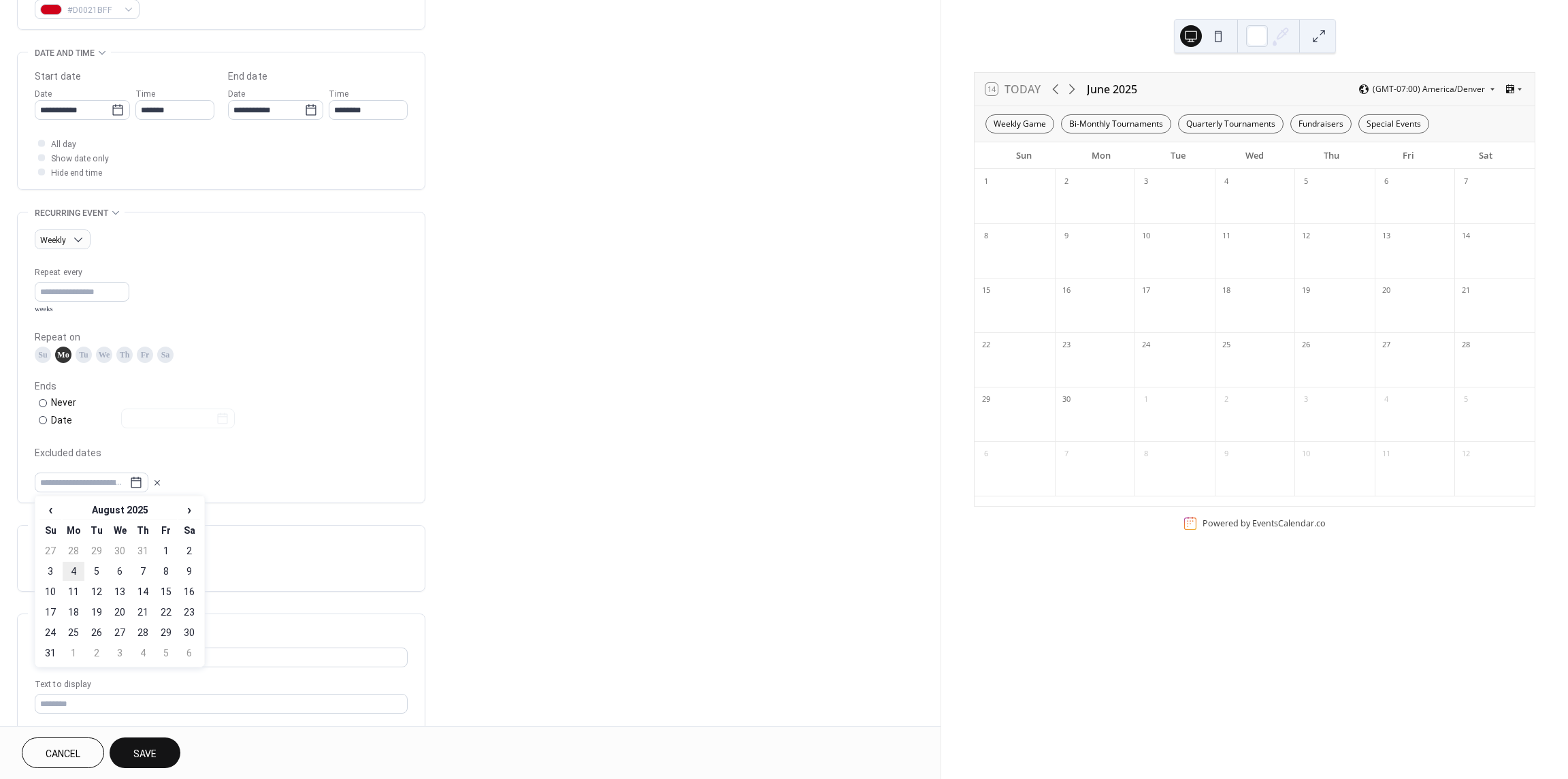 click on "4" at bounding box center (74, 571) 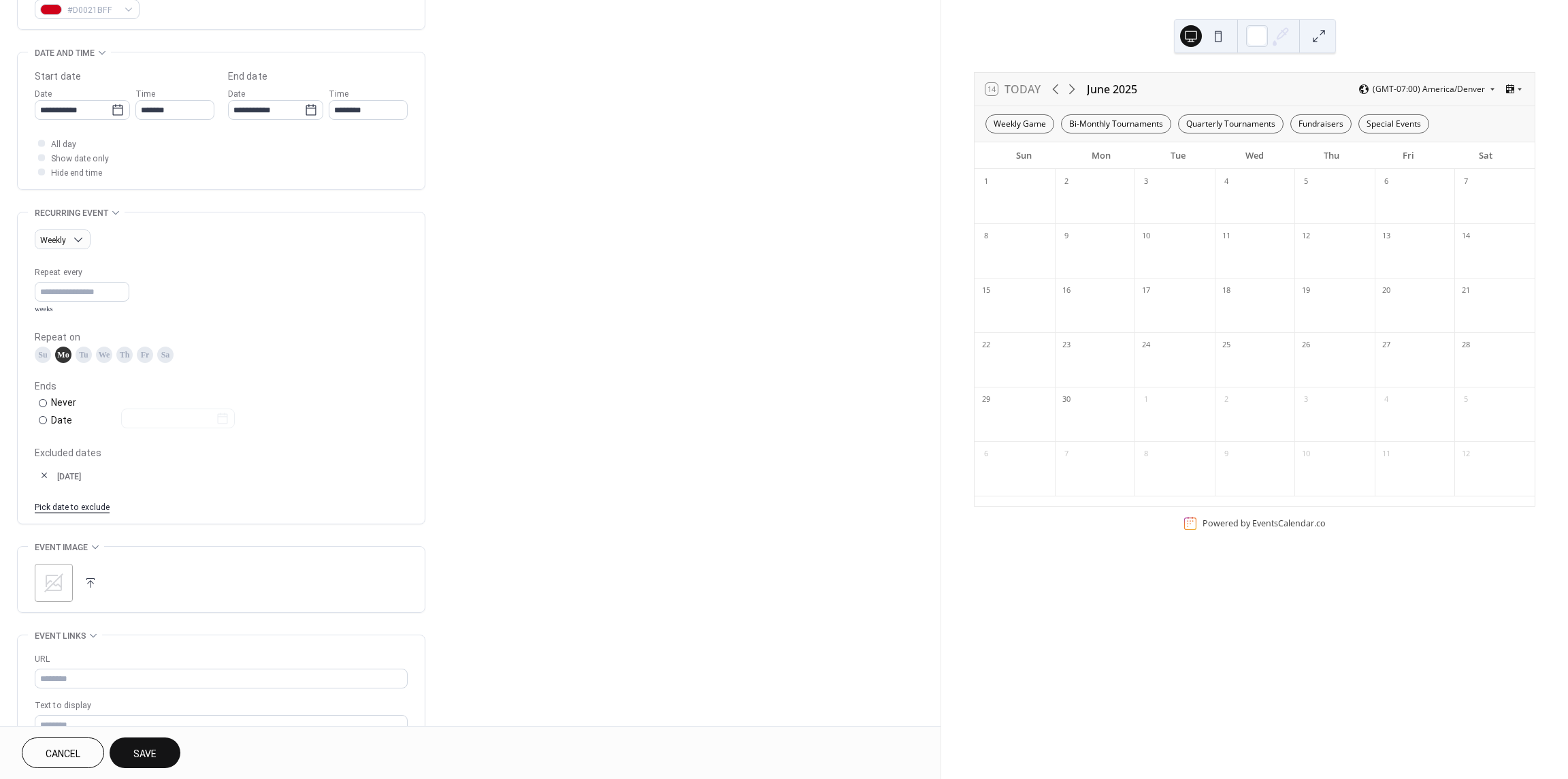 click on "Pick date to exclude" at bounding box center [72, 506] 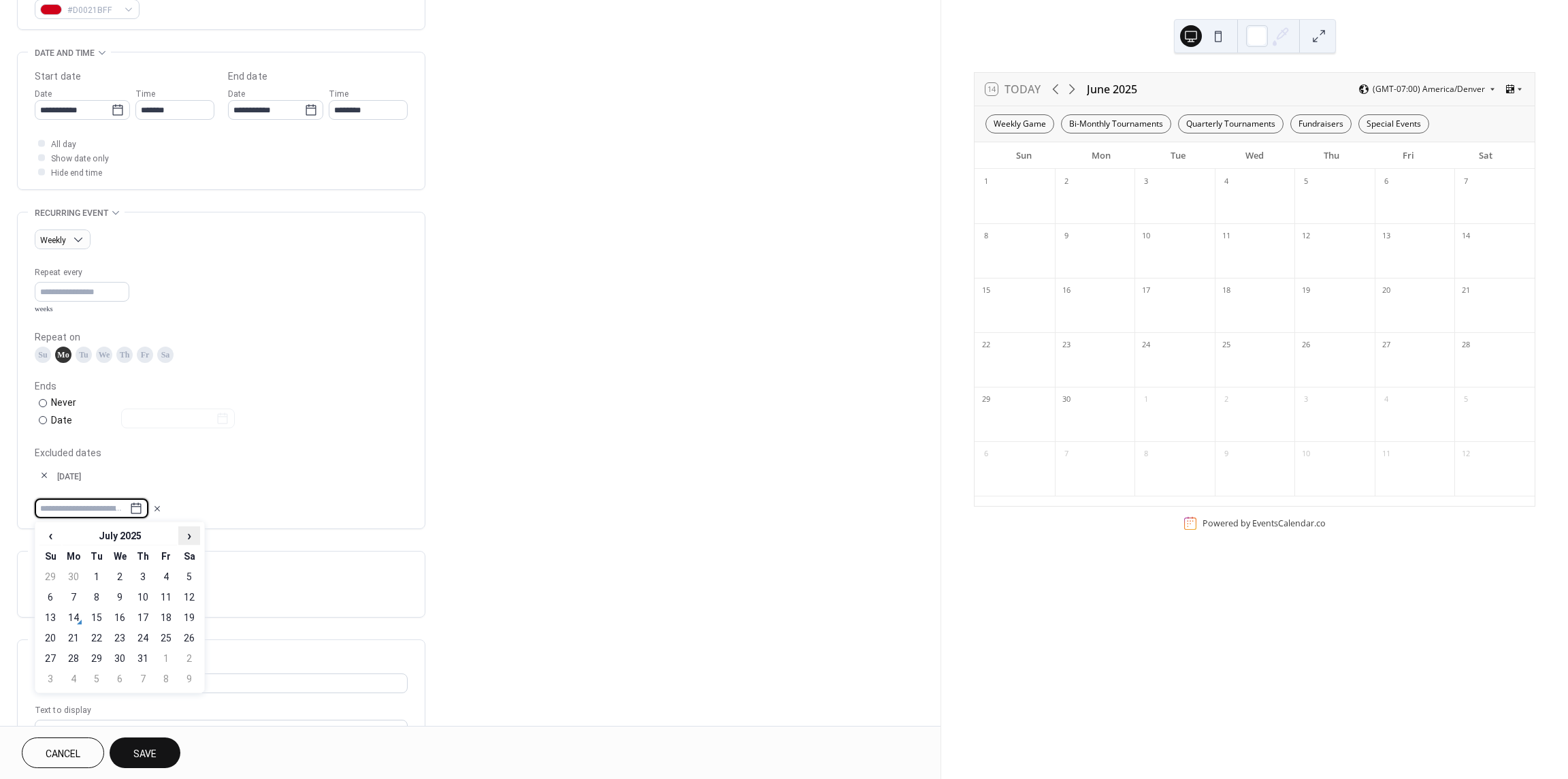 click on "›" at bounding box center (189, 535) 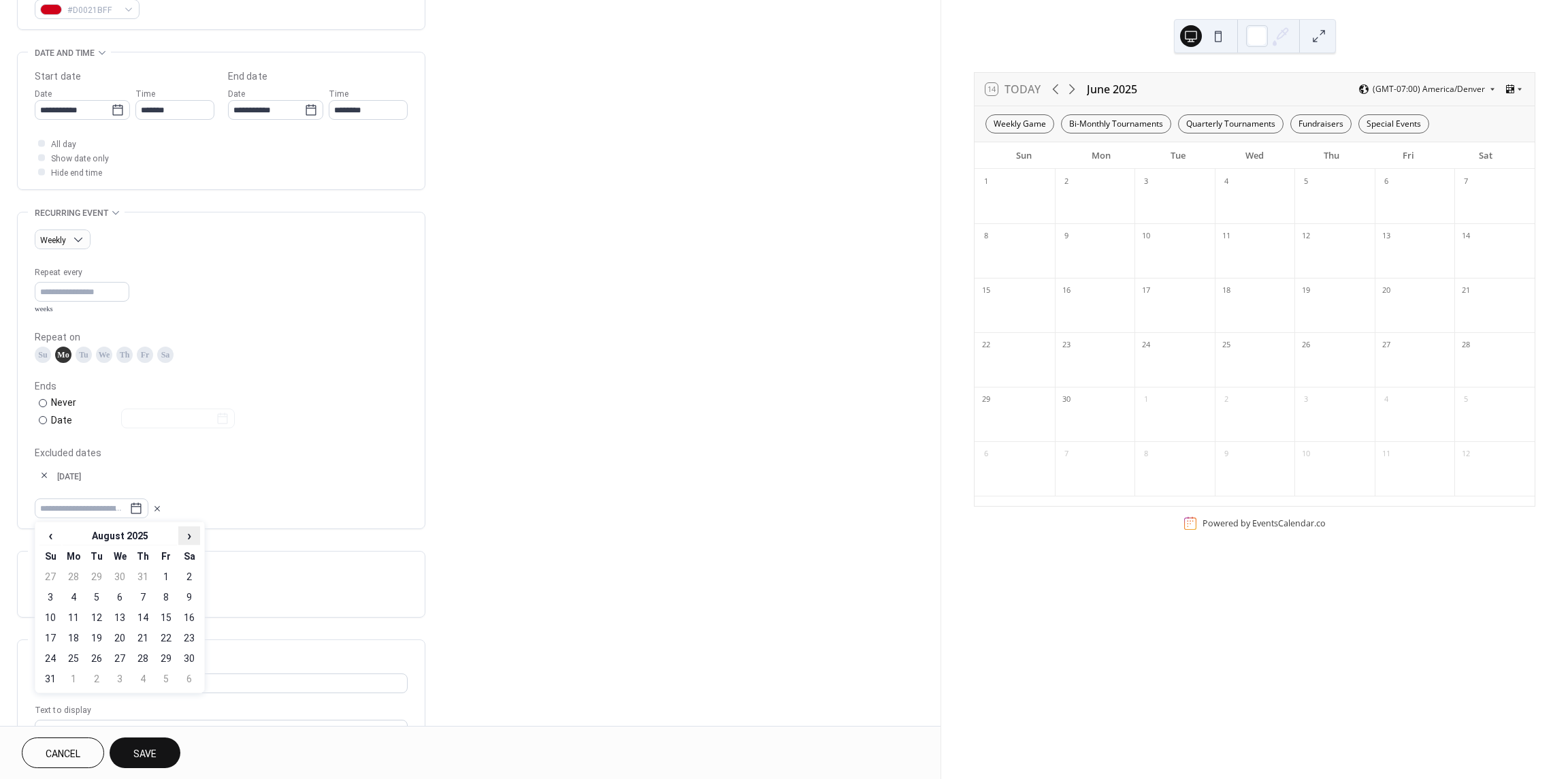 click on "›" at bounding box center [189, 535] 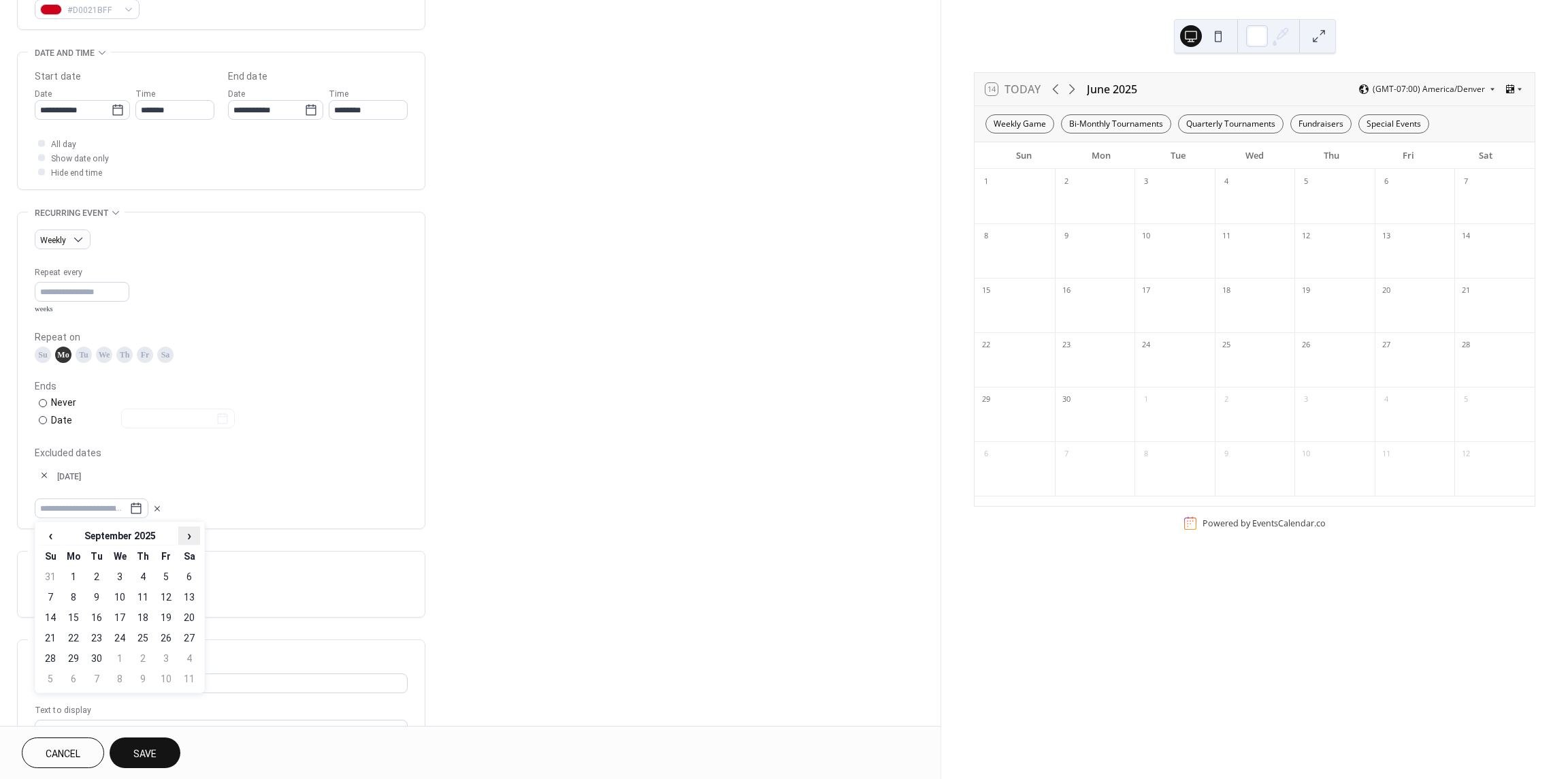 click on "›" at bounding box center (189, 535) 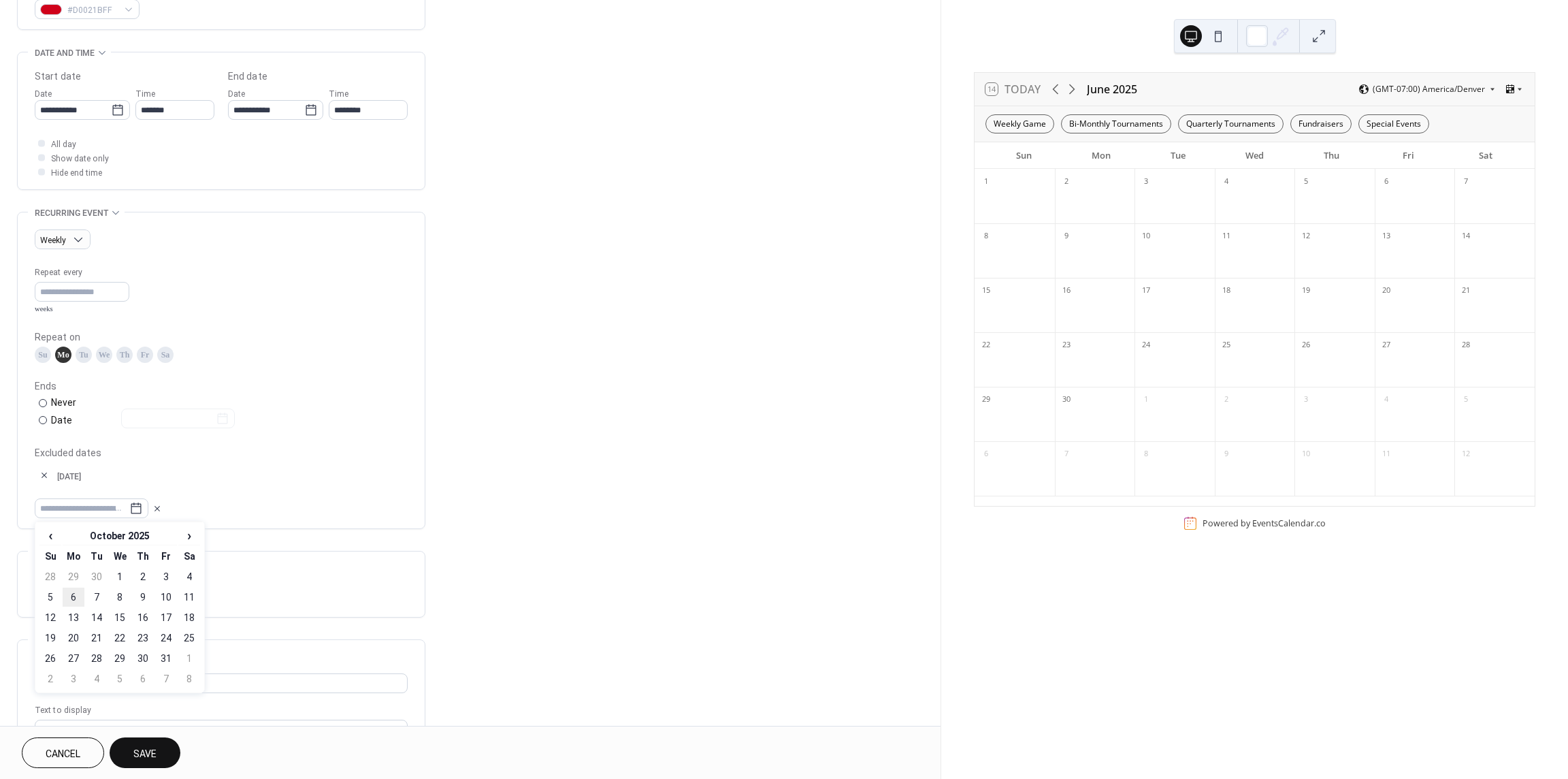 click on "6" at bounding box center (74, 597) 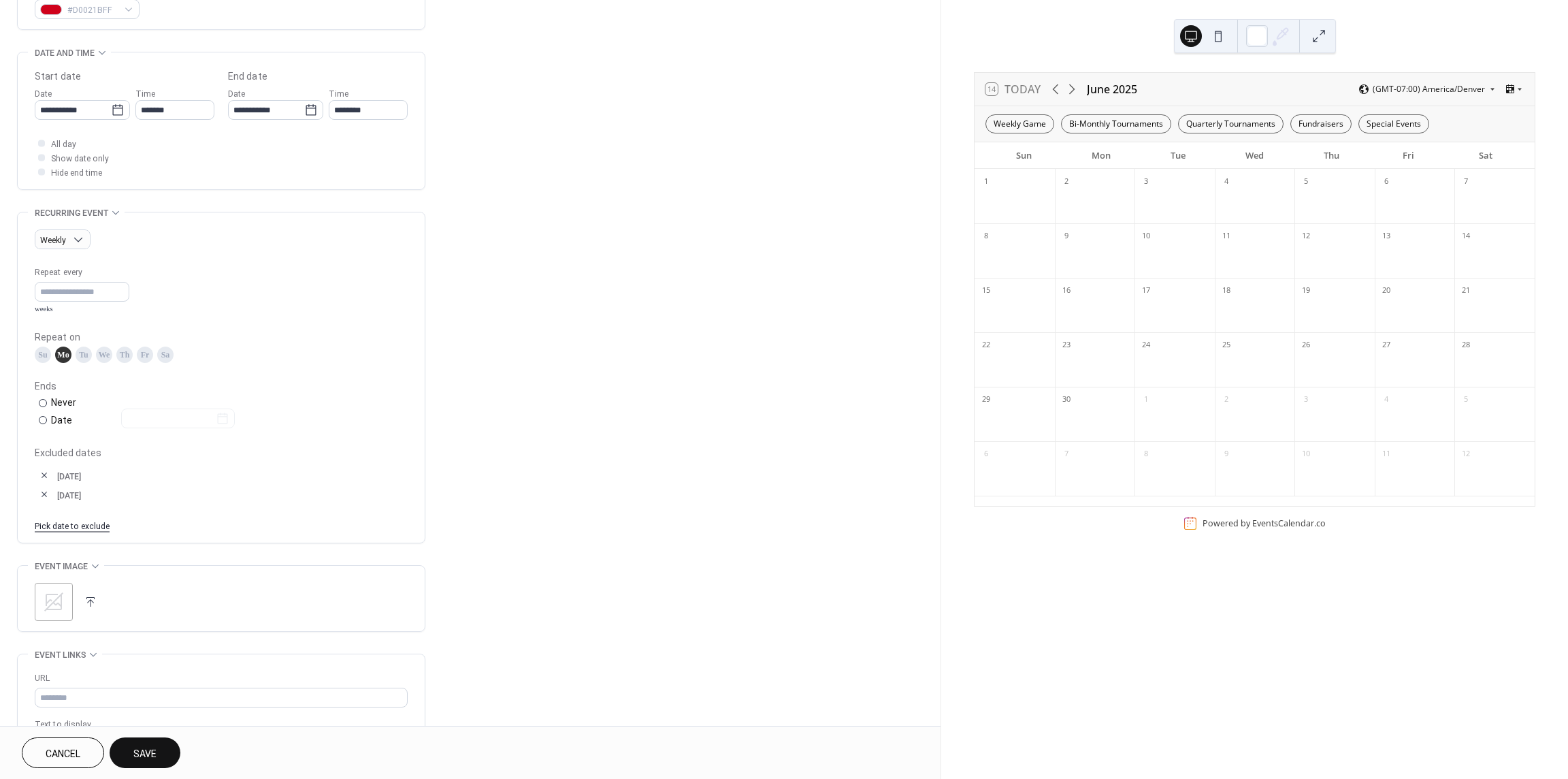 click on "Pick date to exclude" at bounding box center [72, 525] 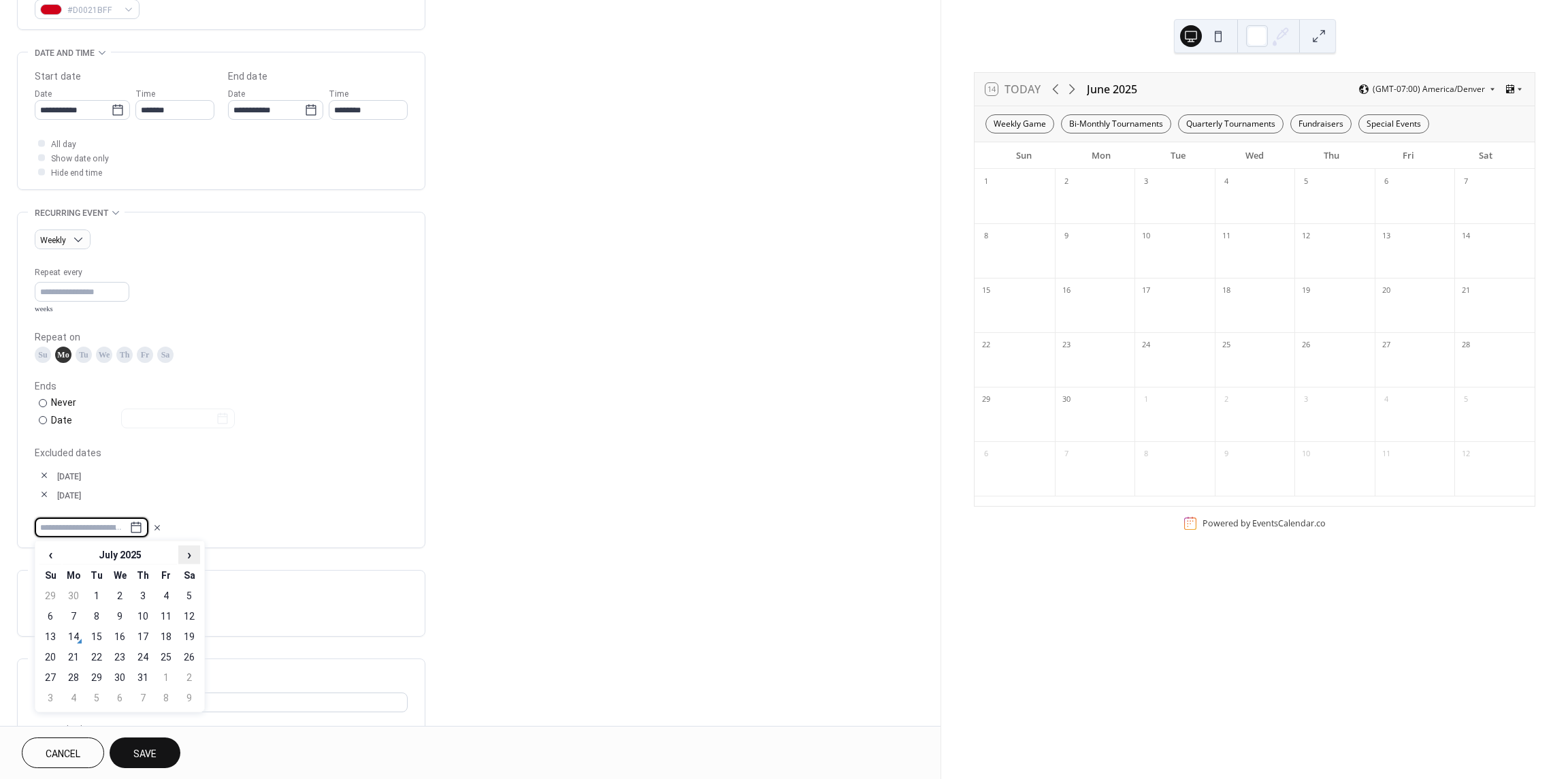 click on "›" at bounding box center (189, 554) 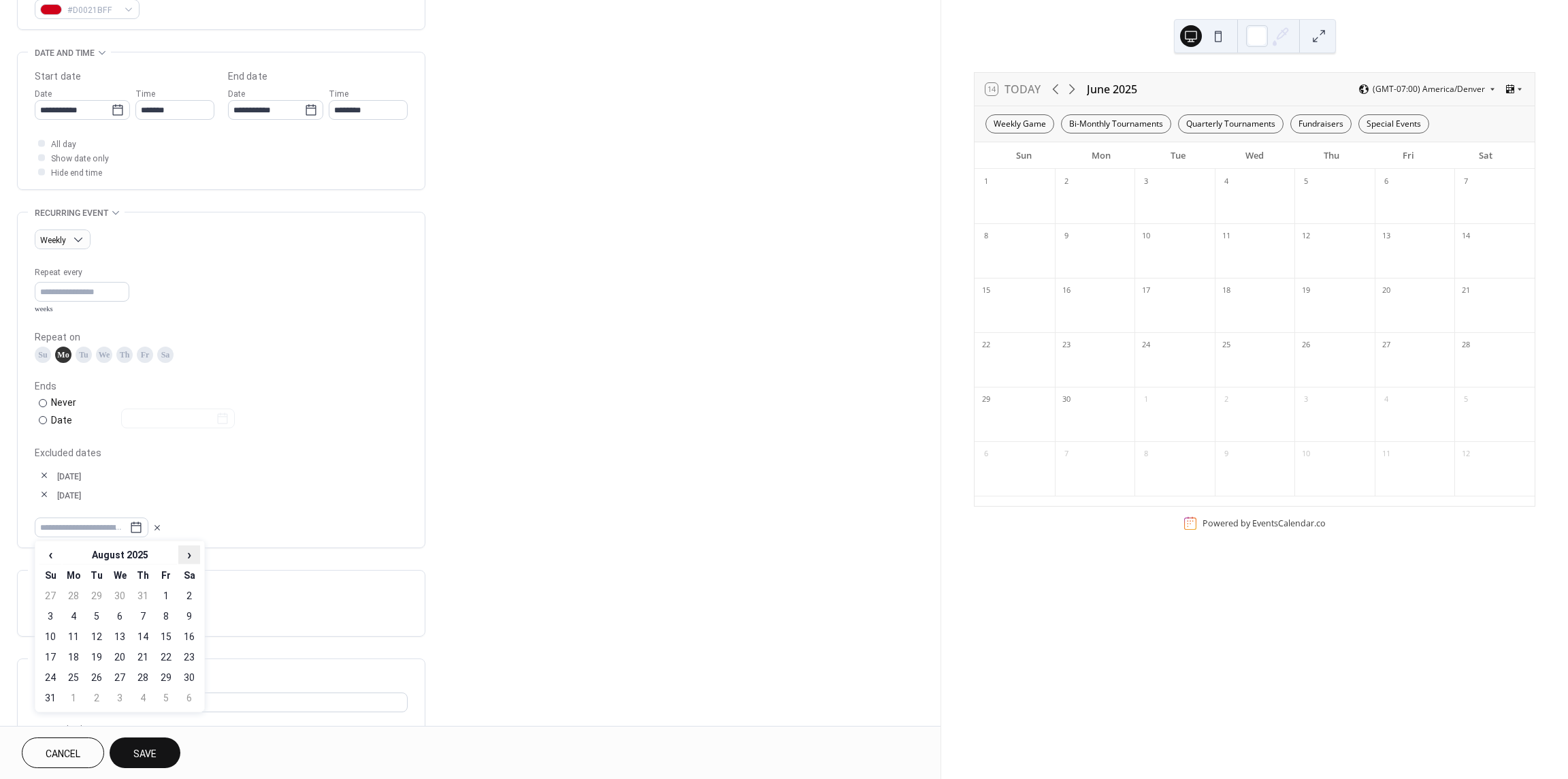 click on "›" at bounding box center (189, 554) 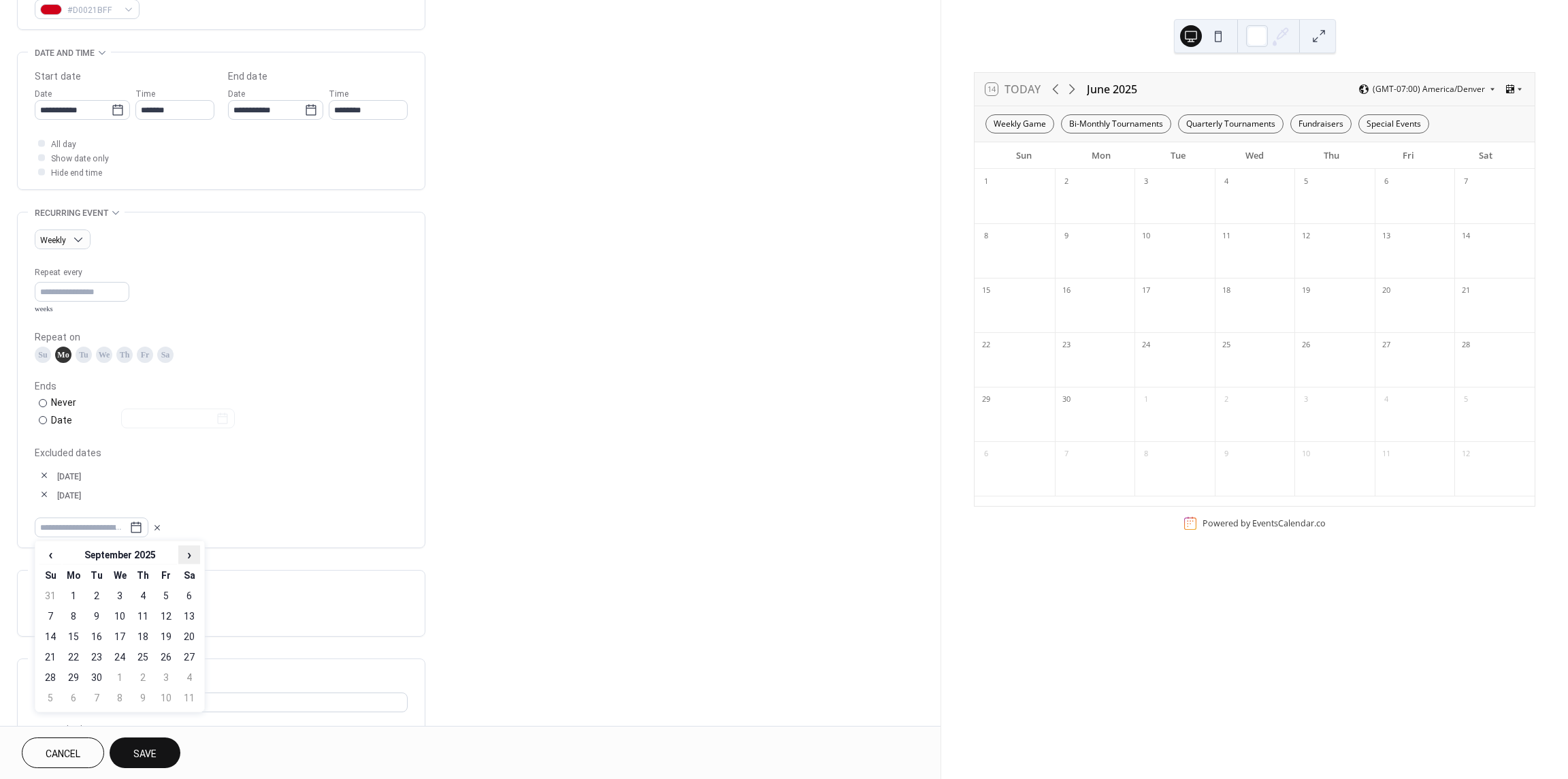 click on "›" at bounding box center [189, 554] 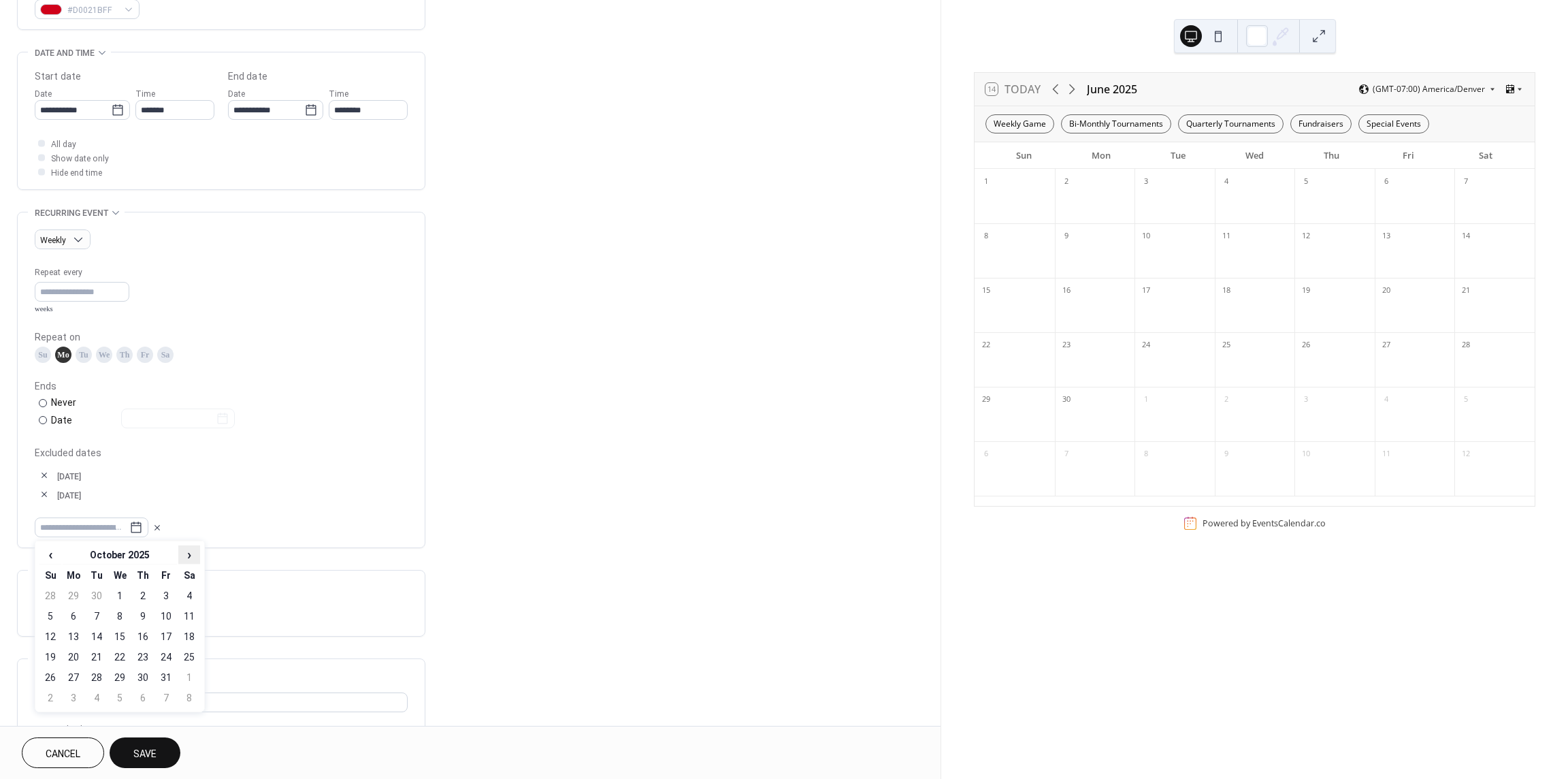 click on "›" at bounding box center (189, 554) 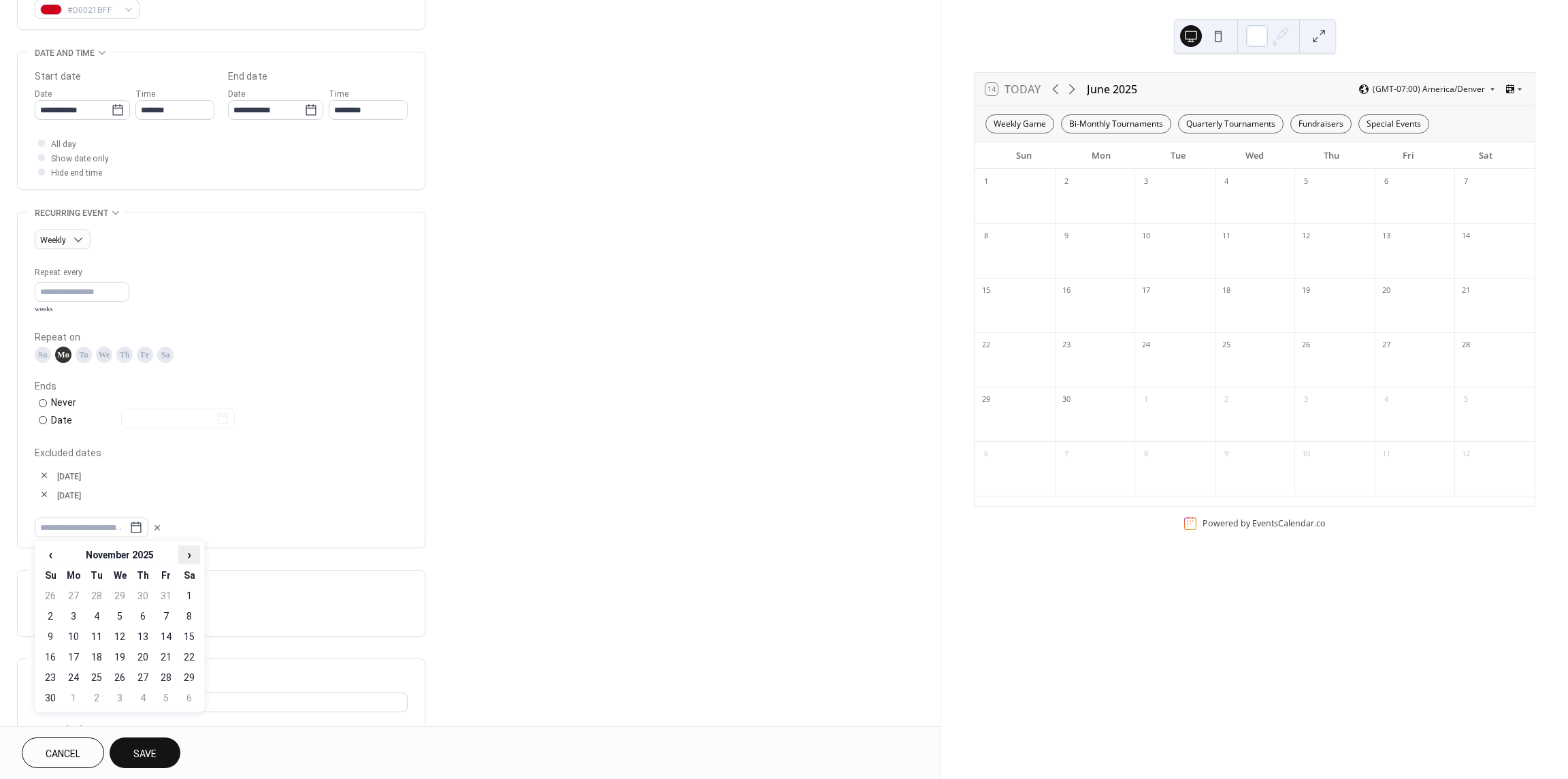 click on "›" at bounding box center (189, 554) 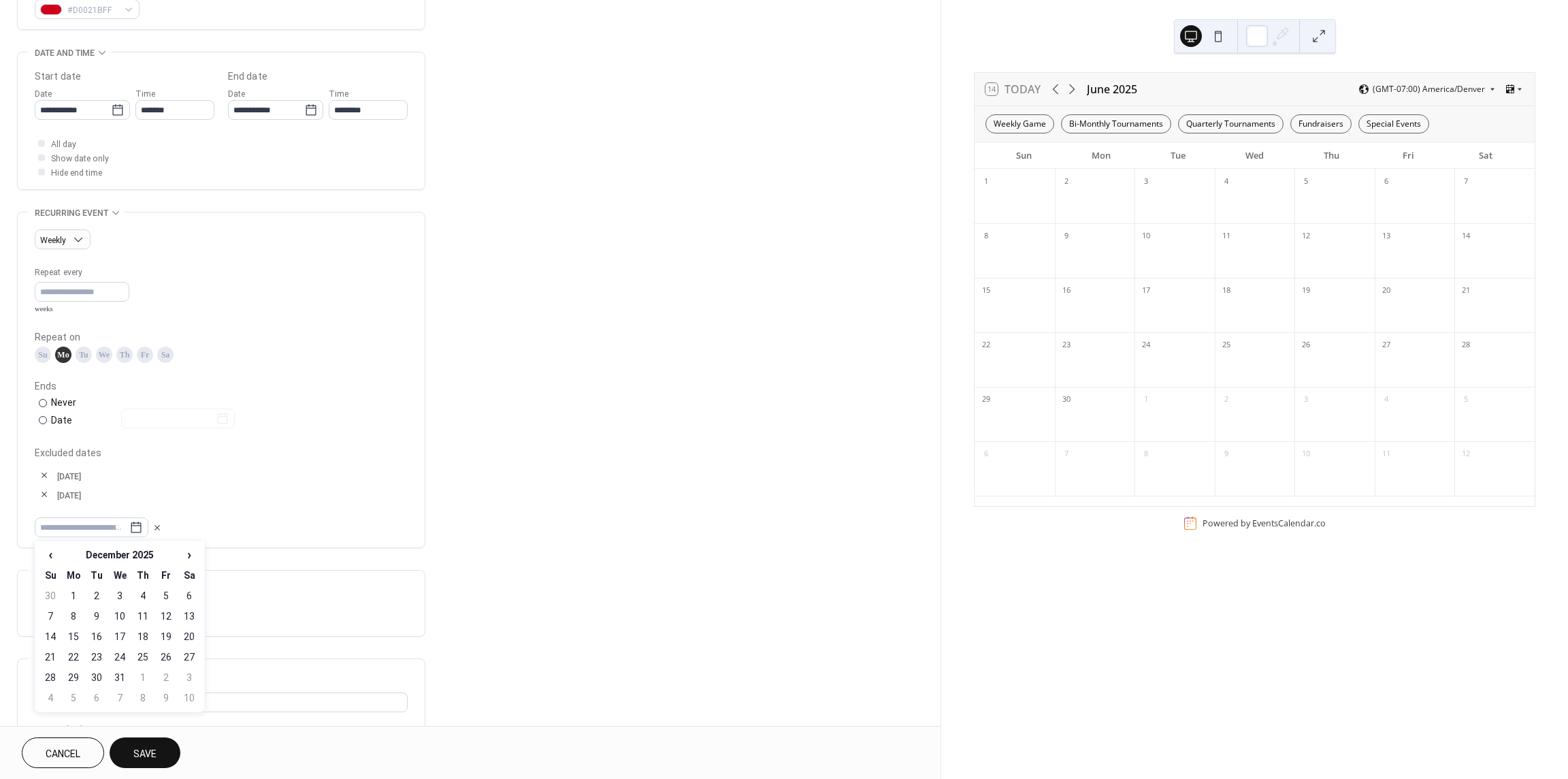 click on "1" at bounding box center [74, 596] 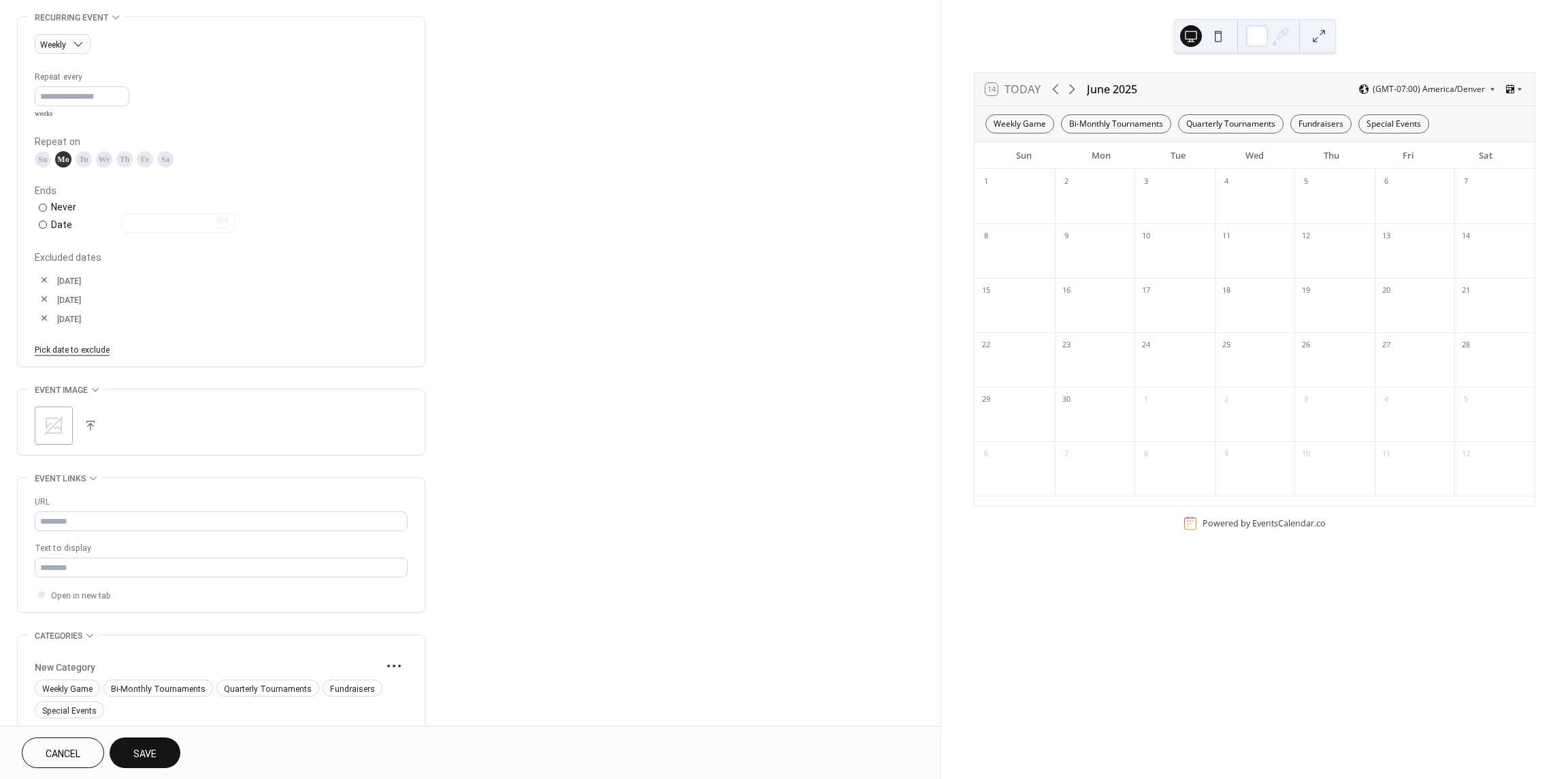 scroll, scrollTop: 613, scrollLeft: 0, axis: vertical 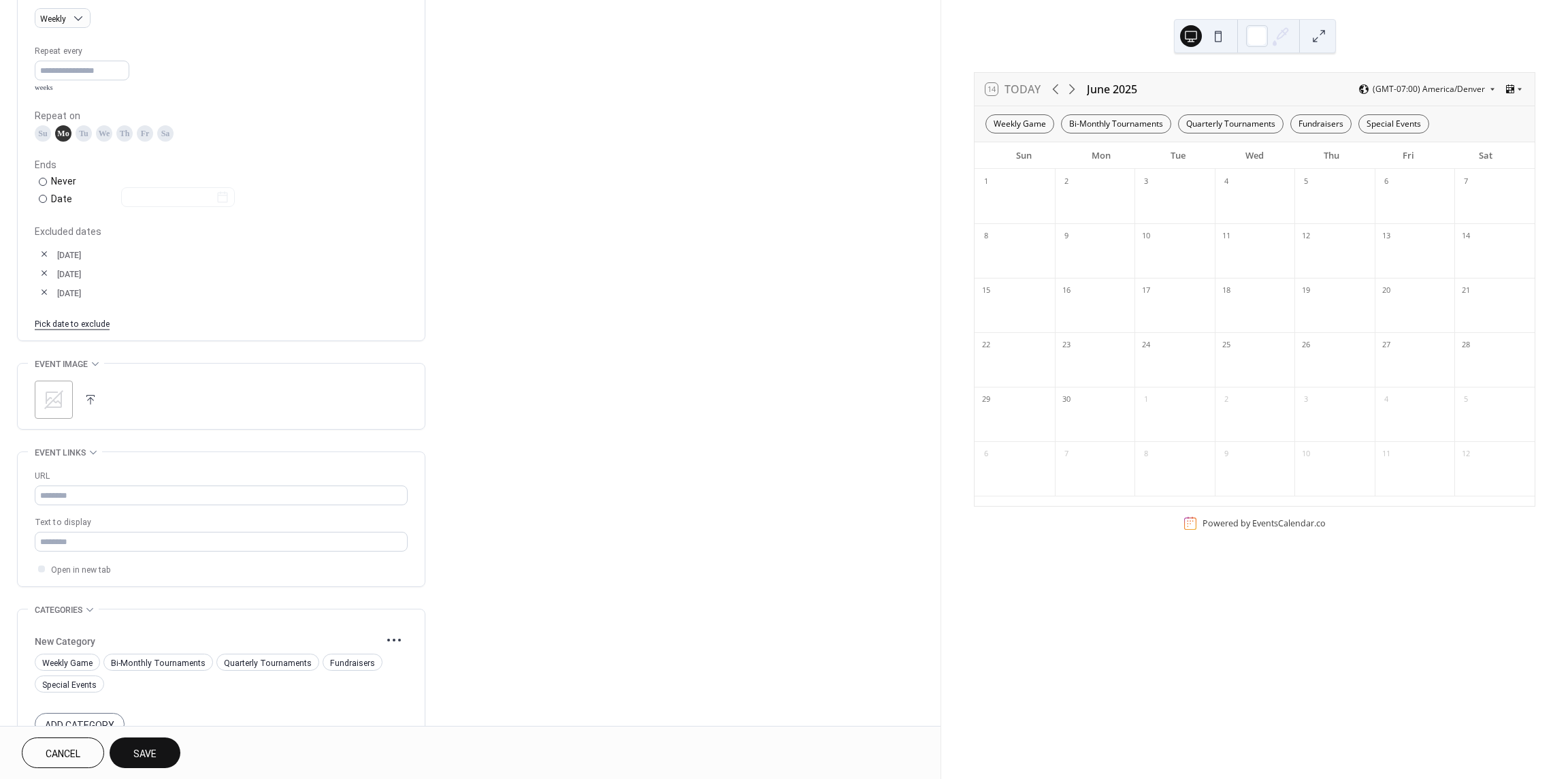 click 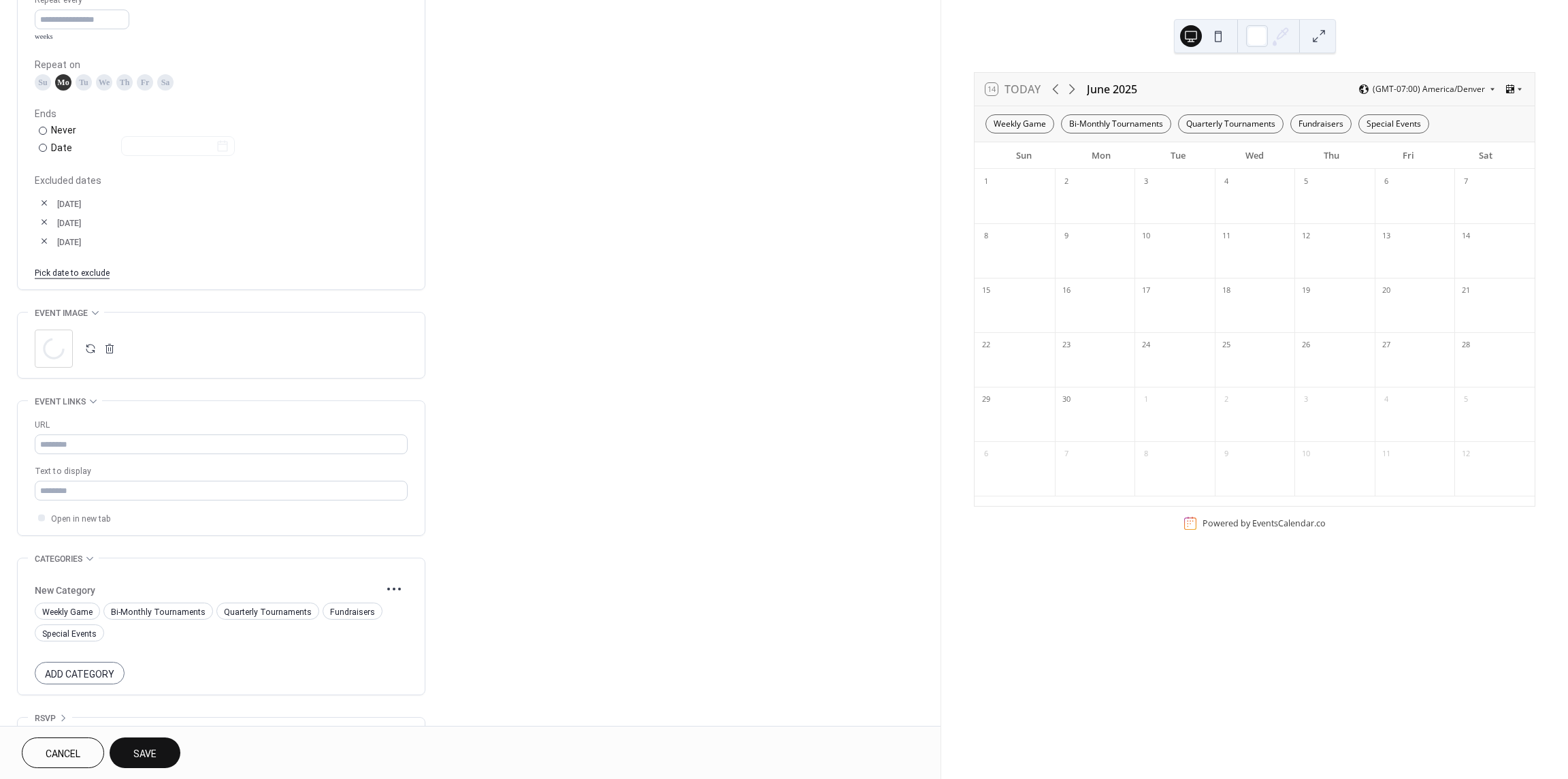 scroll, scrollTop: 697, scrollLeft: 0, axis: vertical 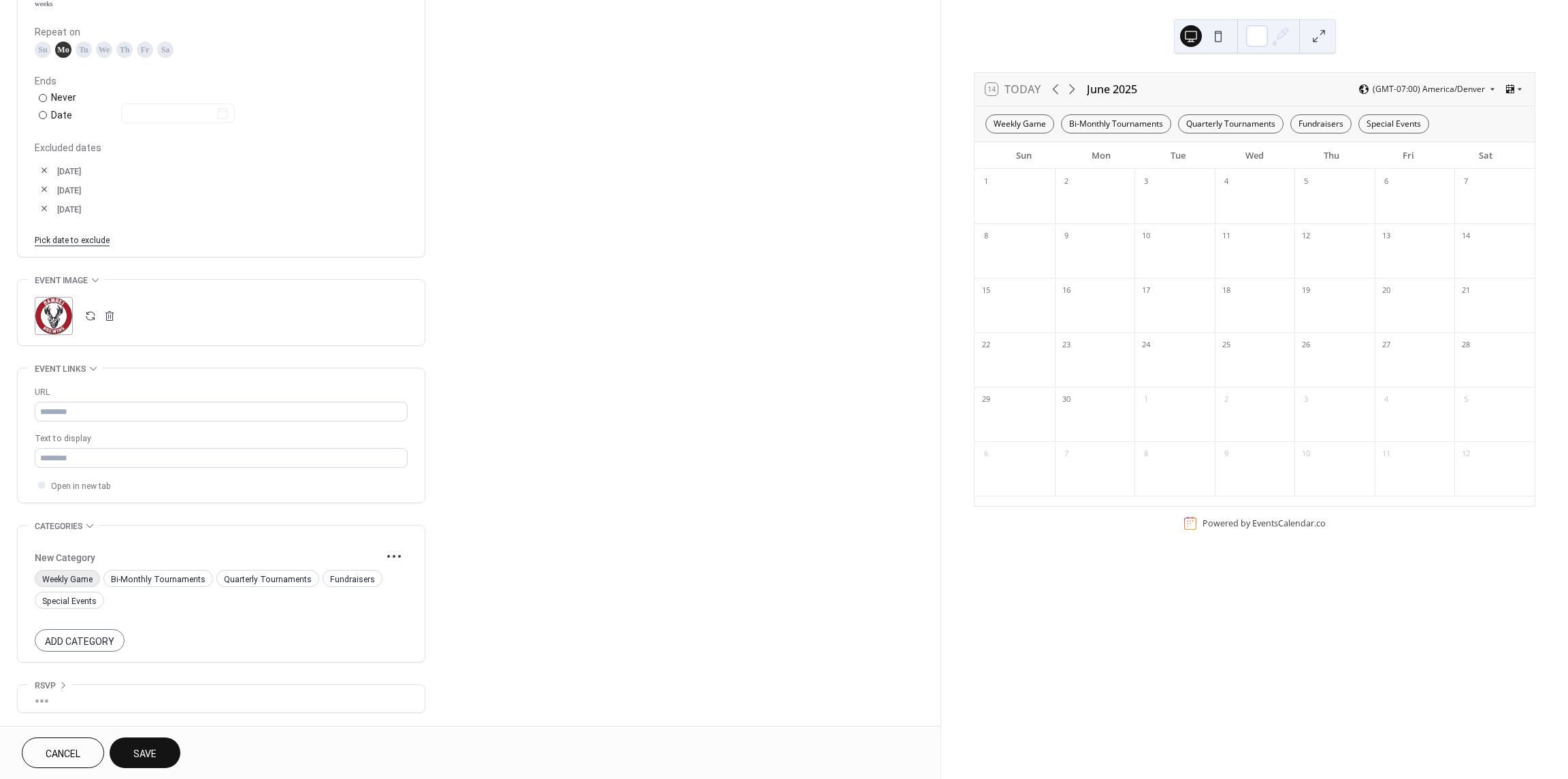 click on "Weekly Game" at bounding box center [67, 579] 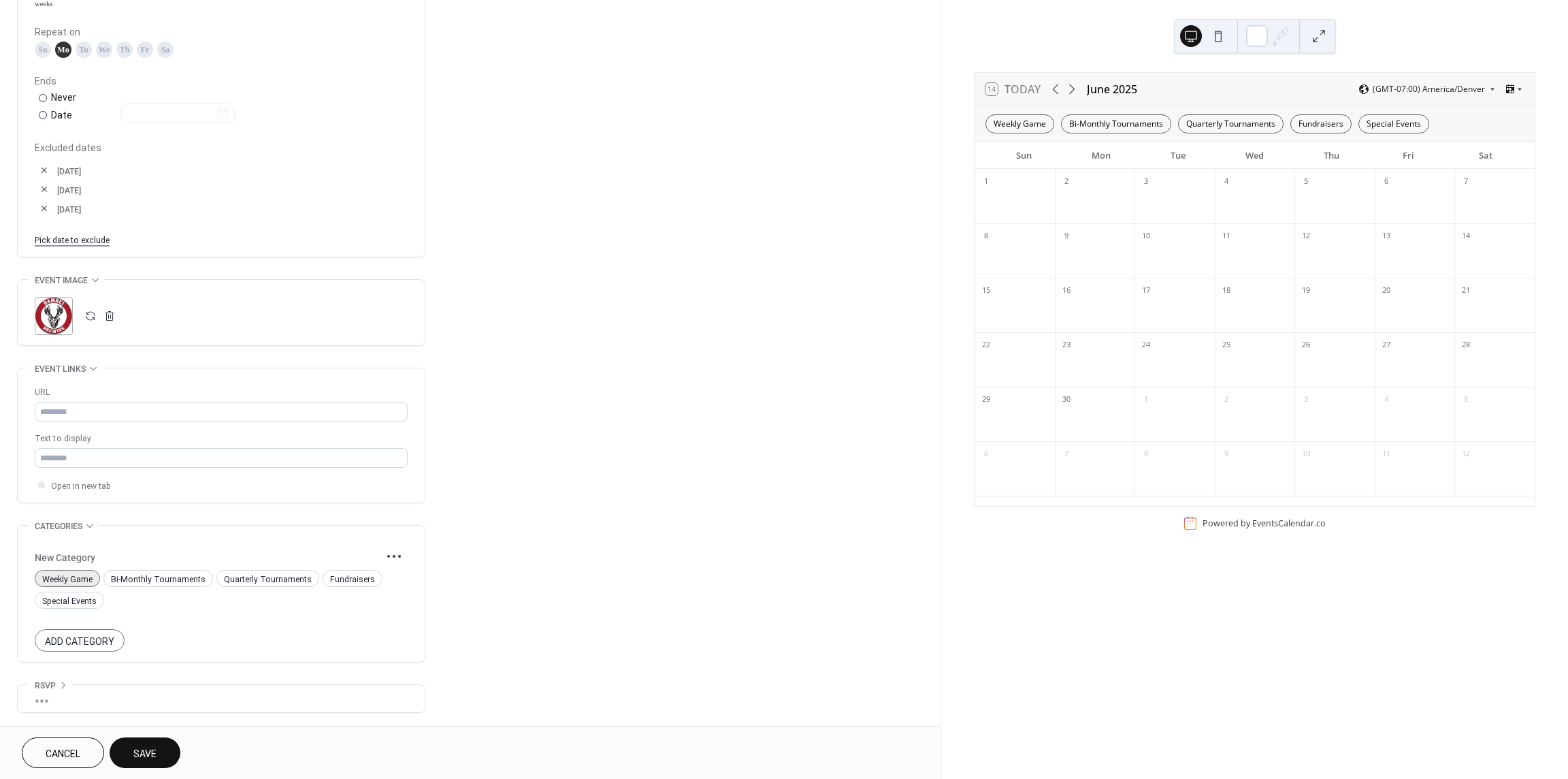 click at bounding box center [44, 170] 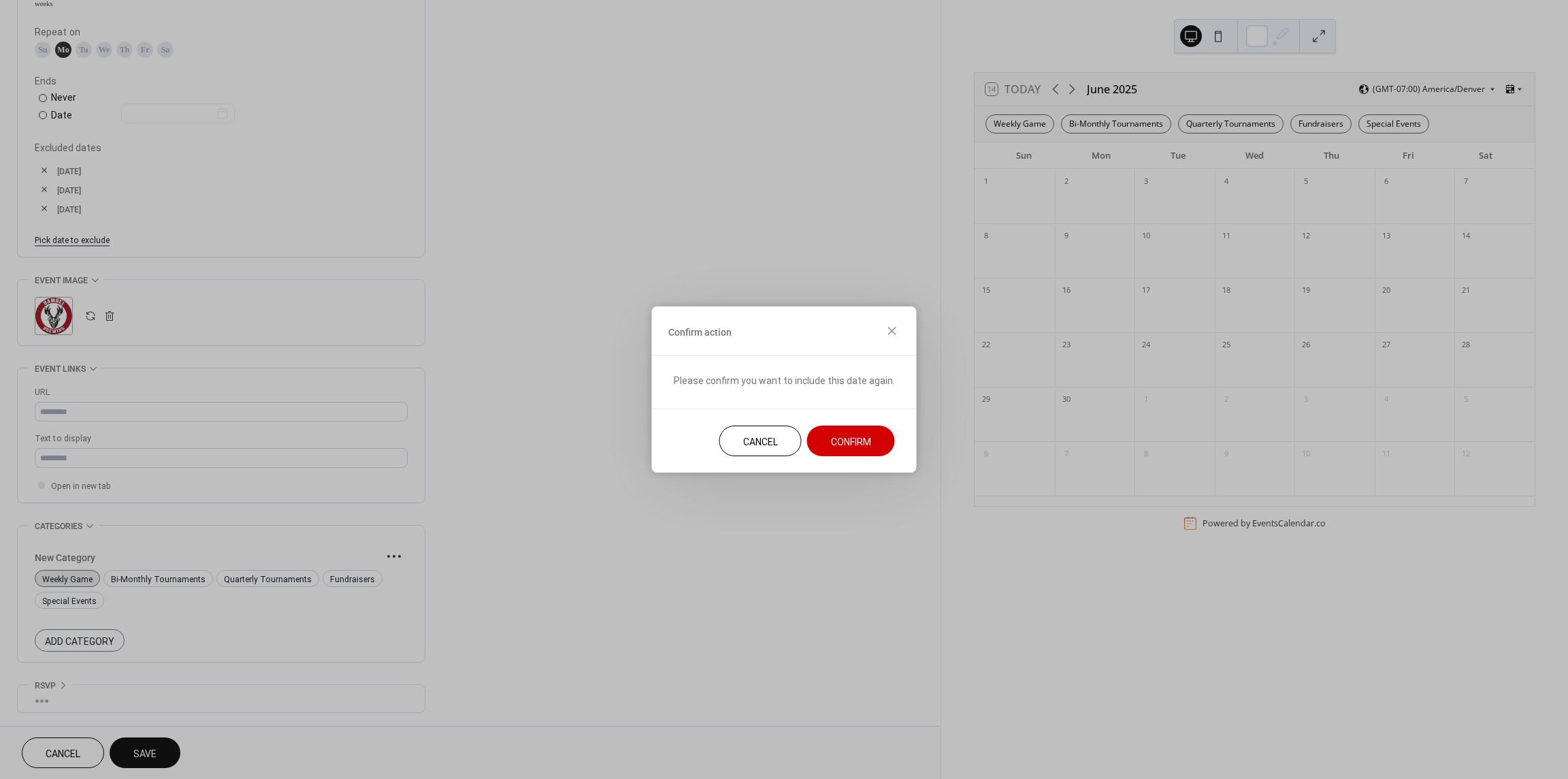 click on "Confirm" at bounding box center [851, 442] 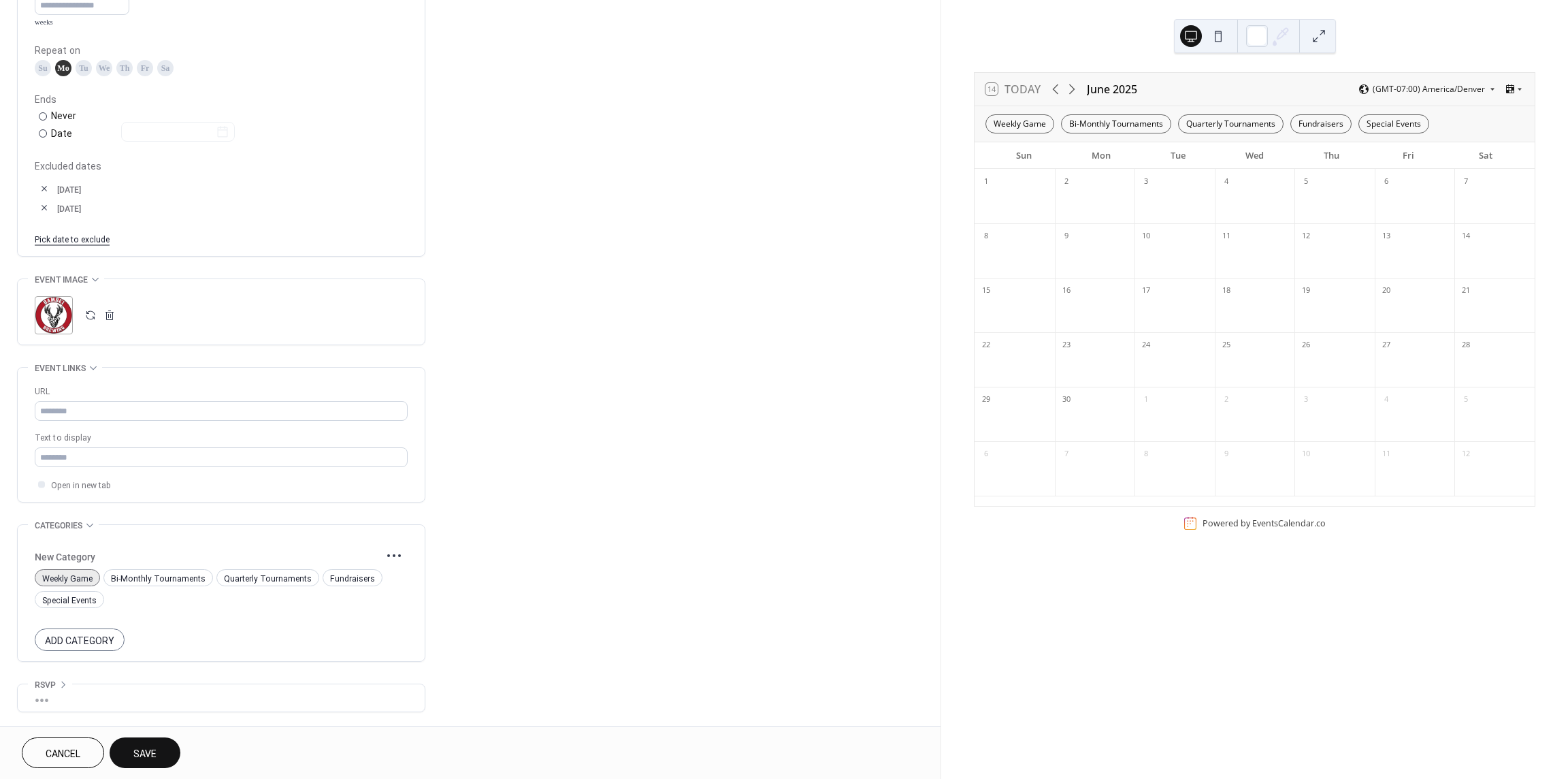 scroll, scrollTop: 678, scrollLeft: 0, axis: vertical 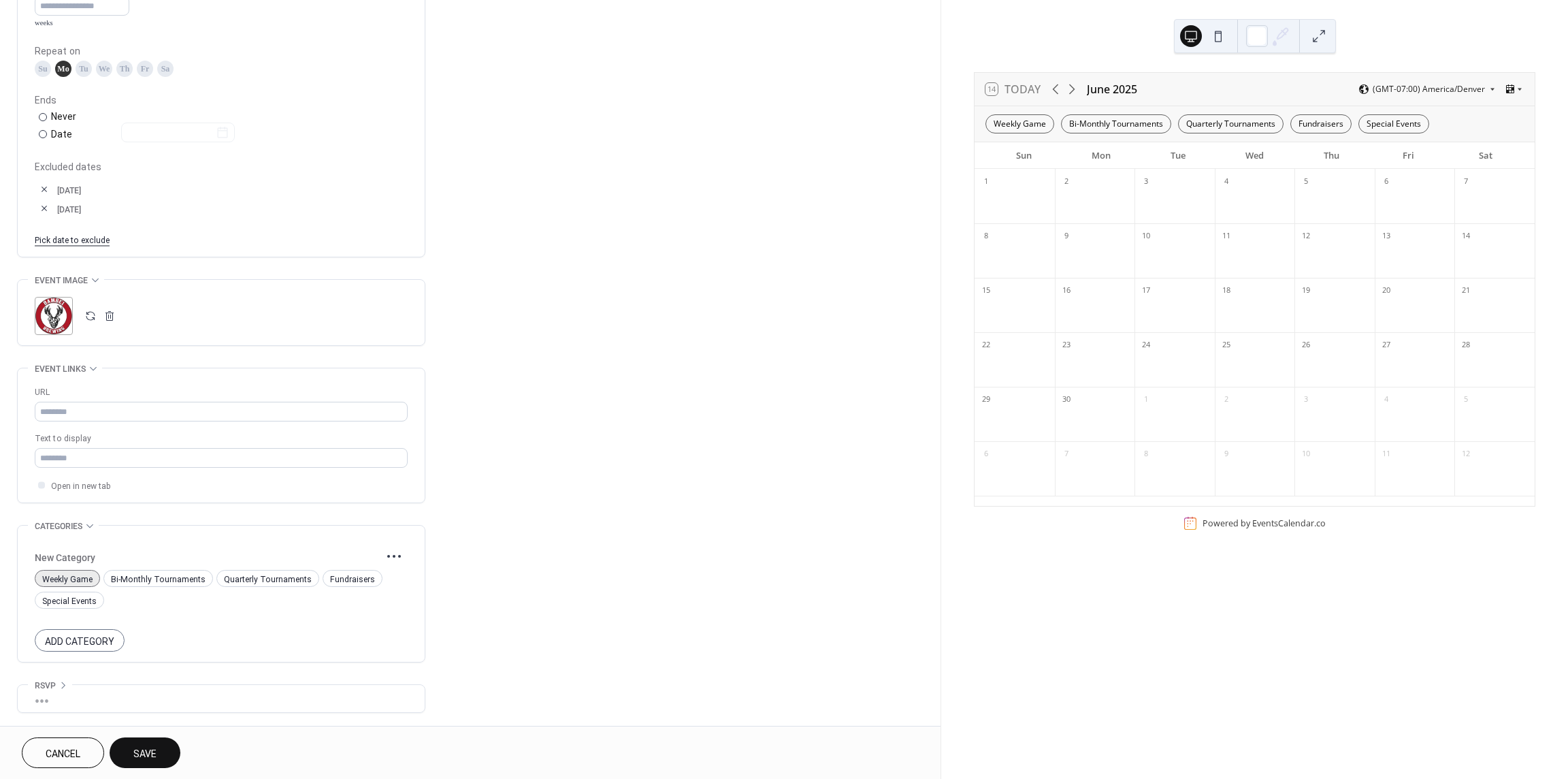 click at bounding box center (44, 189) 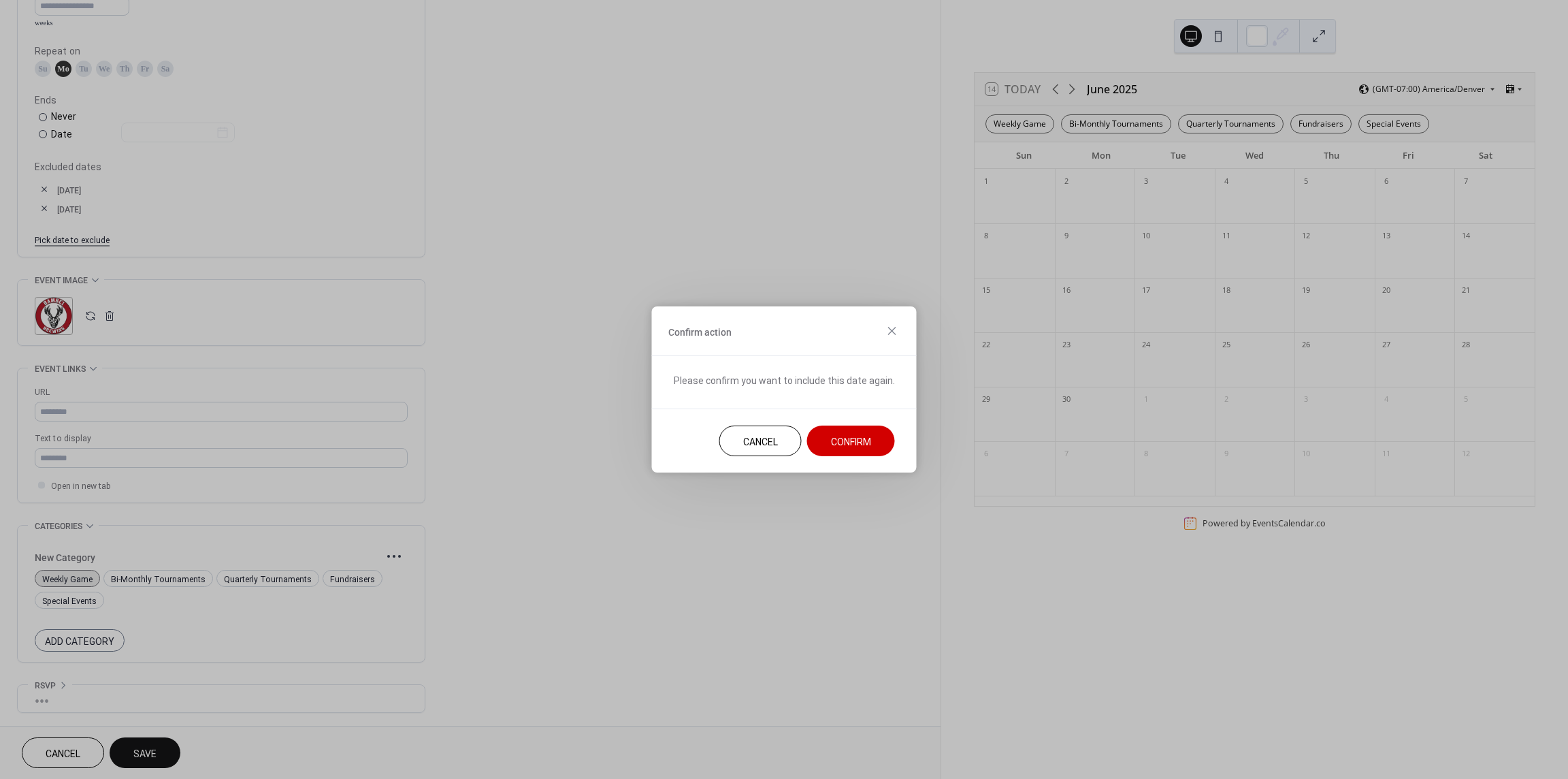 click on "Confirm" at bounding box center (851, 441) 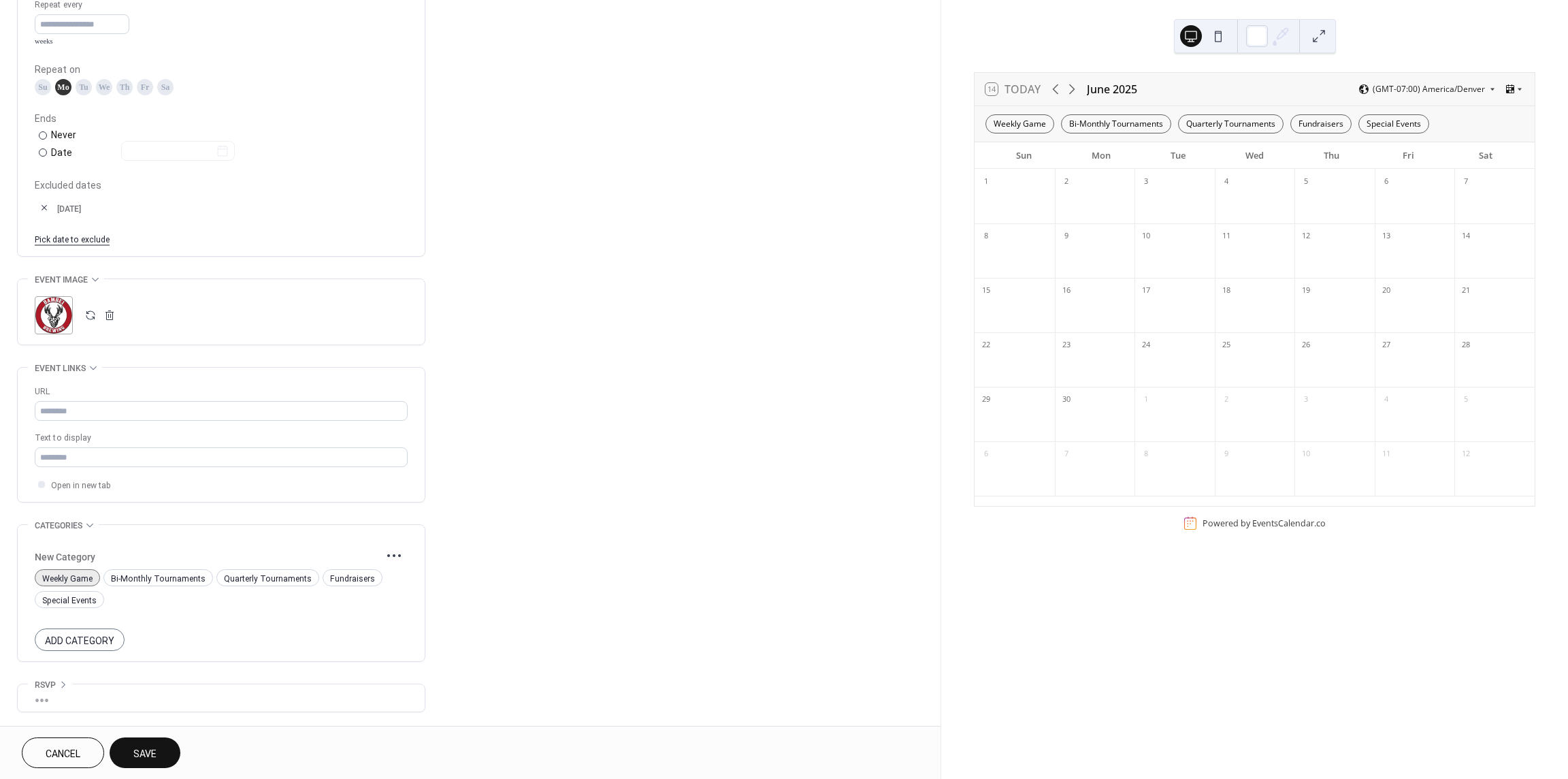 scroll, scrollTop: 658, scrollLeft: 0, axis: vertical 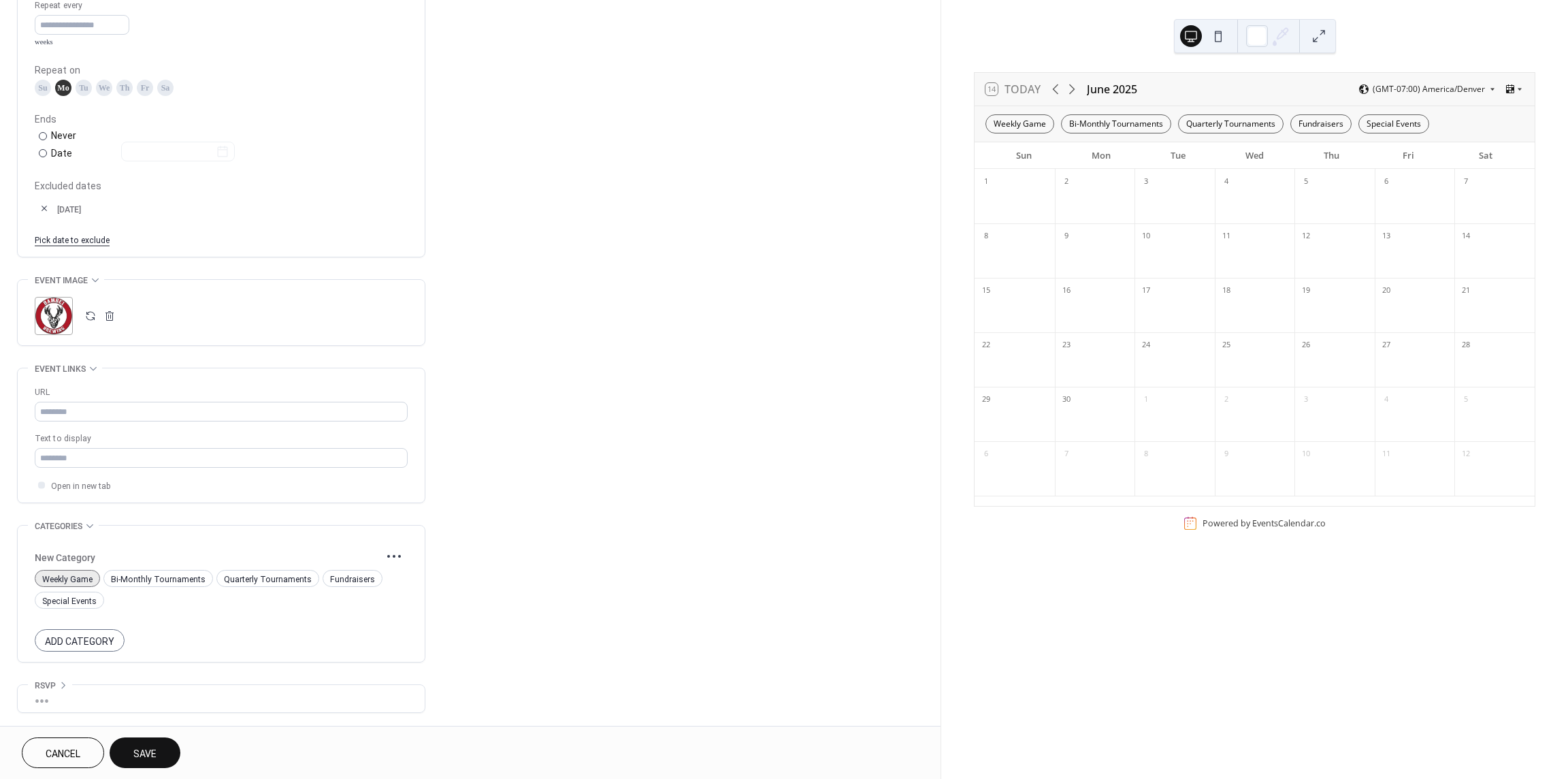 click at bounding box center (44, 208) 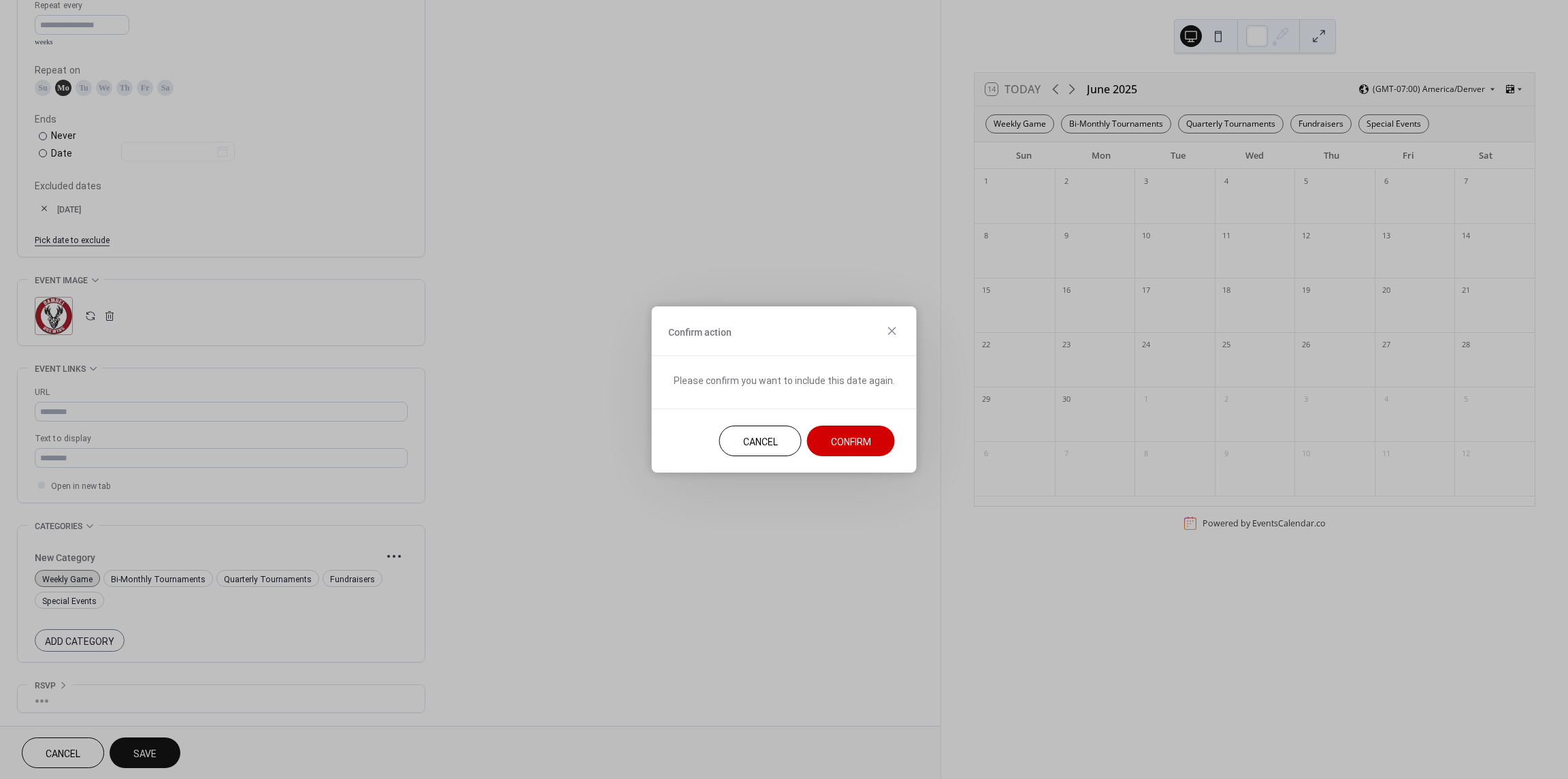 click on "Confirm" at bounding box center [851, 441] 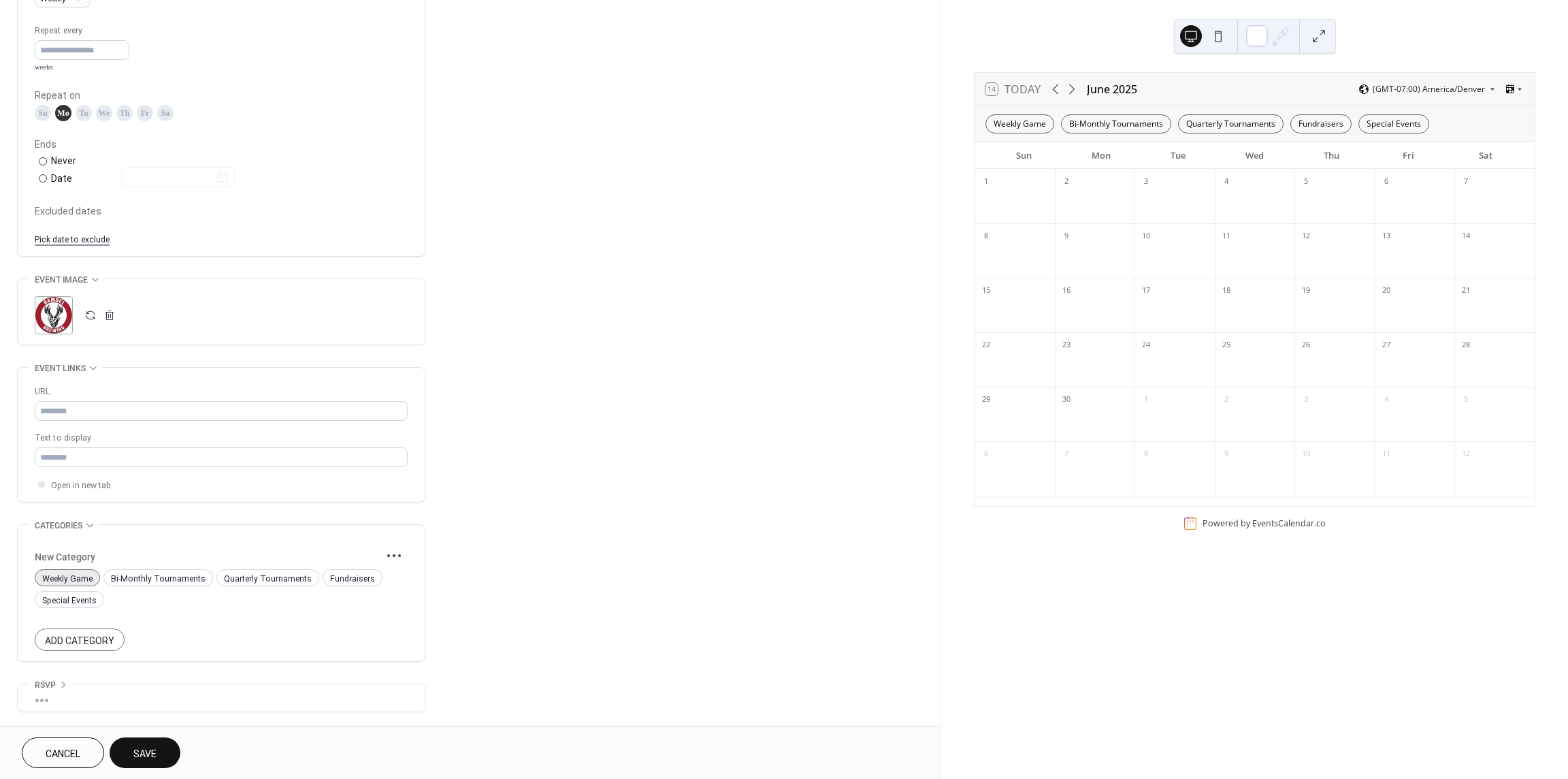 scroll, scrollTop: 633, scrollLeft: 0, axis: vertical 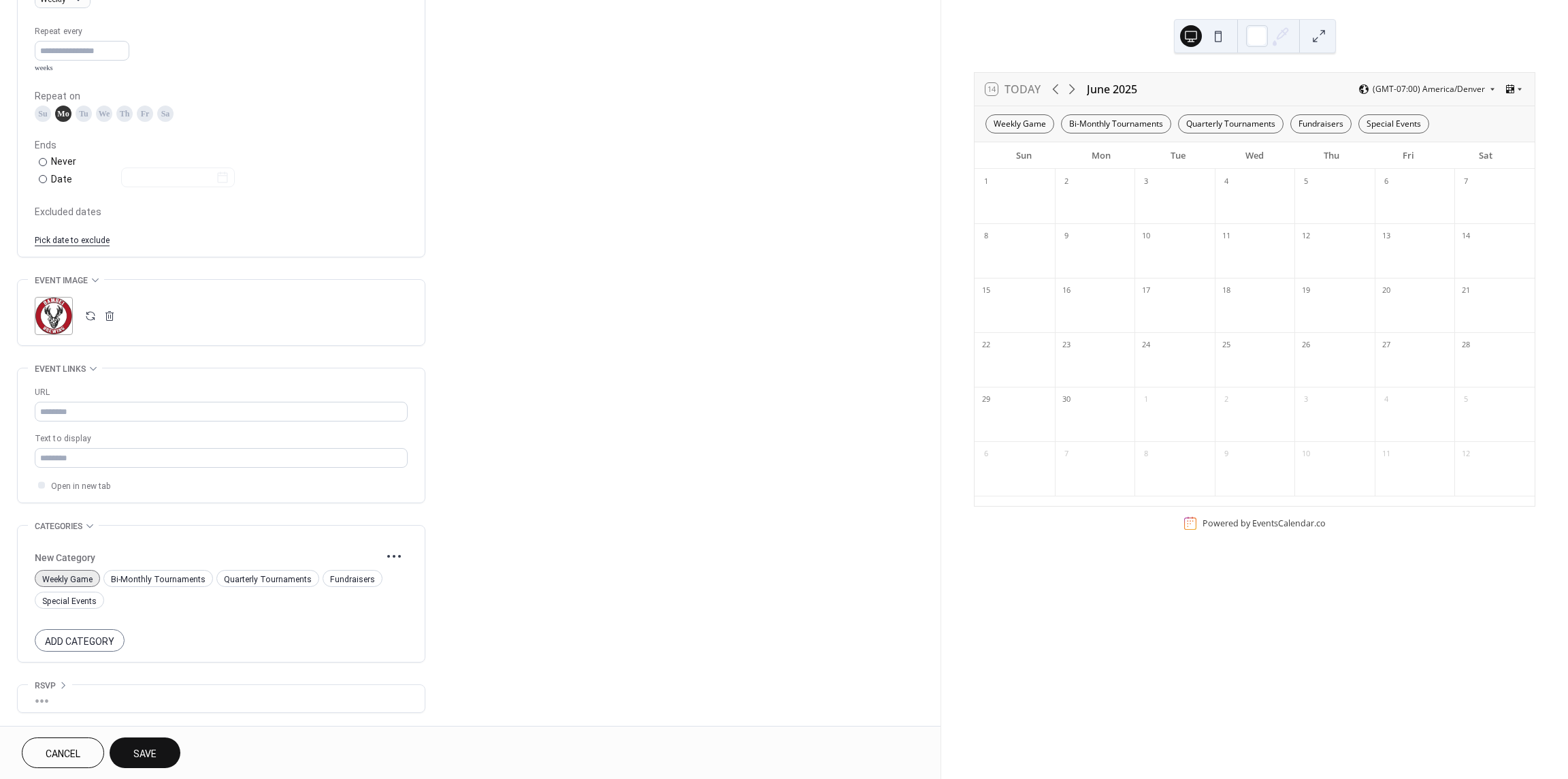 click on "Save" at bounding box center [145, 754] 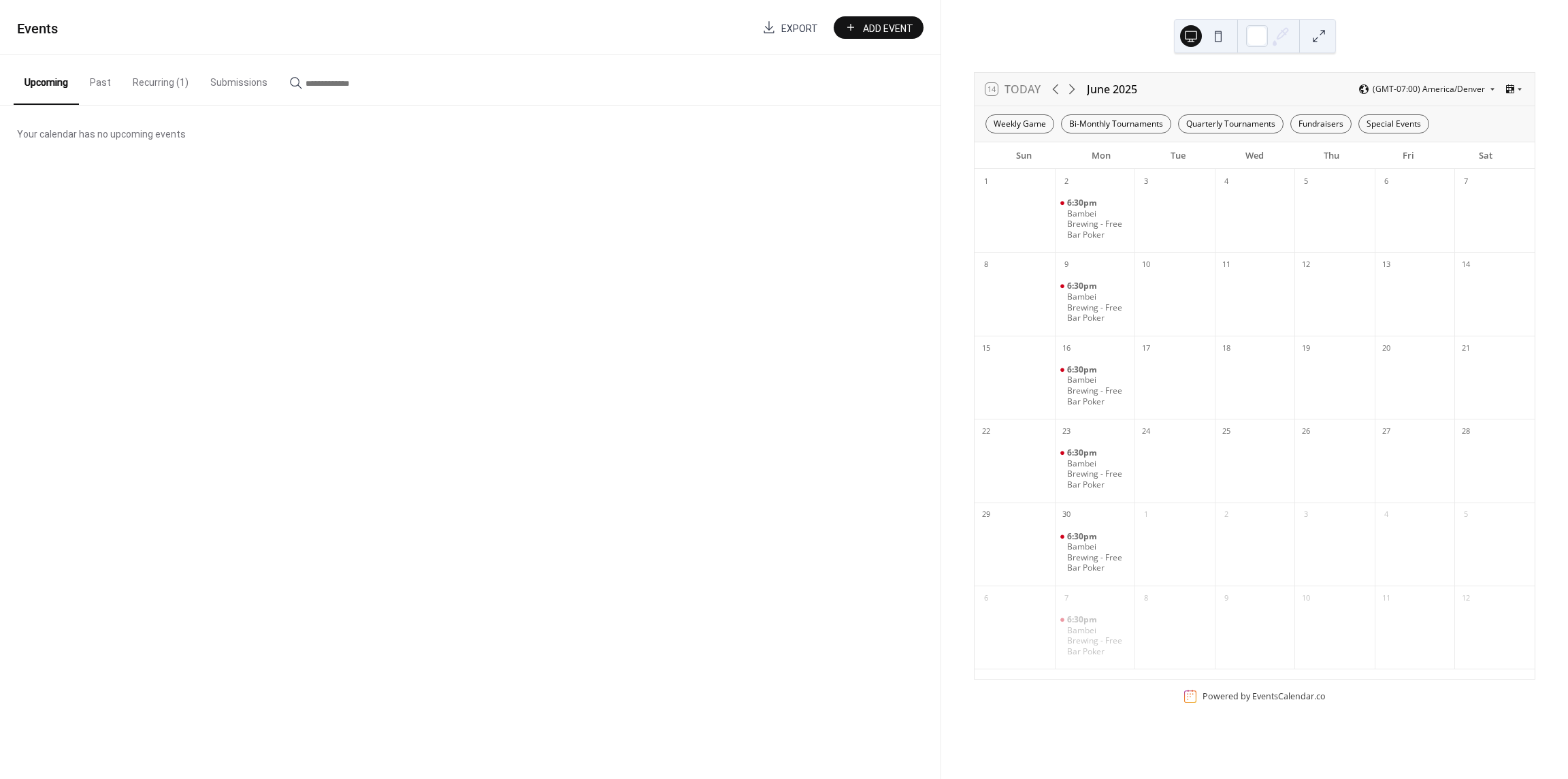 click on "Add Event" at bounding box center (888, 28) 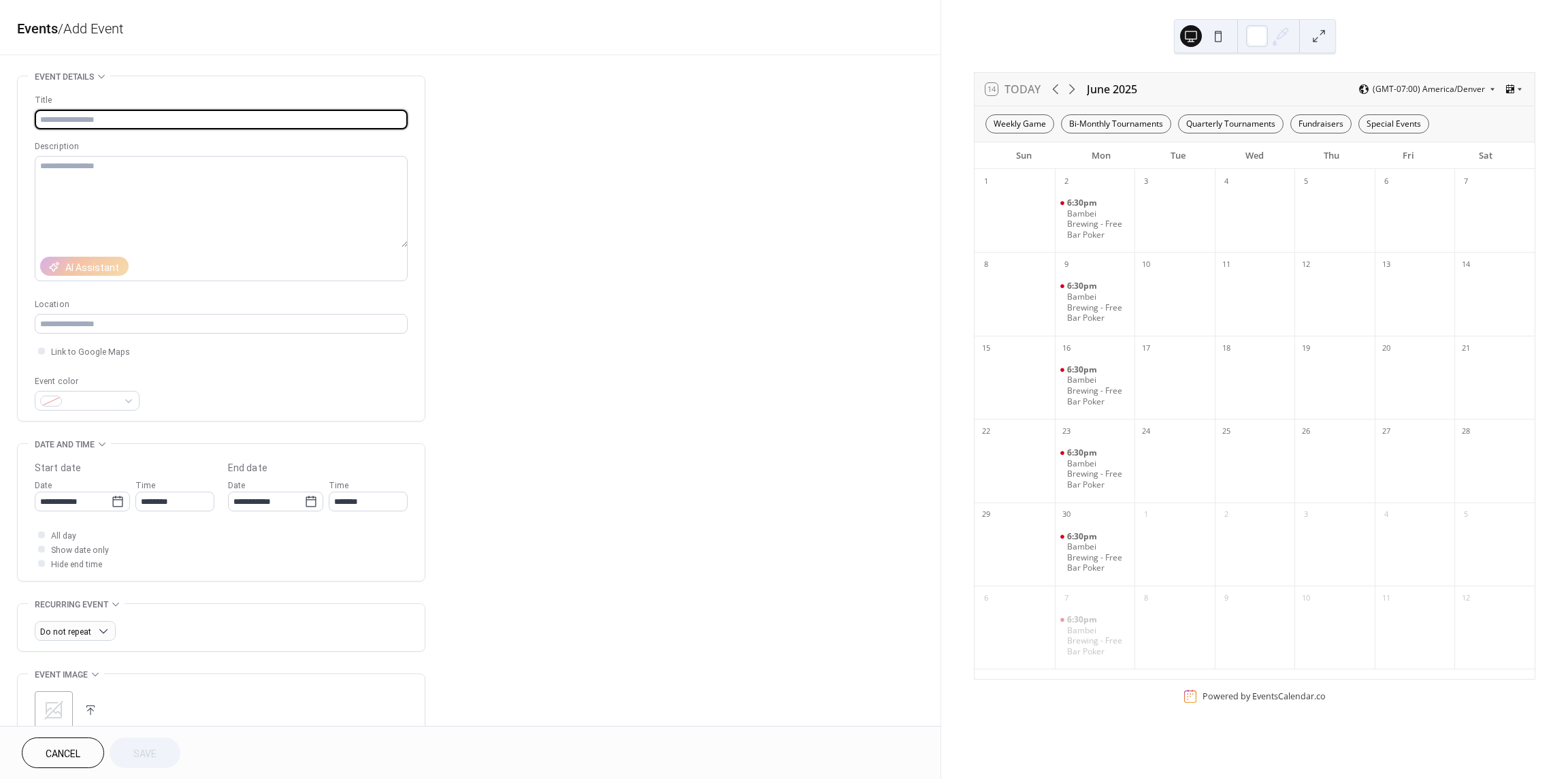 click at bounding box center (221, 119) 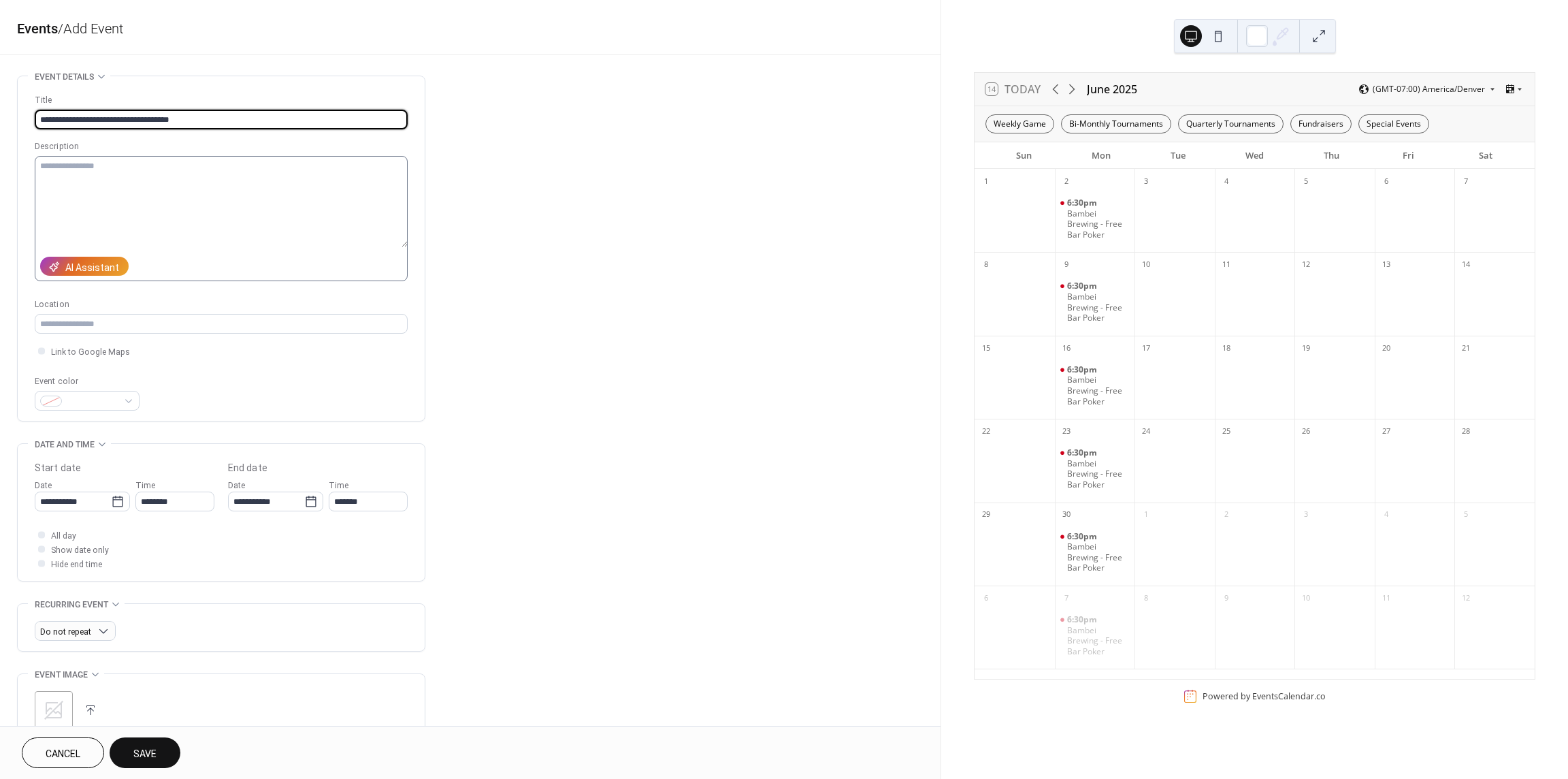 type on "**********" 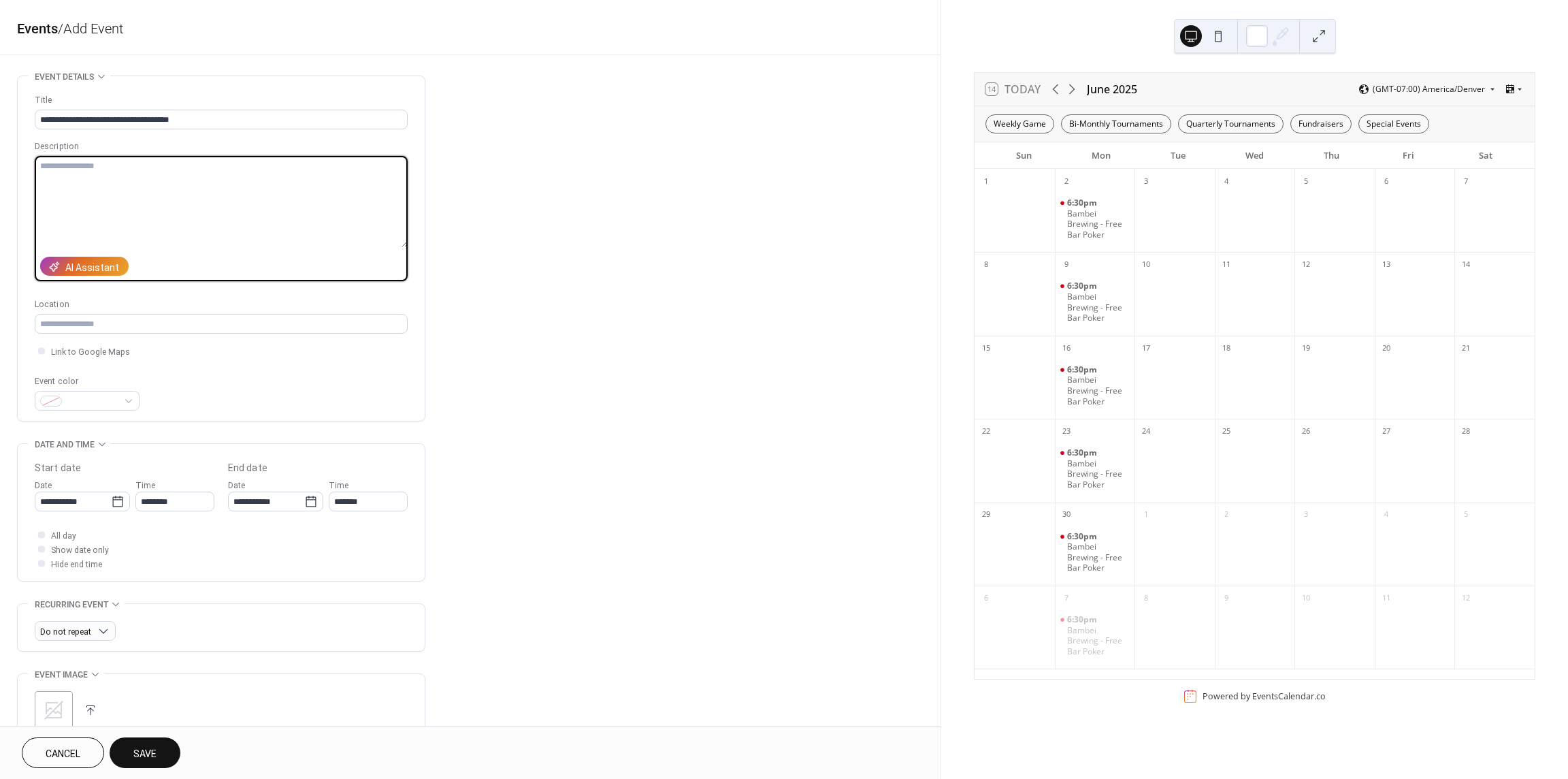 click at bounding box center (221, 202) 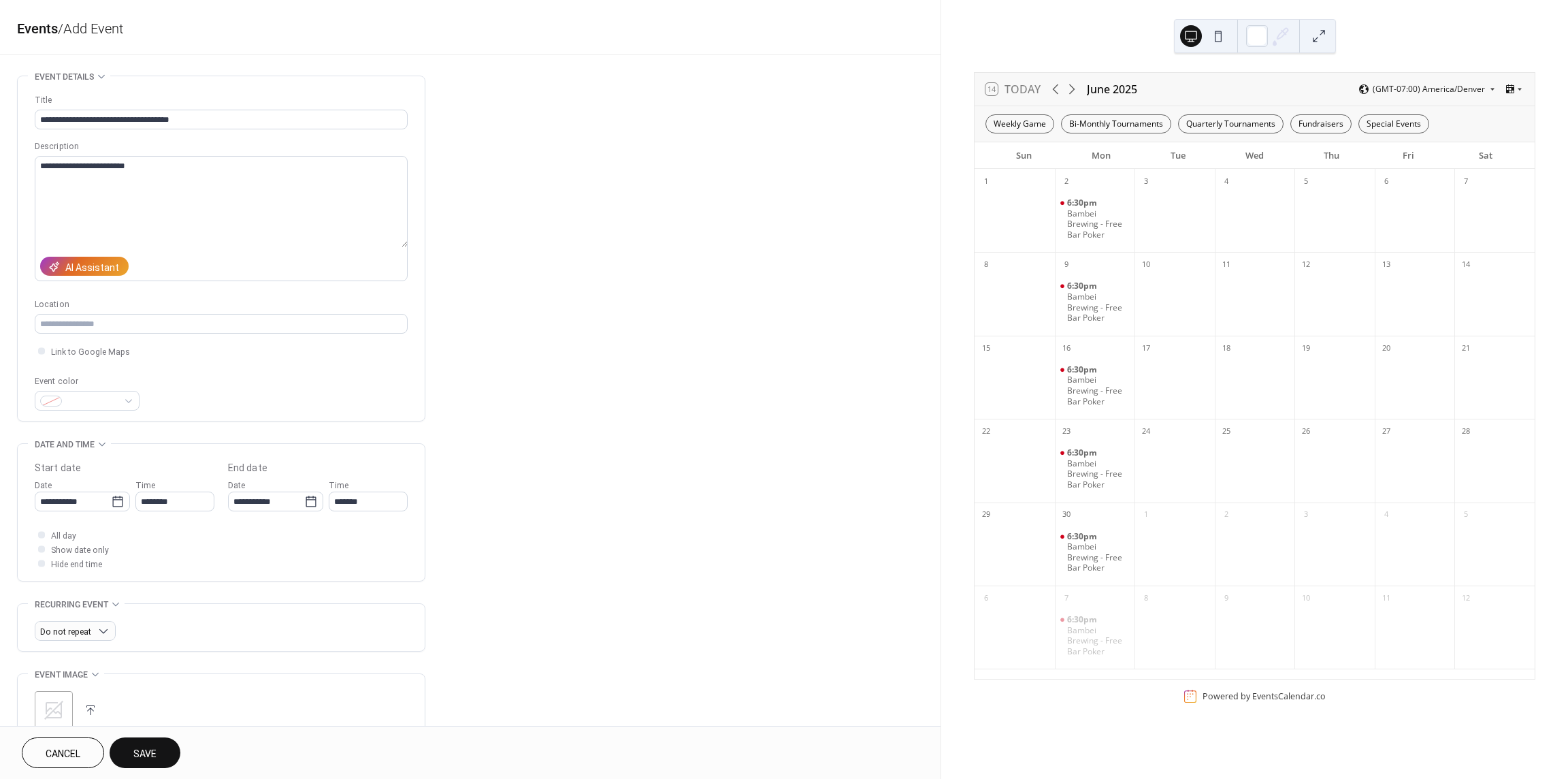 drag, startPoint x: 1096, startPoint y: 217, endPoint x: 766, endPoint y: 142, distance: 338.4154 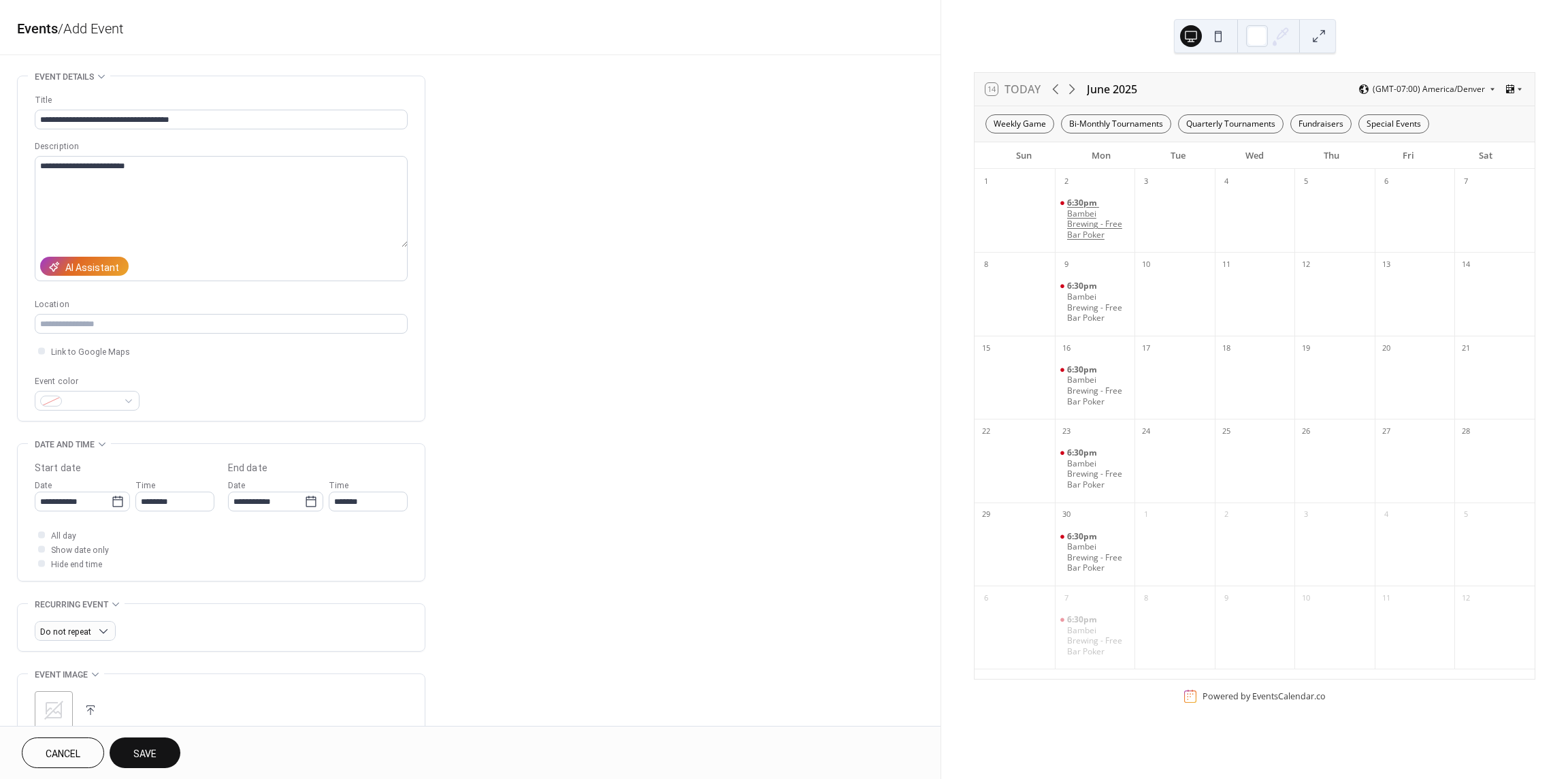 click on "Bambei Brewing - Free Bar Poker" at bounding box center (1098, 224) 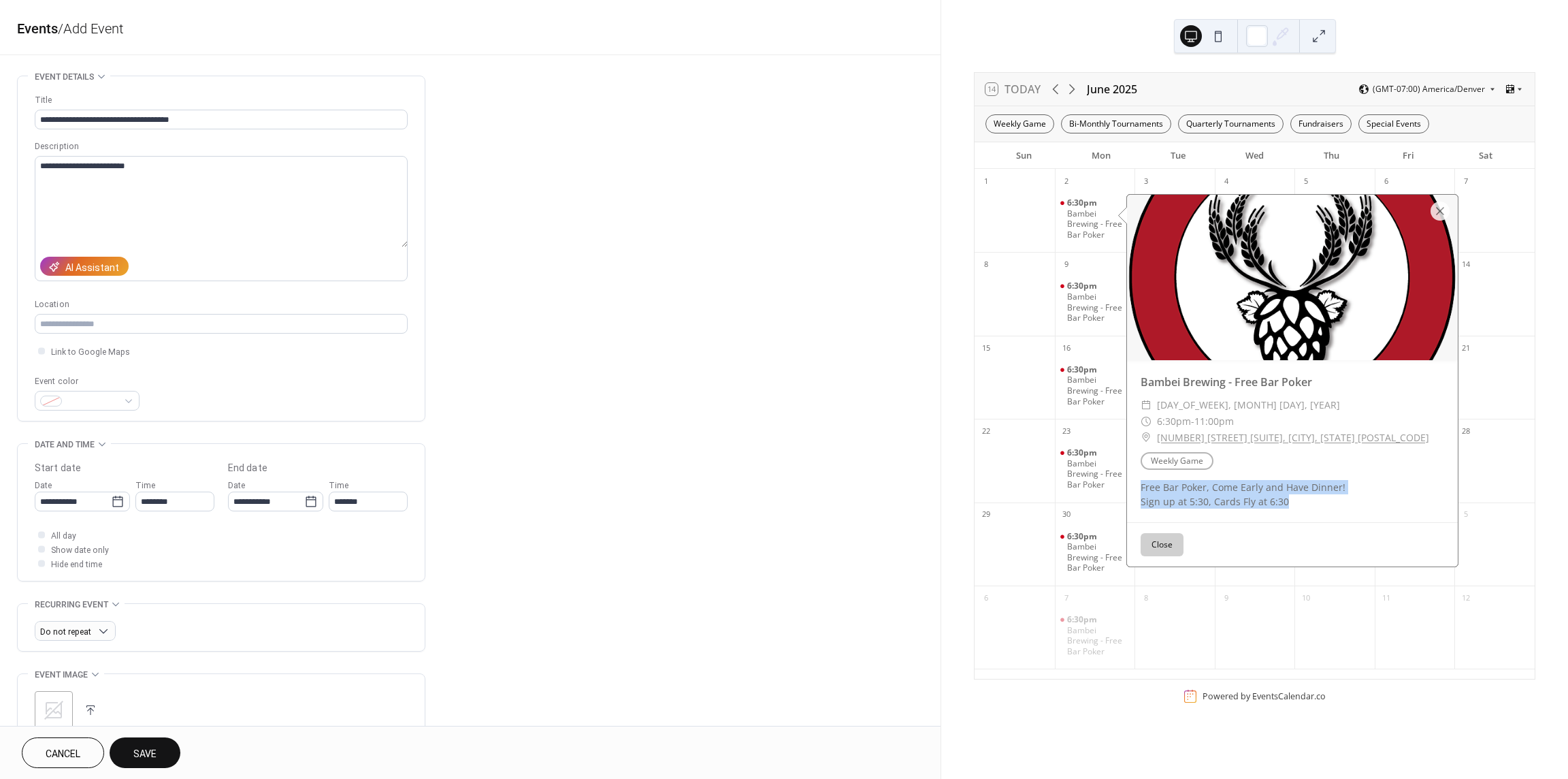 drag, startPoint x: 1292, startPoint y: 500, endPoint x: 1138, endPoint y: 490, distance: 154.32433 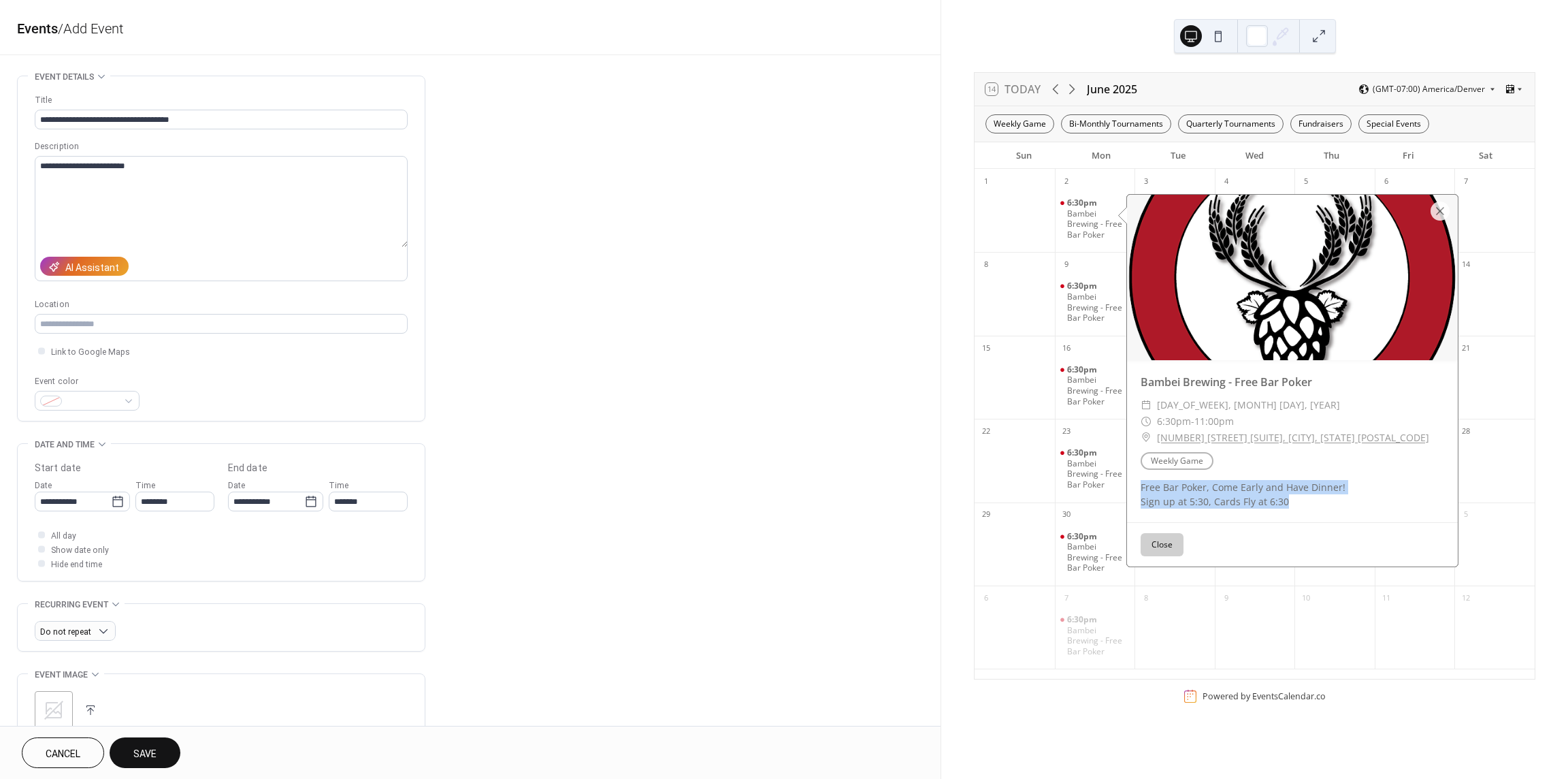 click on "Free Bar Poker, Come Early and Have Dinner! Sign up at 5:30, Cards Fly at 6:30" at bounding box center (1292, 494) 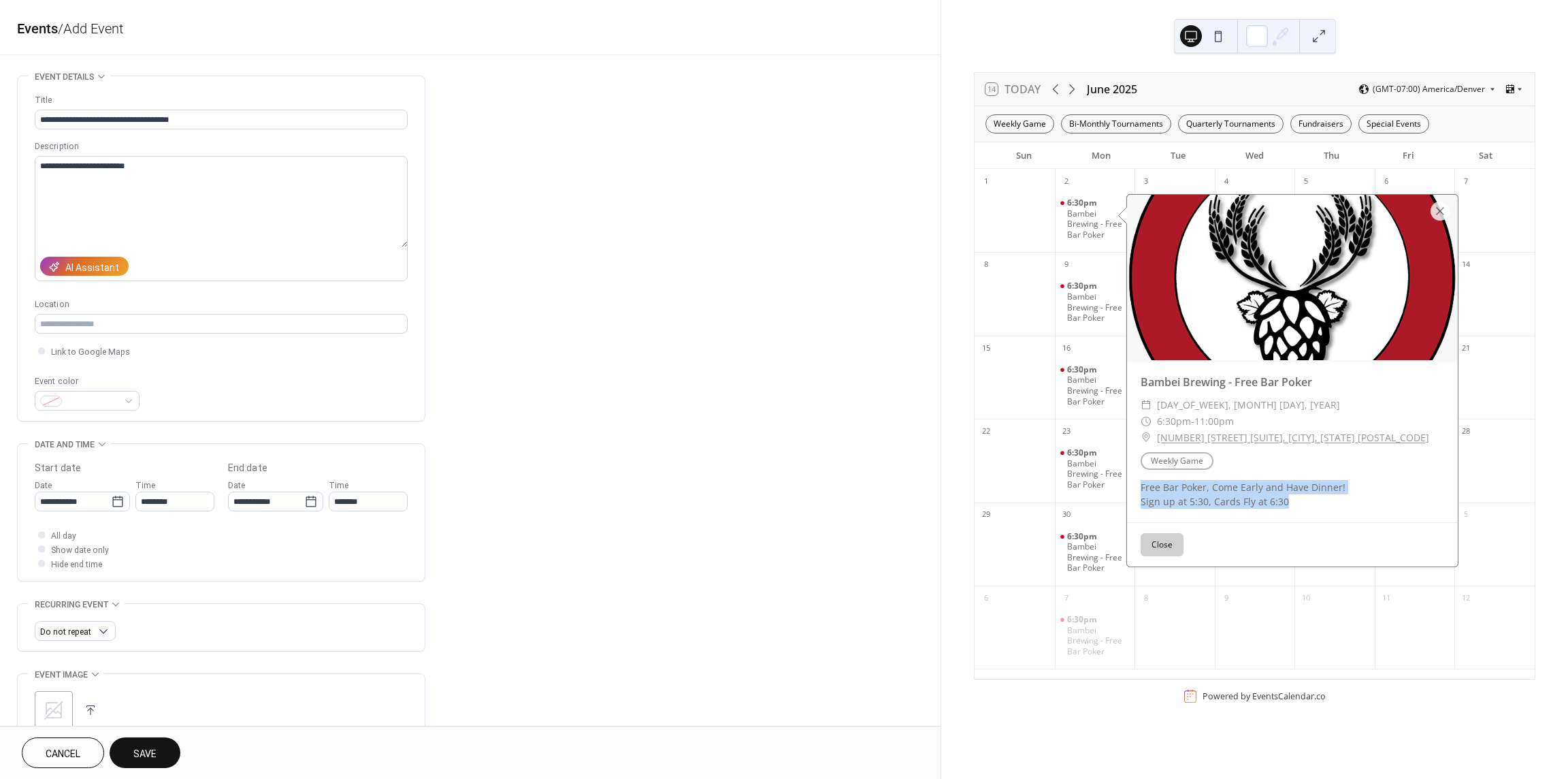 copy on "Free Bar Poker, Come Early and Have Dinner! Sign up at 5:30, Cards Fly at 6:30" 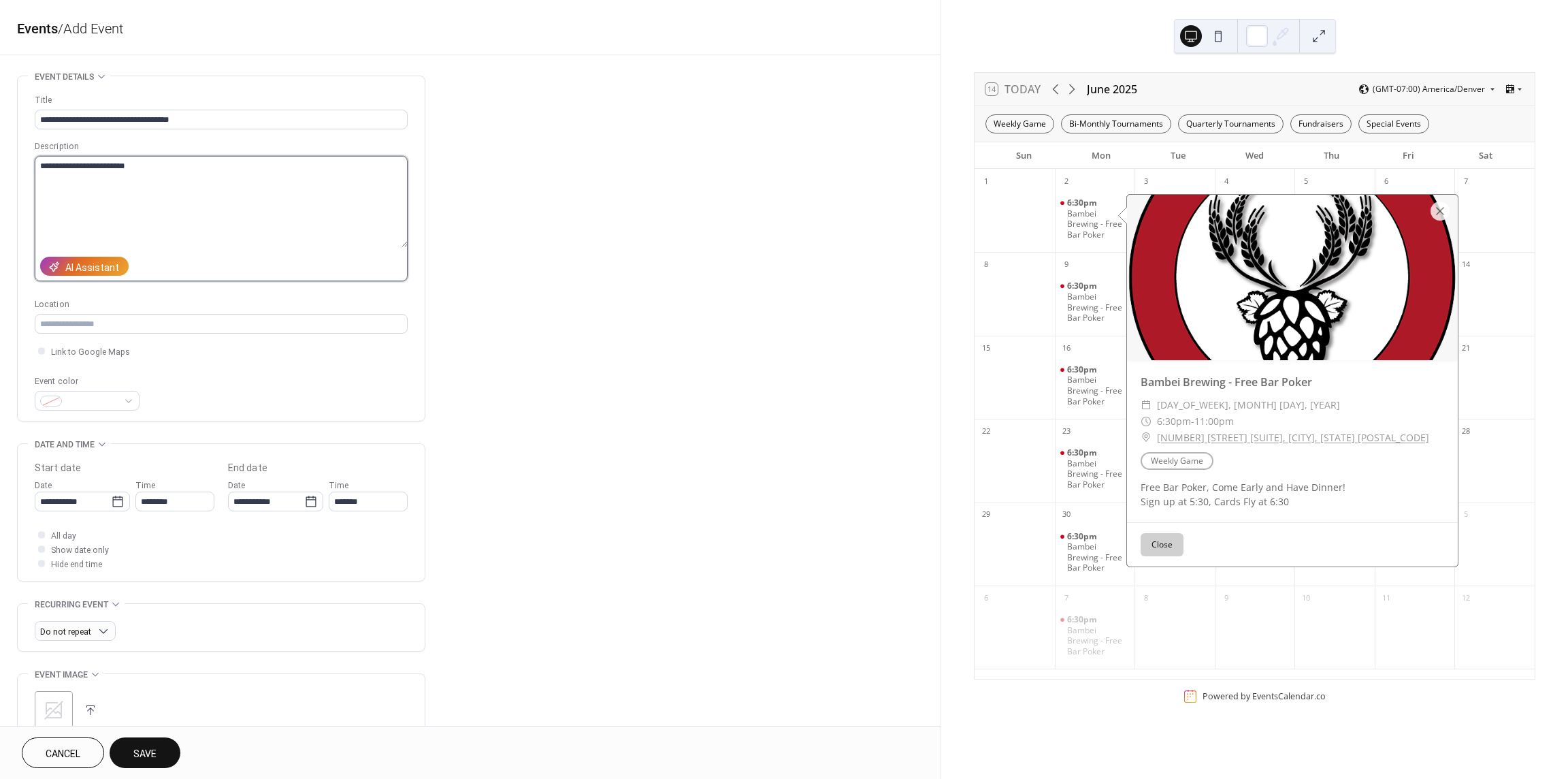 click on "**********" at bounding box center [221, 202] 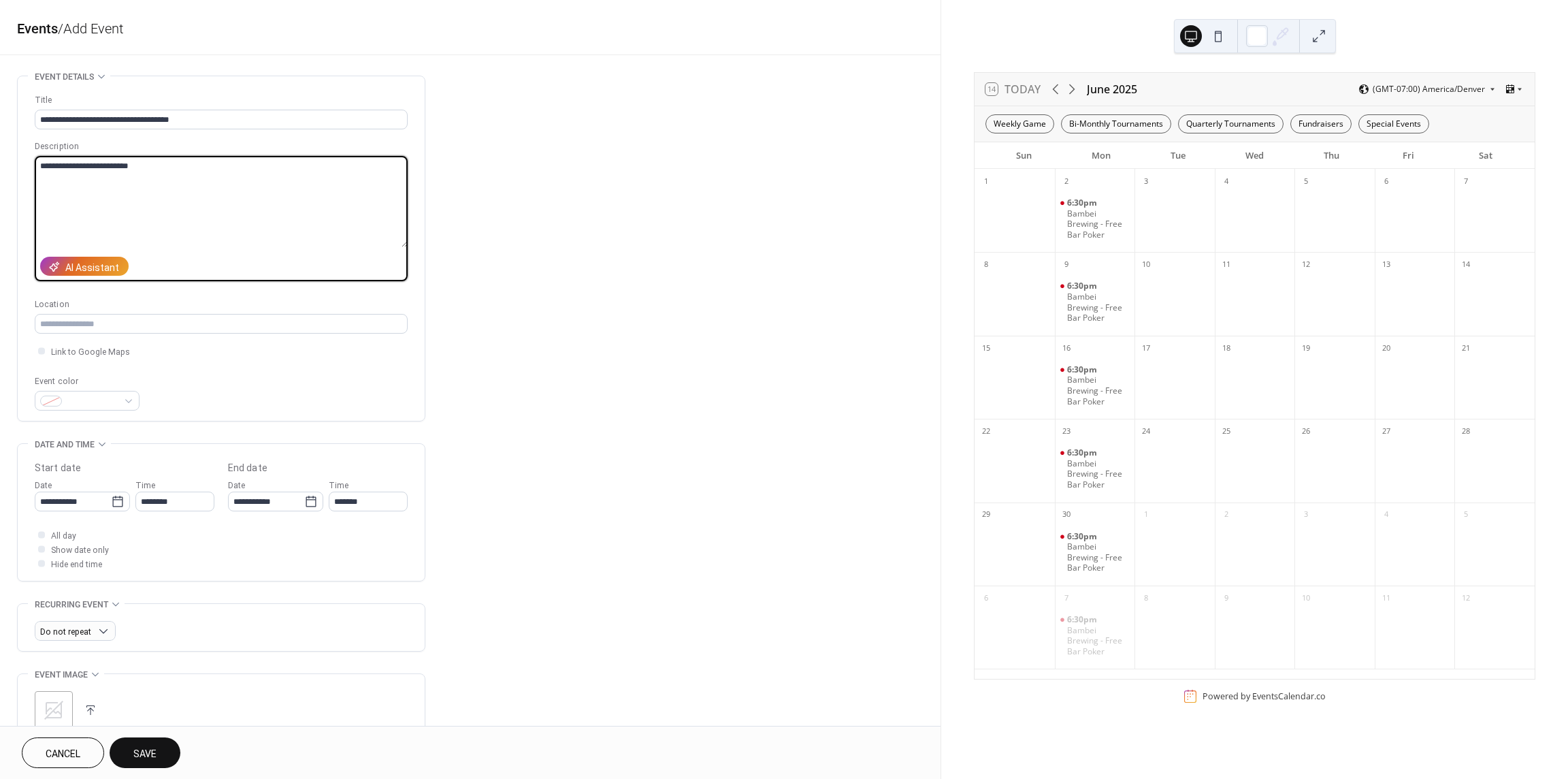 paste on "**********" 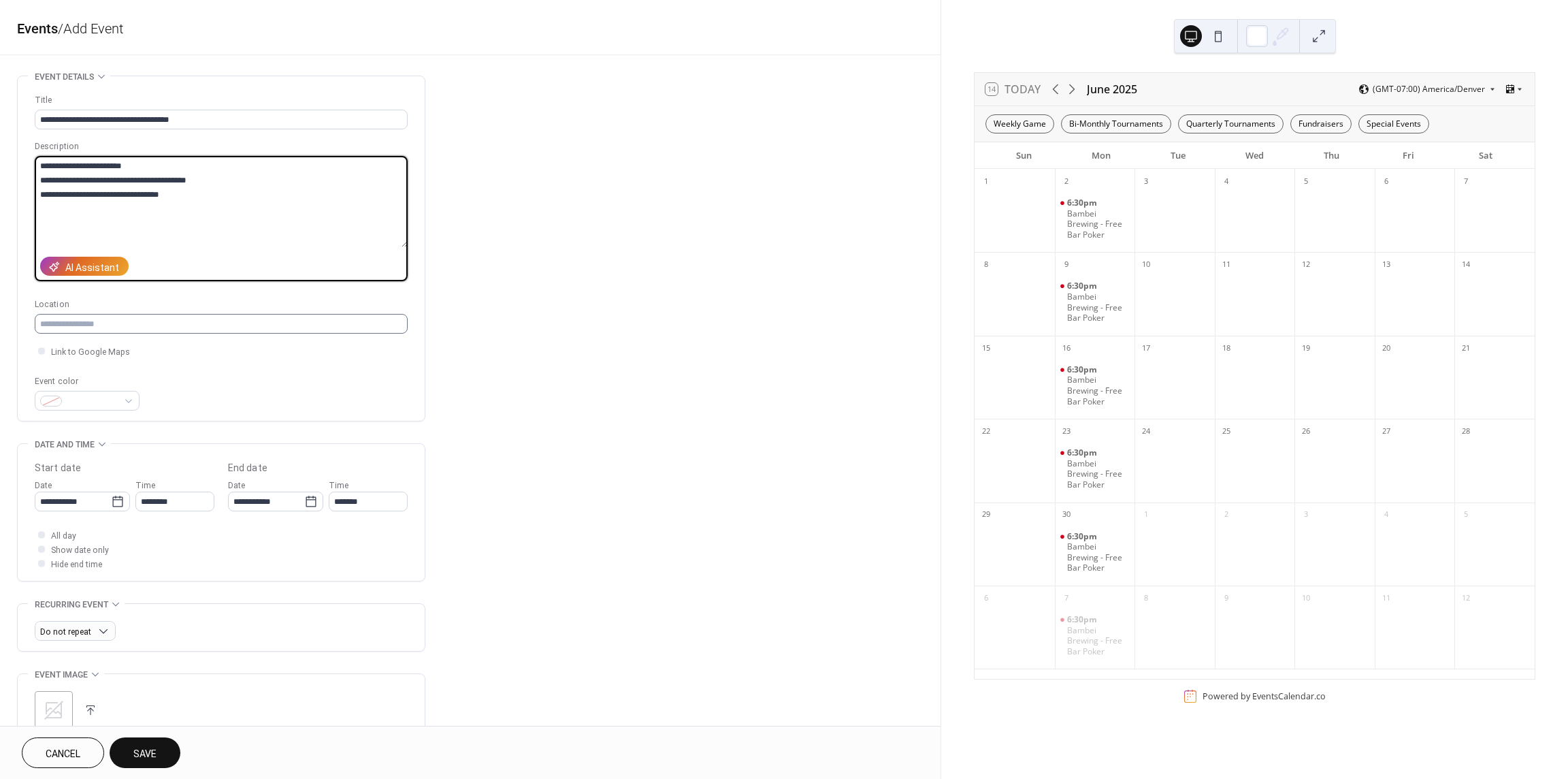 type on "**********" 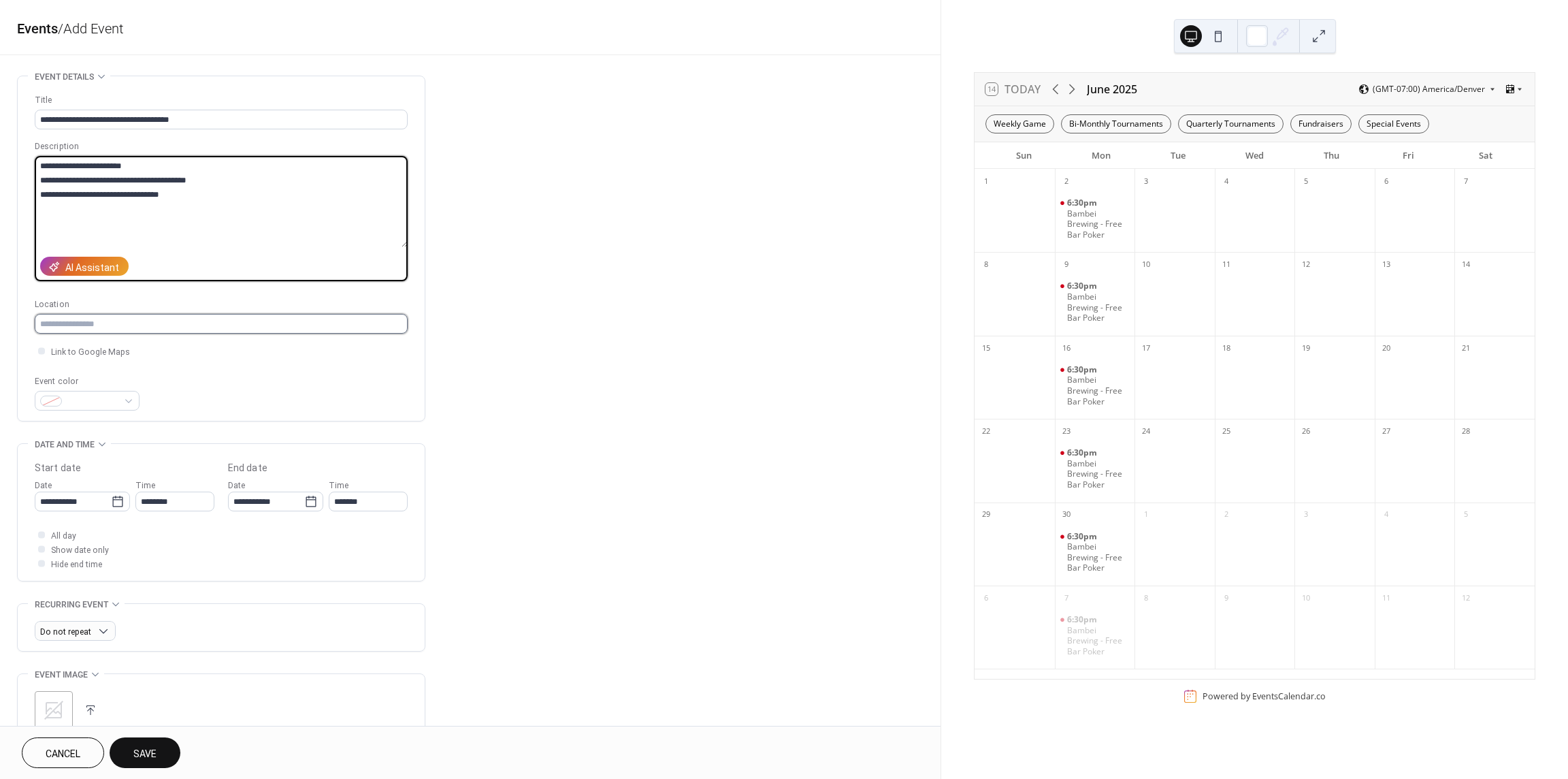 click at bounding box center (221, 323) 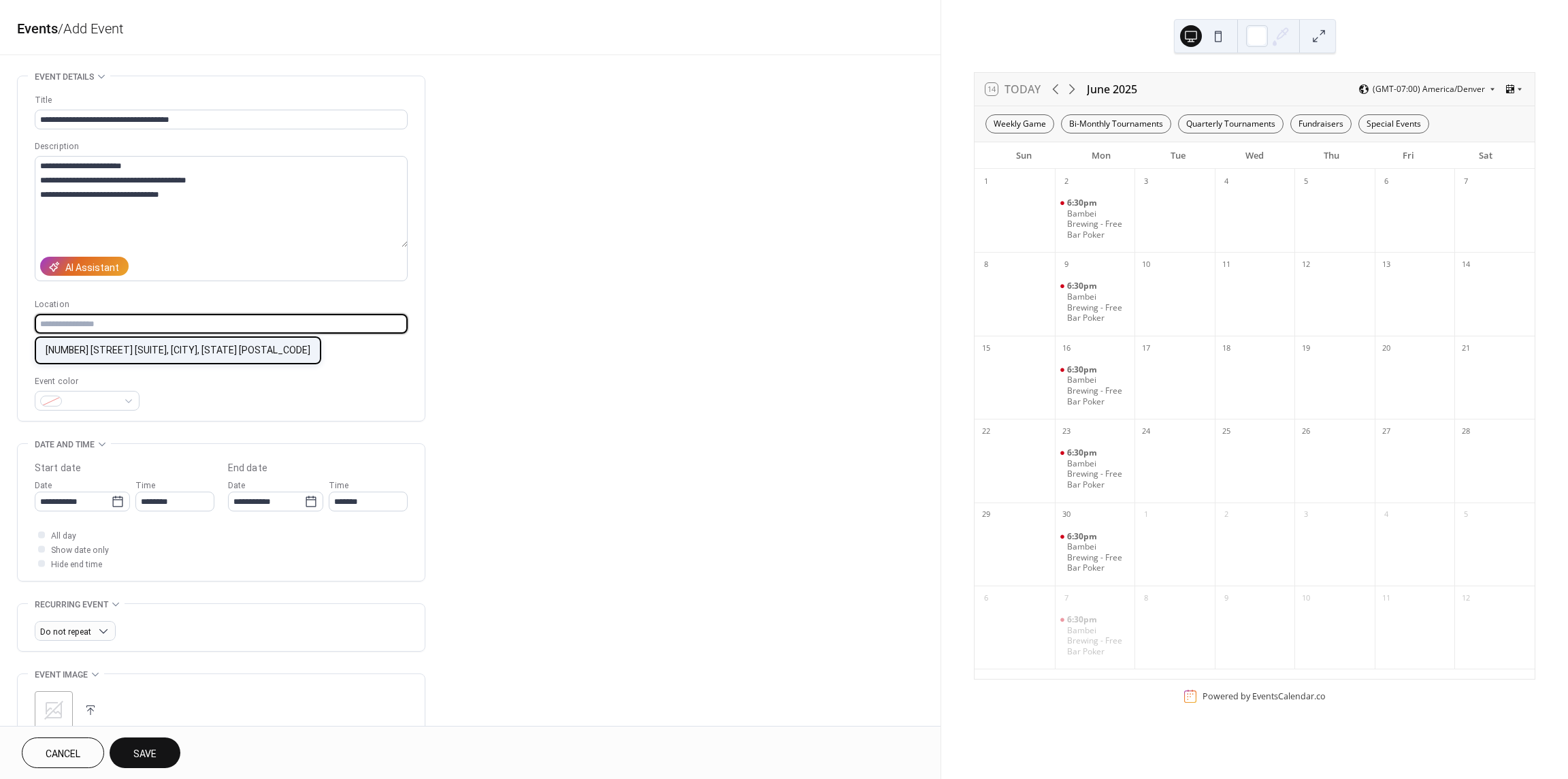 click on "100 Superior Plaza Way Suite 102, Superior, CO 80027" at bounding box center (178, 350) 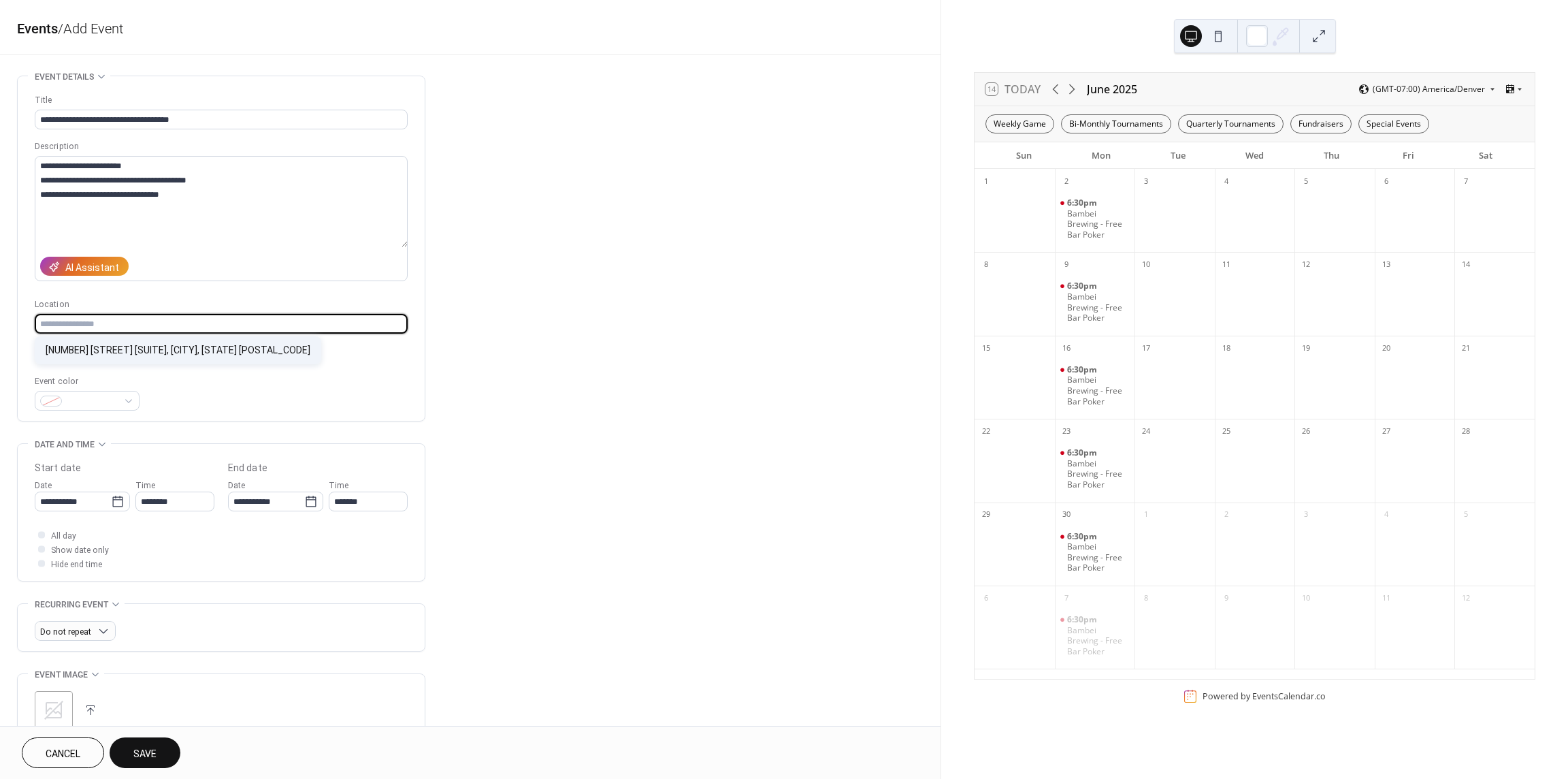 type on "**********" 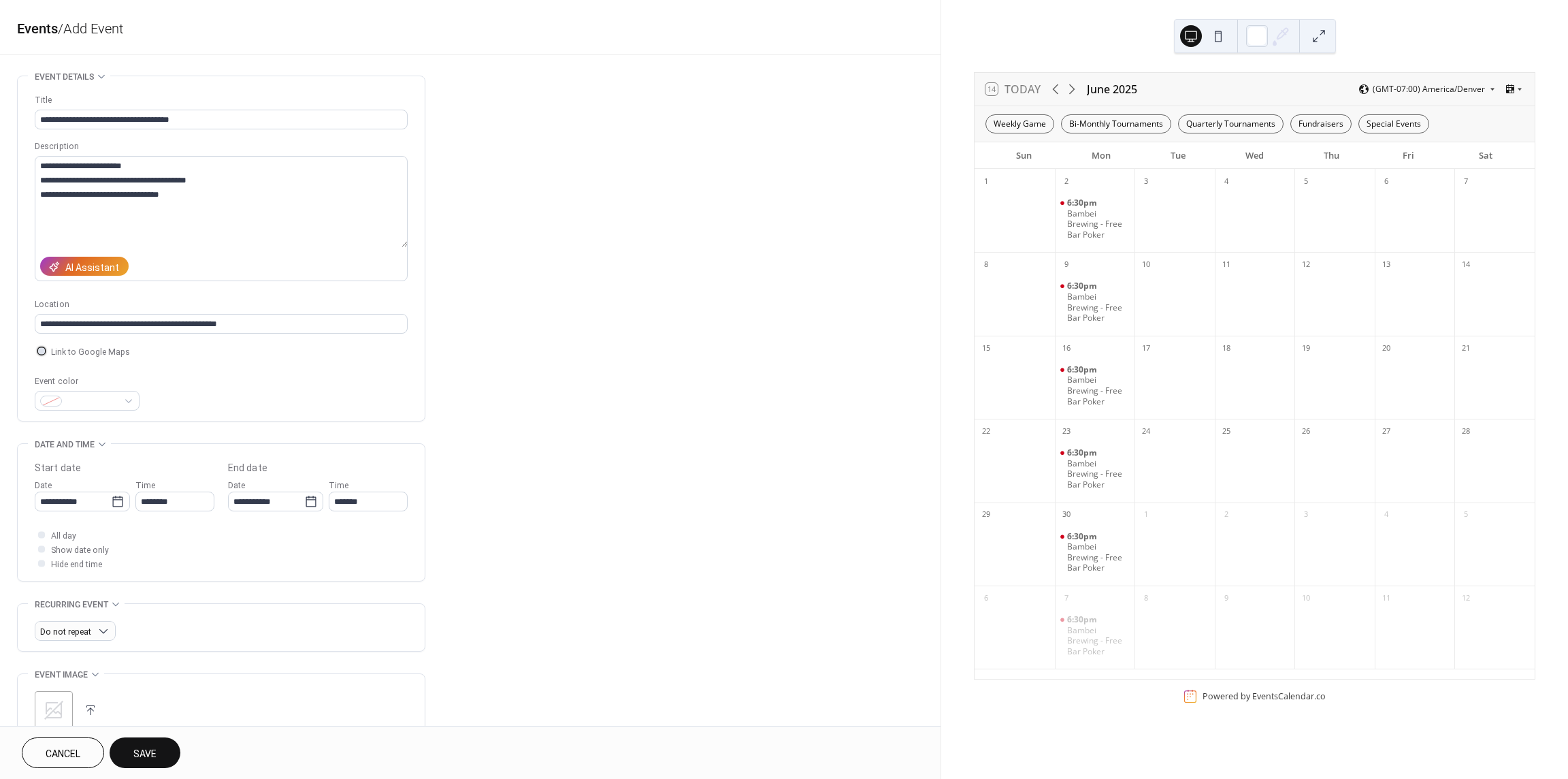 click at bounding box center [42, 351] 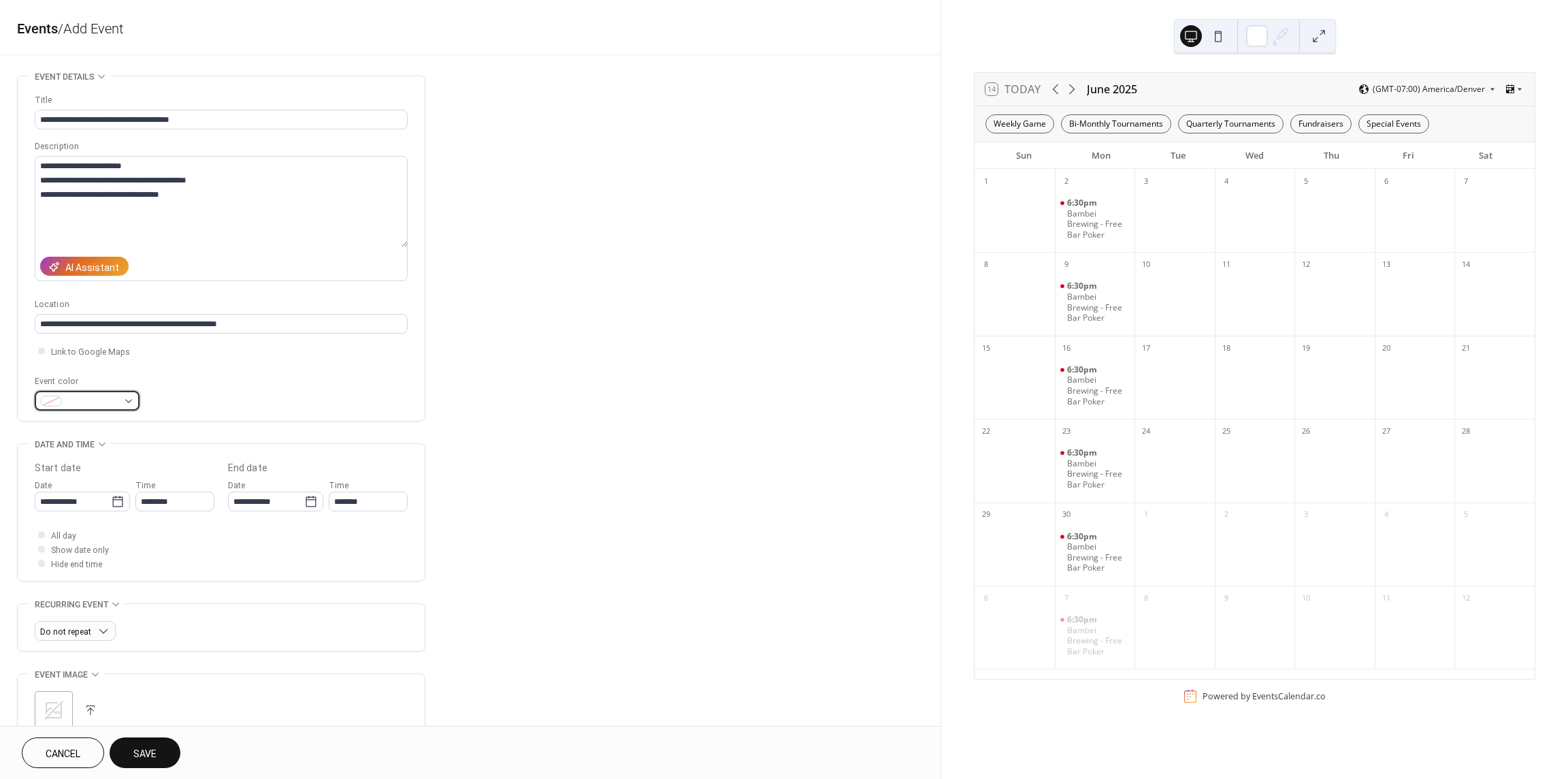 click at bounding box center [93, 402] 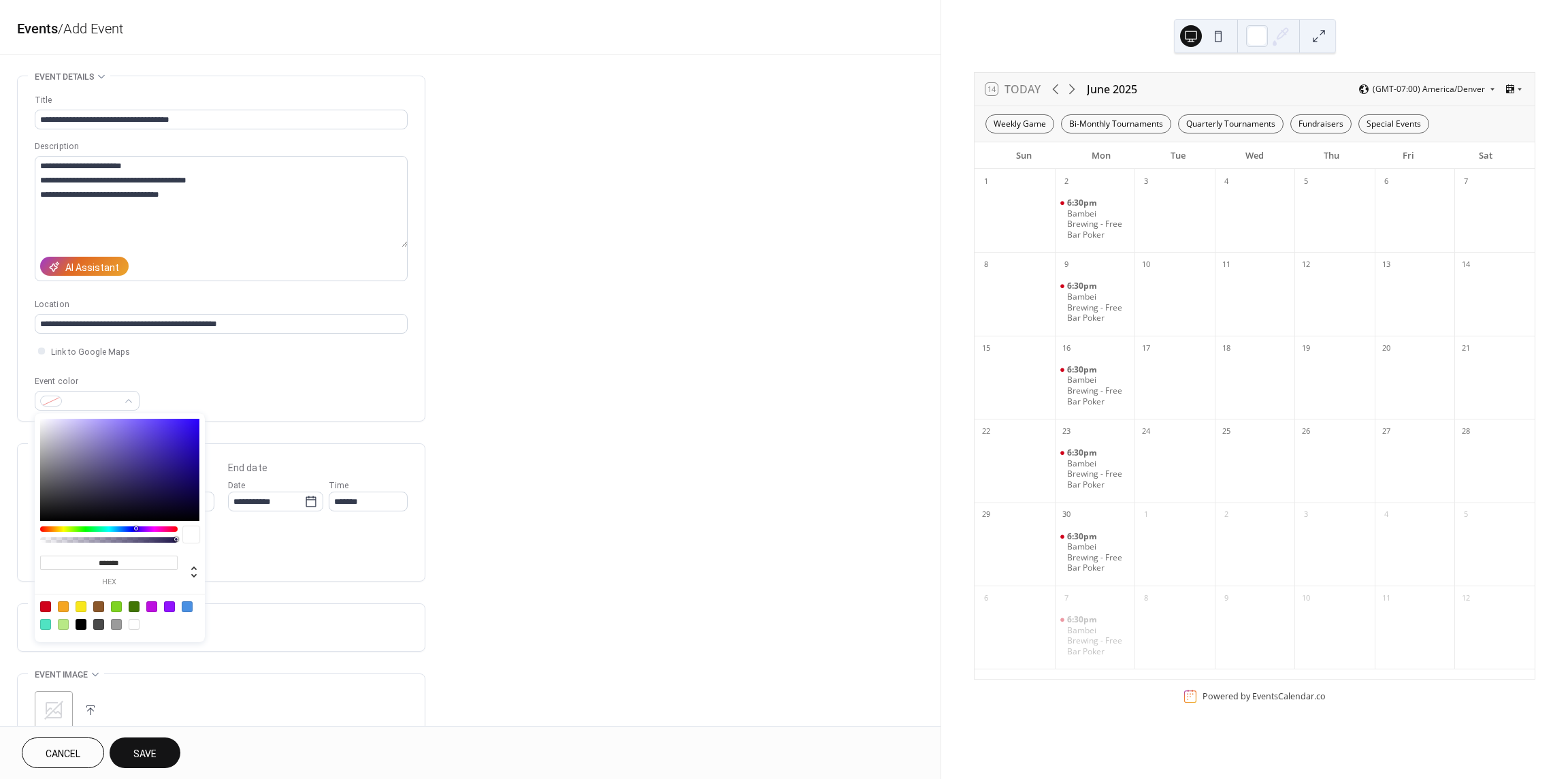 click at bounding box center [46, 607] 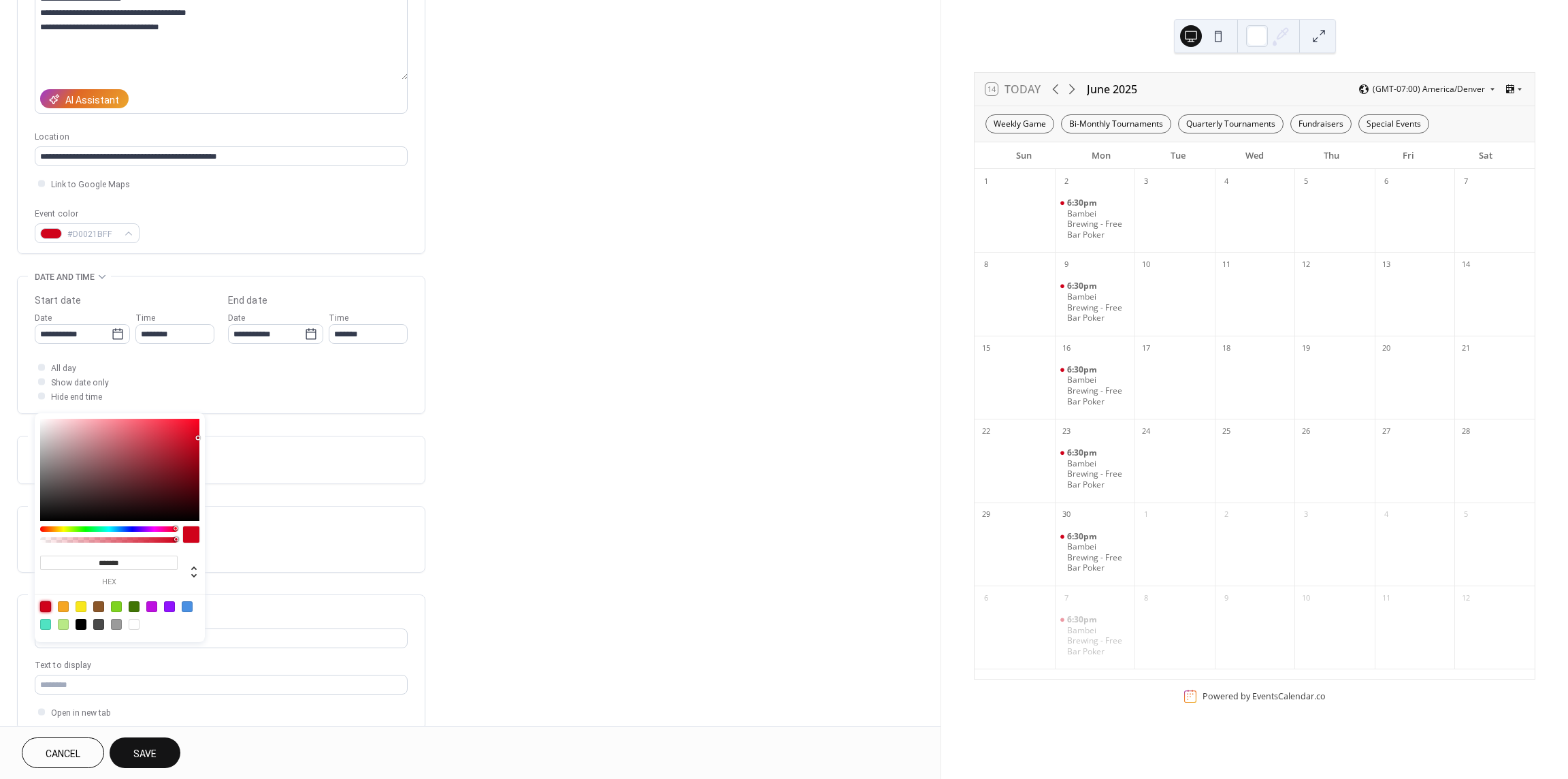 scroll, scrollTop: 170, scrollLeft: 0, axis: vertical 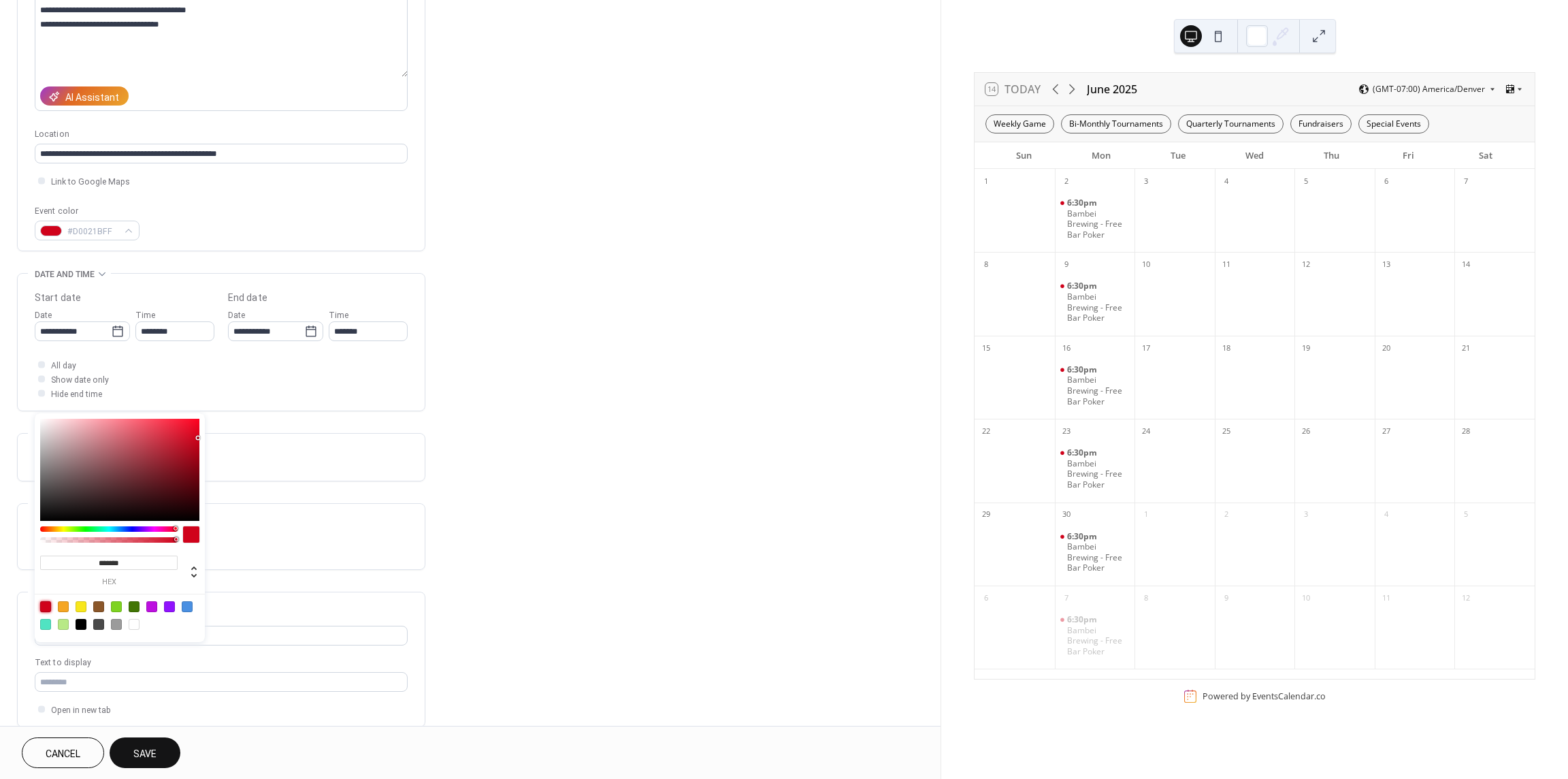 click on "**********" at bounding box center [470, 428] 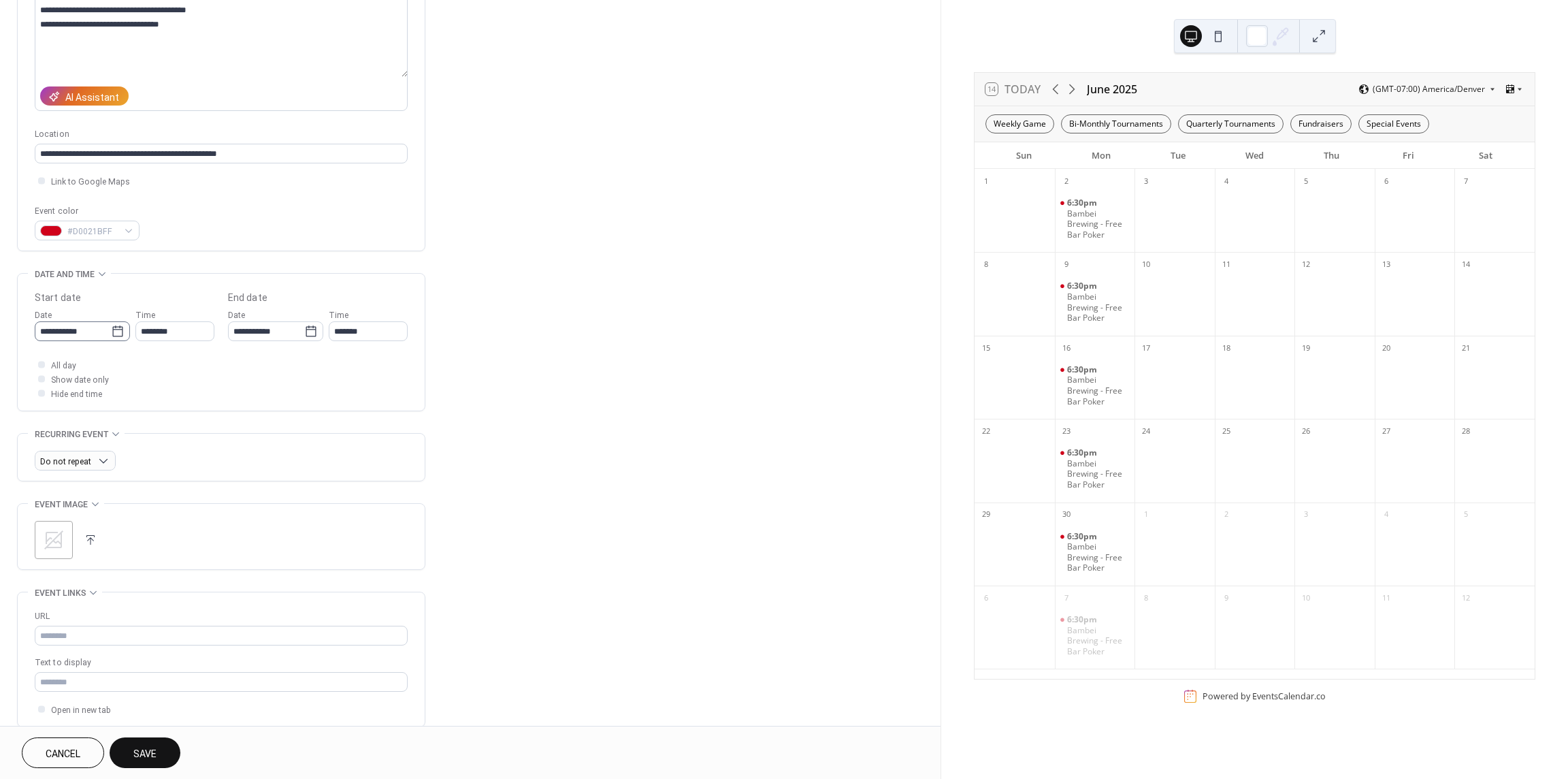 click 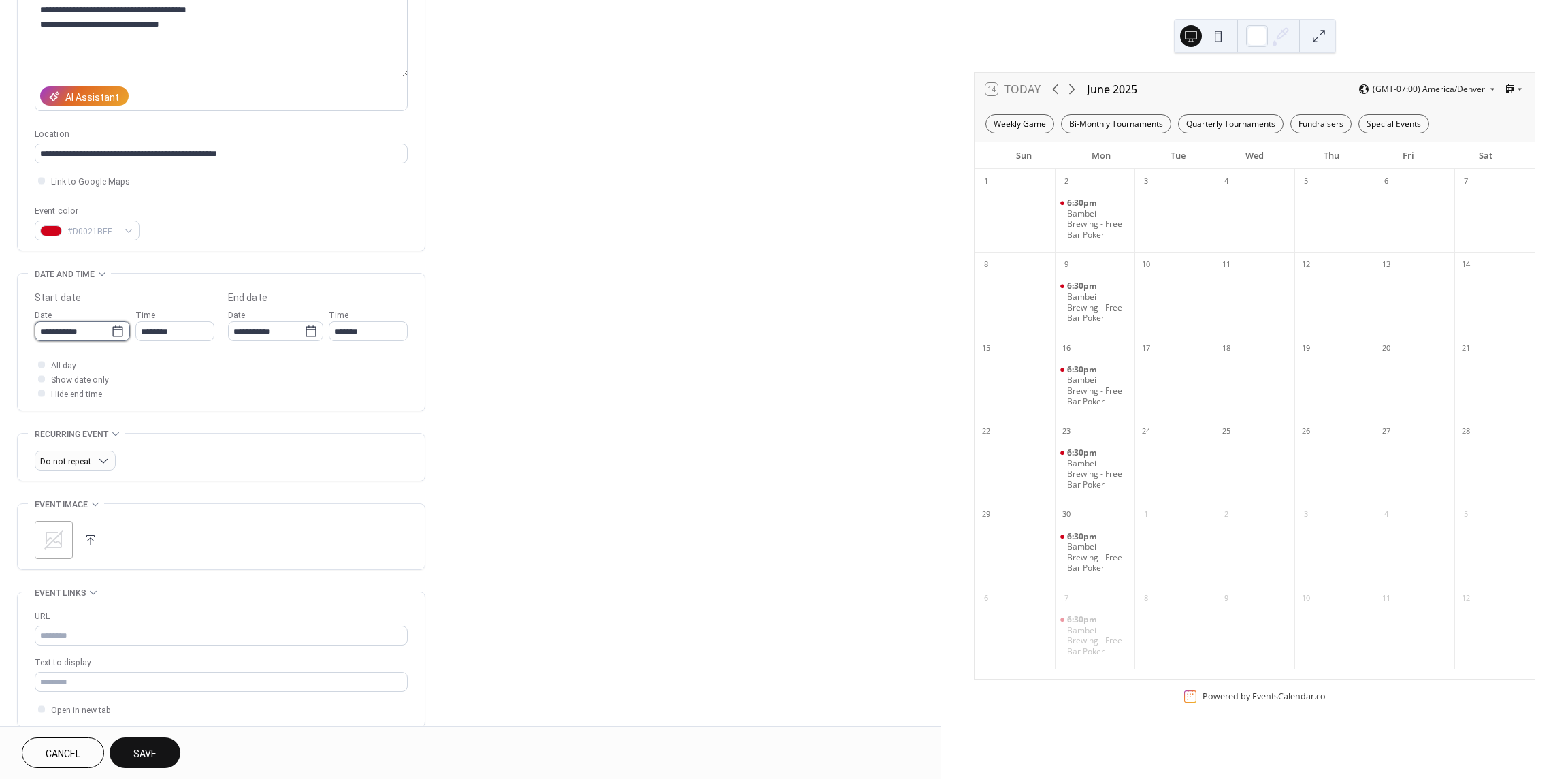click on "**********" at bounding box center [73, 331] 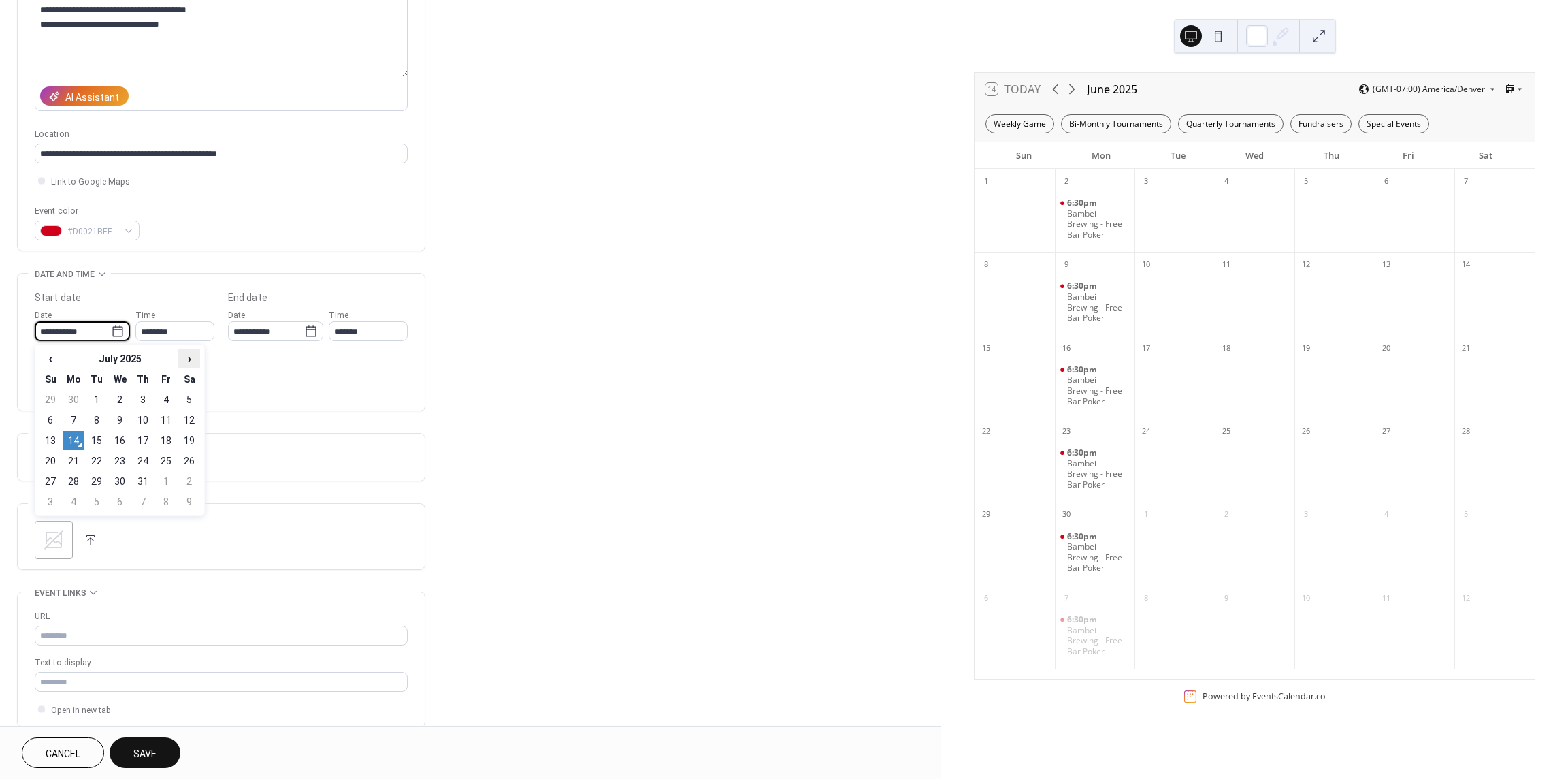 click on "›" at bounding box center [189, 358] 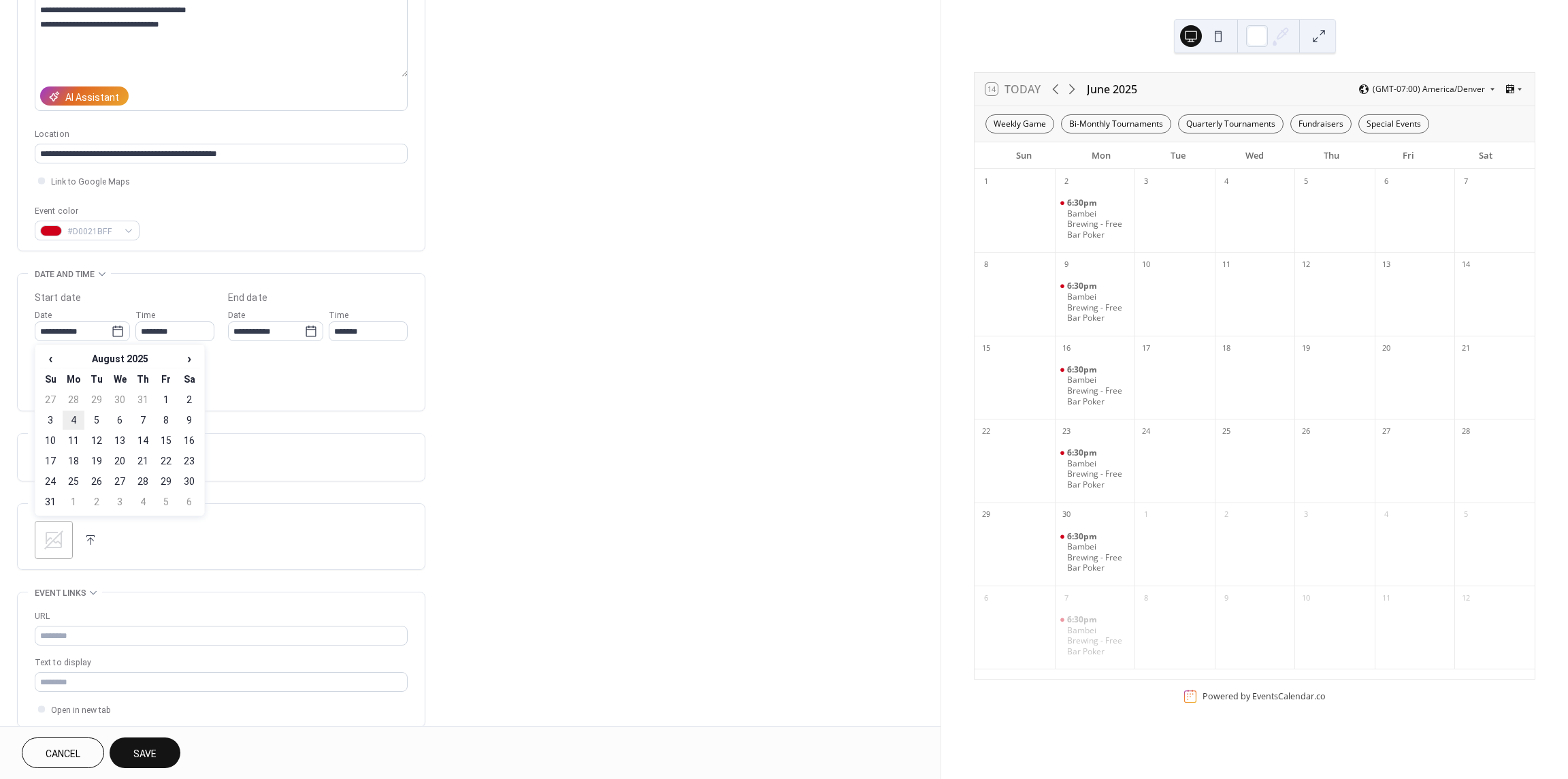 click on "4" at bounding box center (74, 420) 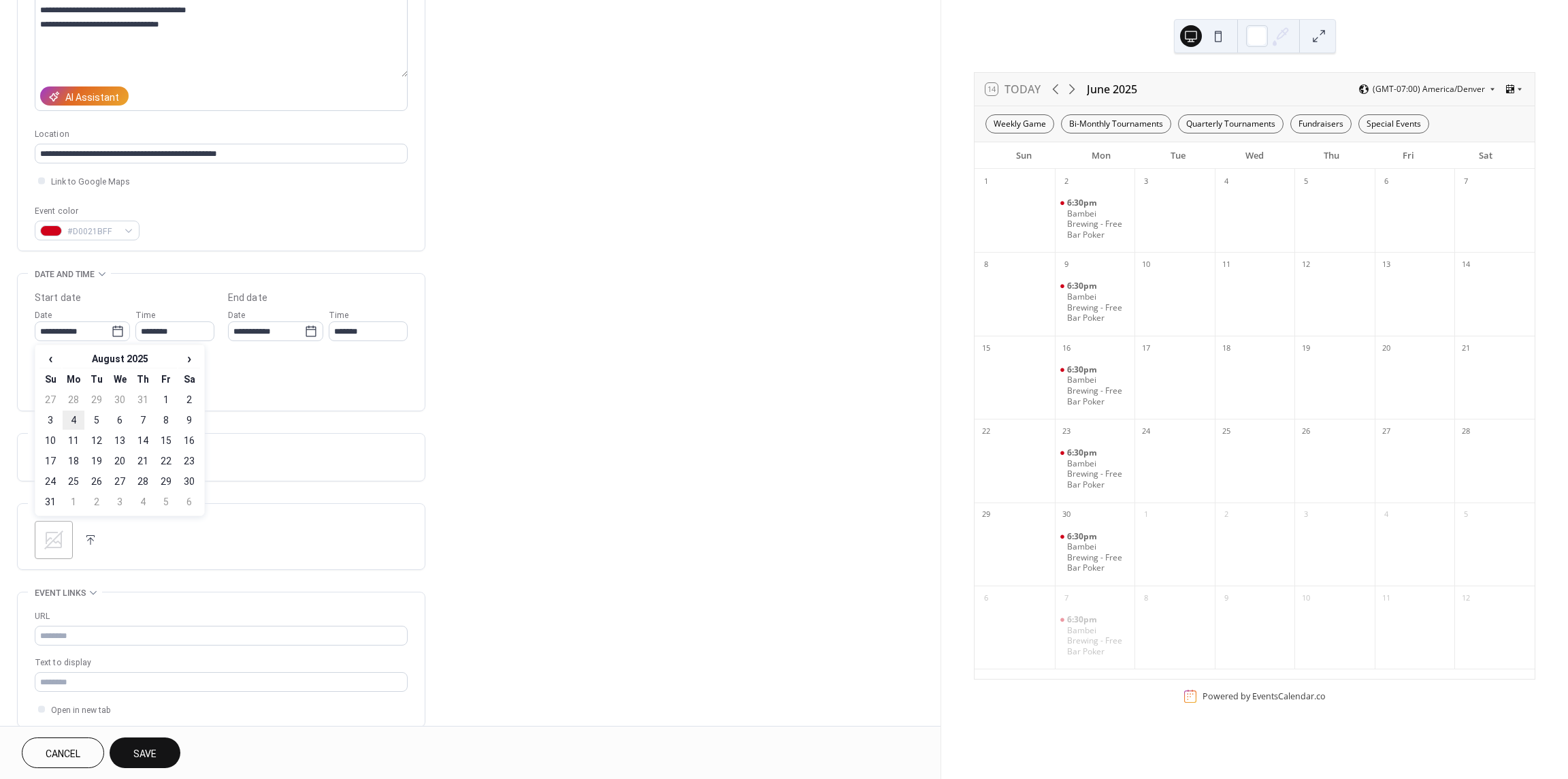 type on "**********" 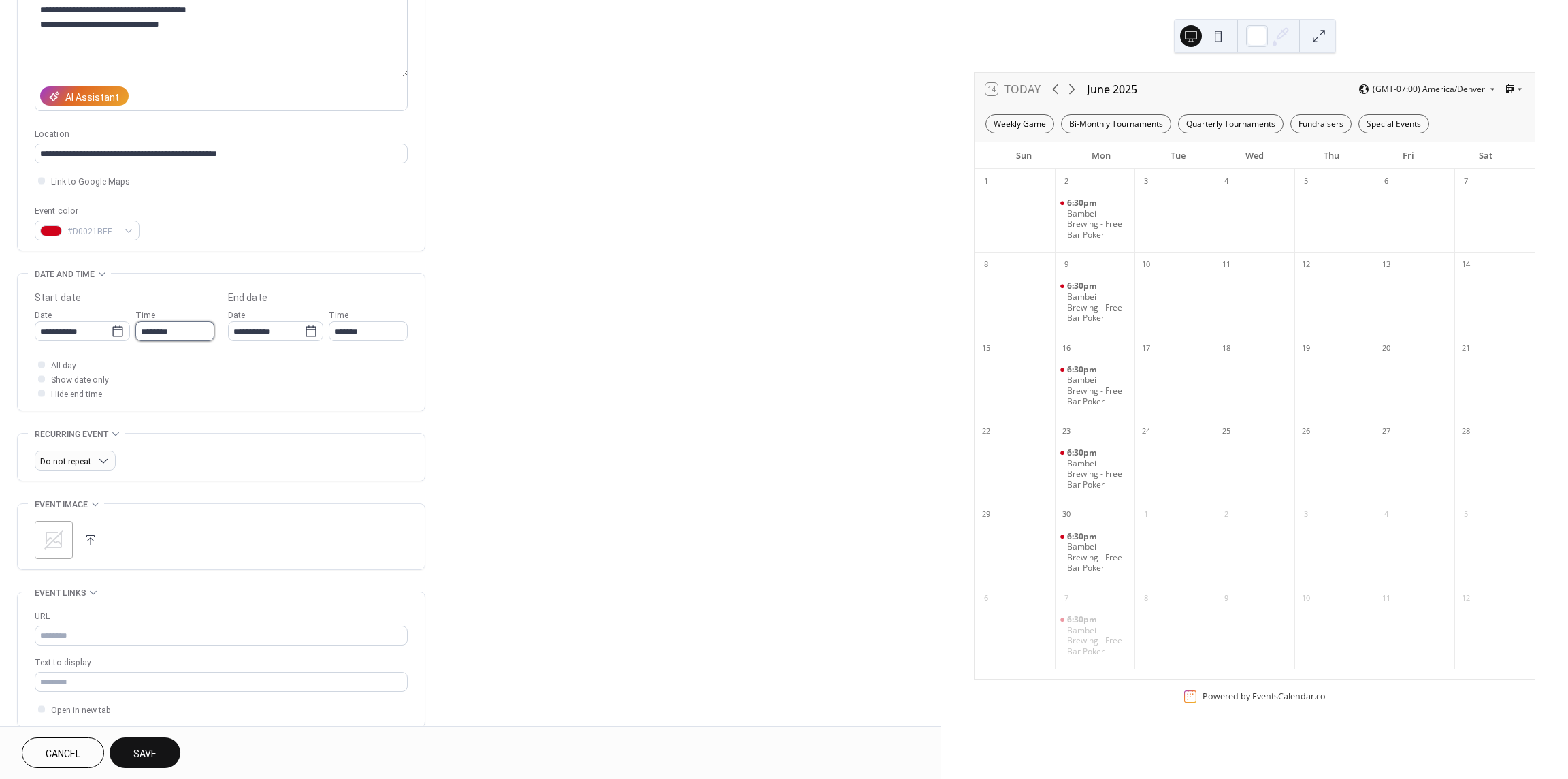 drag, startPoint x: 175, startPoint y: 332, endPoint x: 191, endPoint y: 331, distance: 16.03122 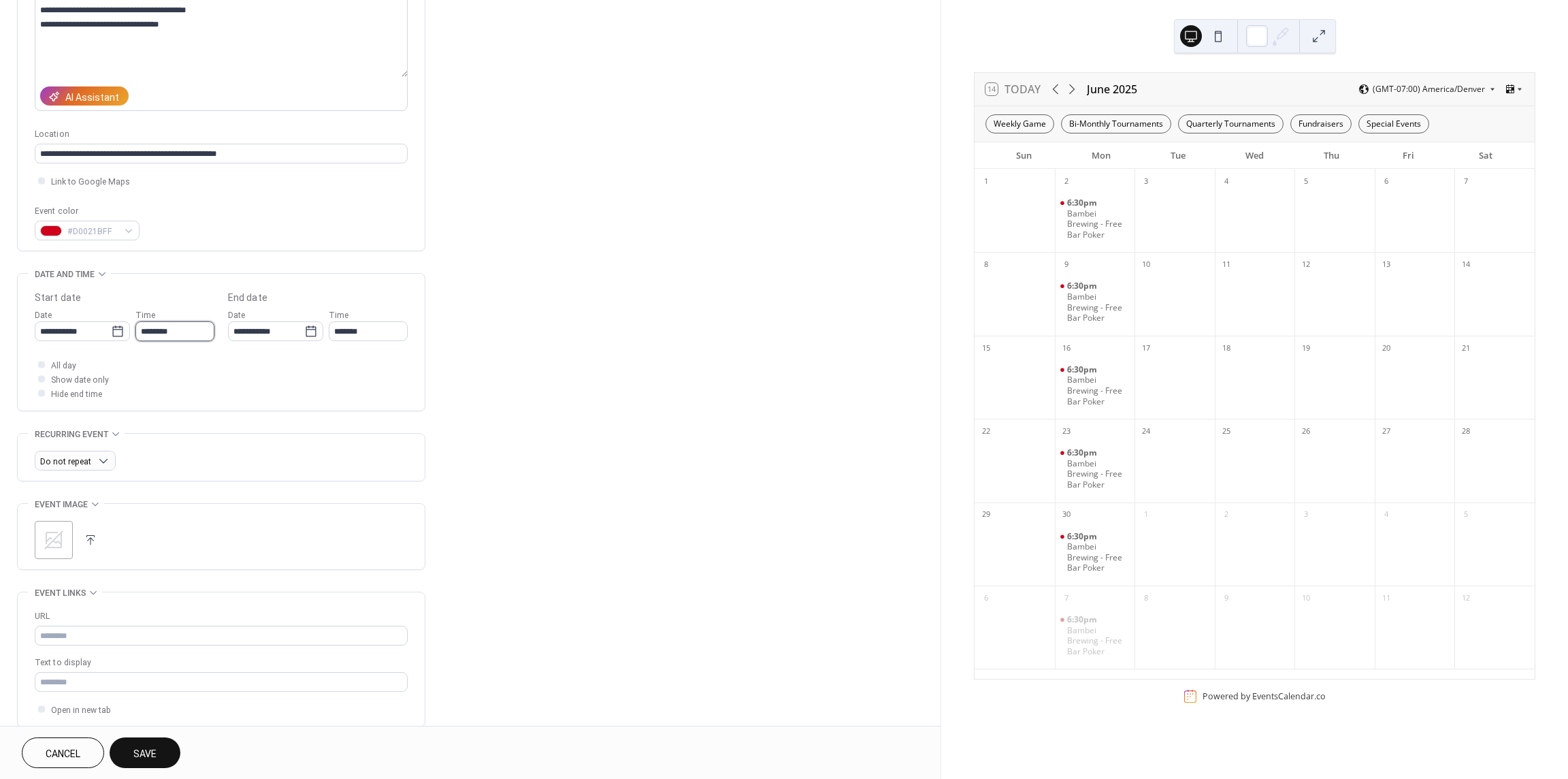 click on "********" at bounding box center [175, 331] 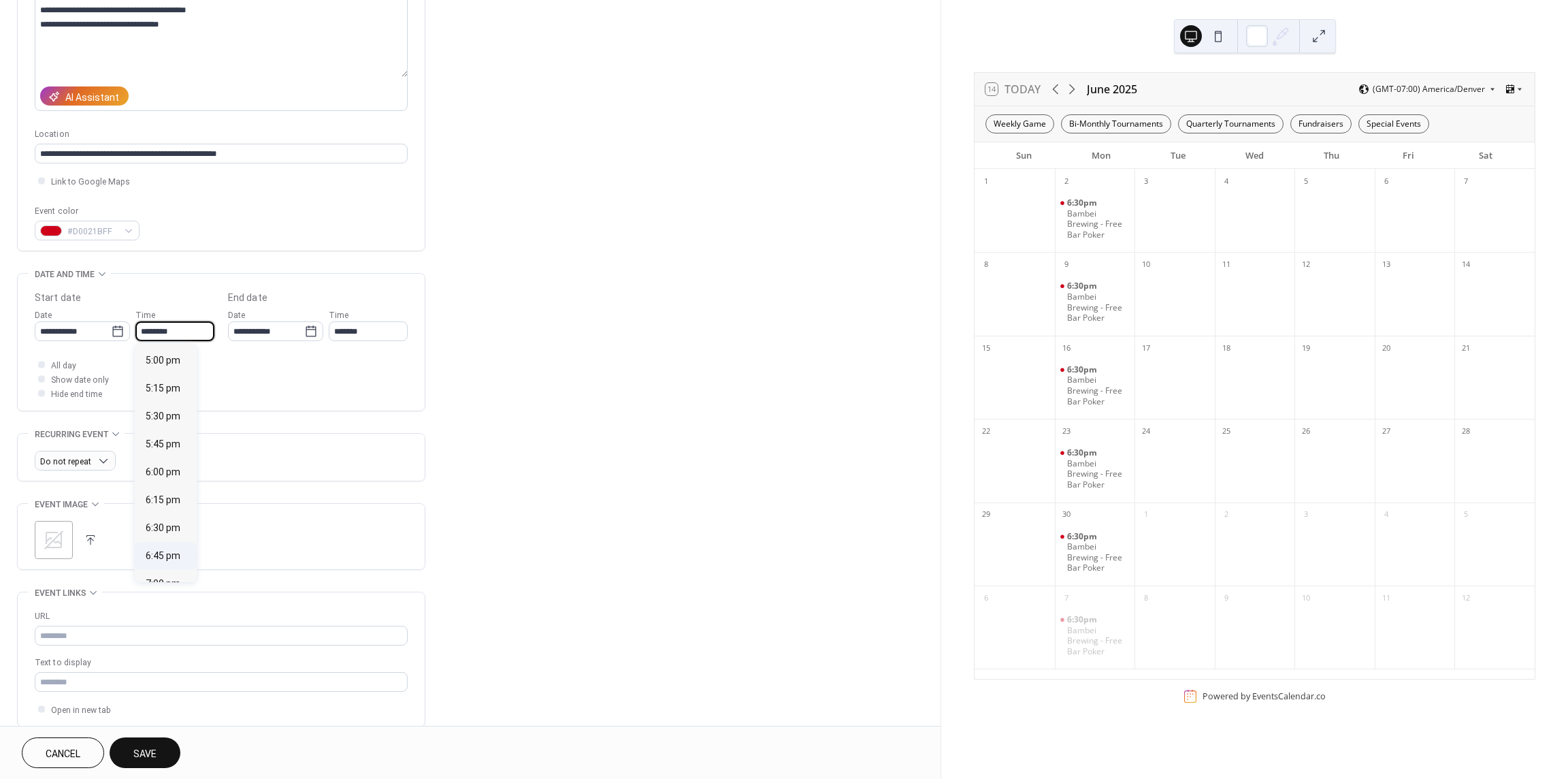 scroll, scrollTop: 1936, scrollLeft: 0, axis: vertical 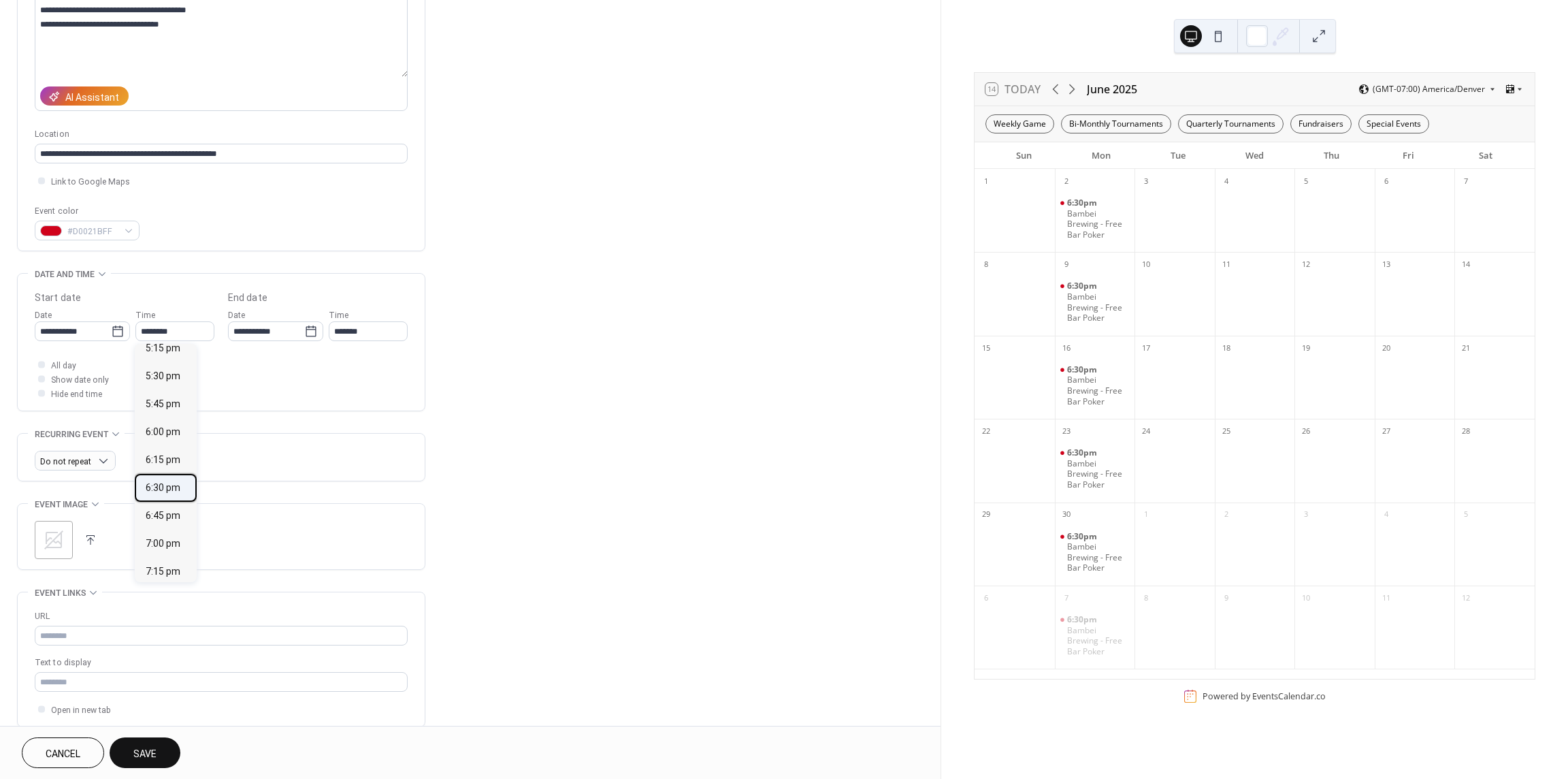 click on "6:30 pm" at bounding box center [163, 488] 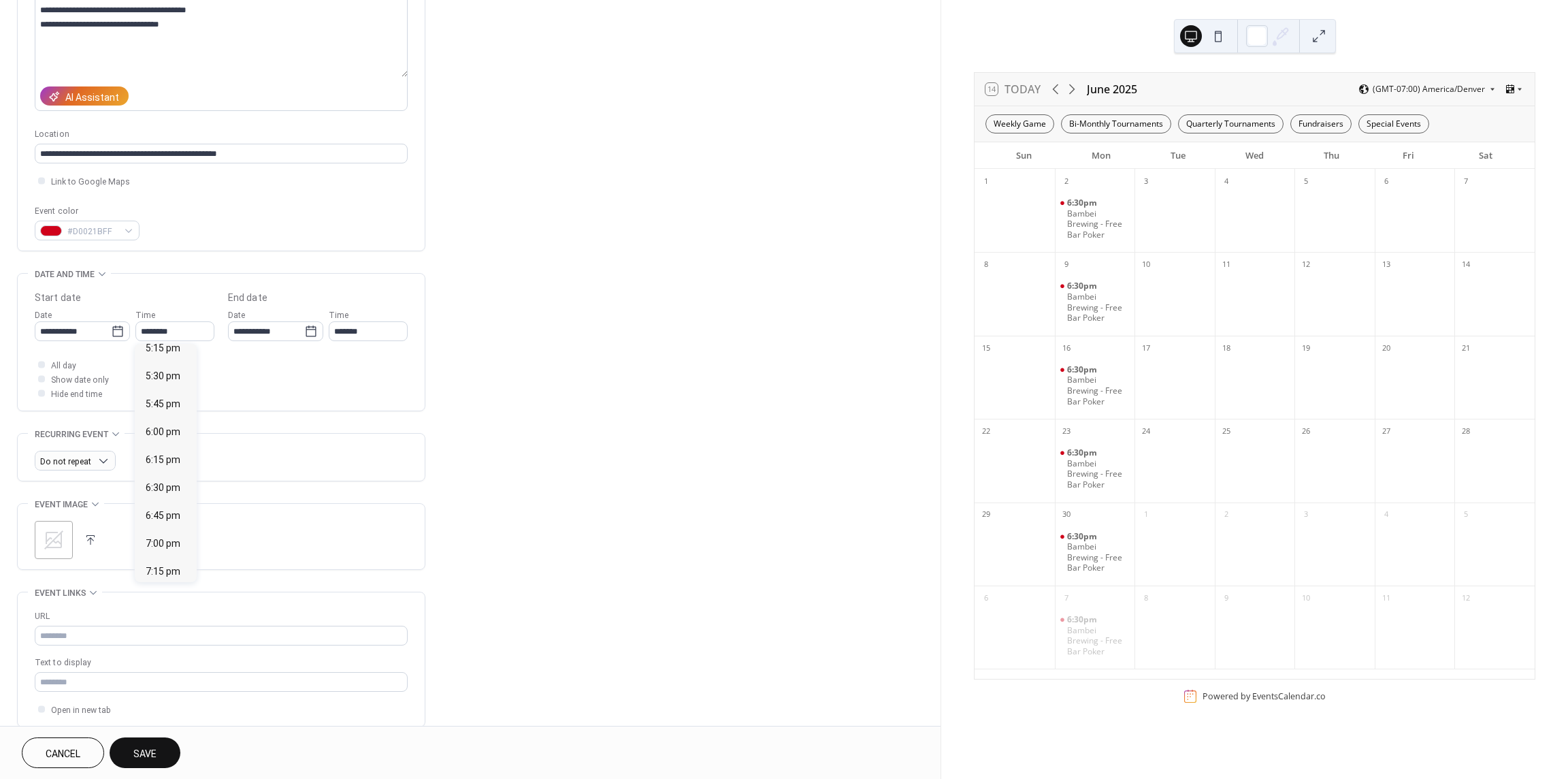 type on "*******" 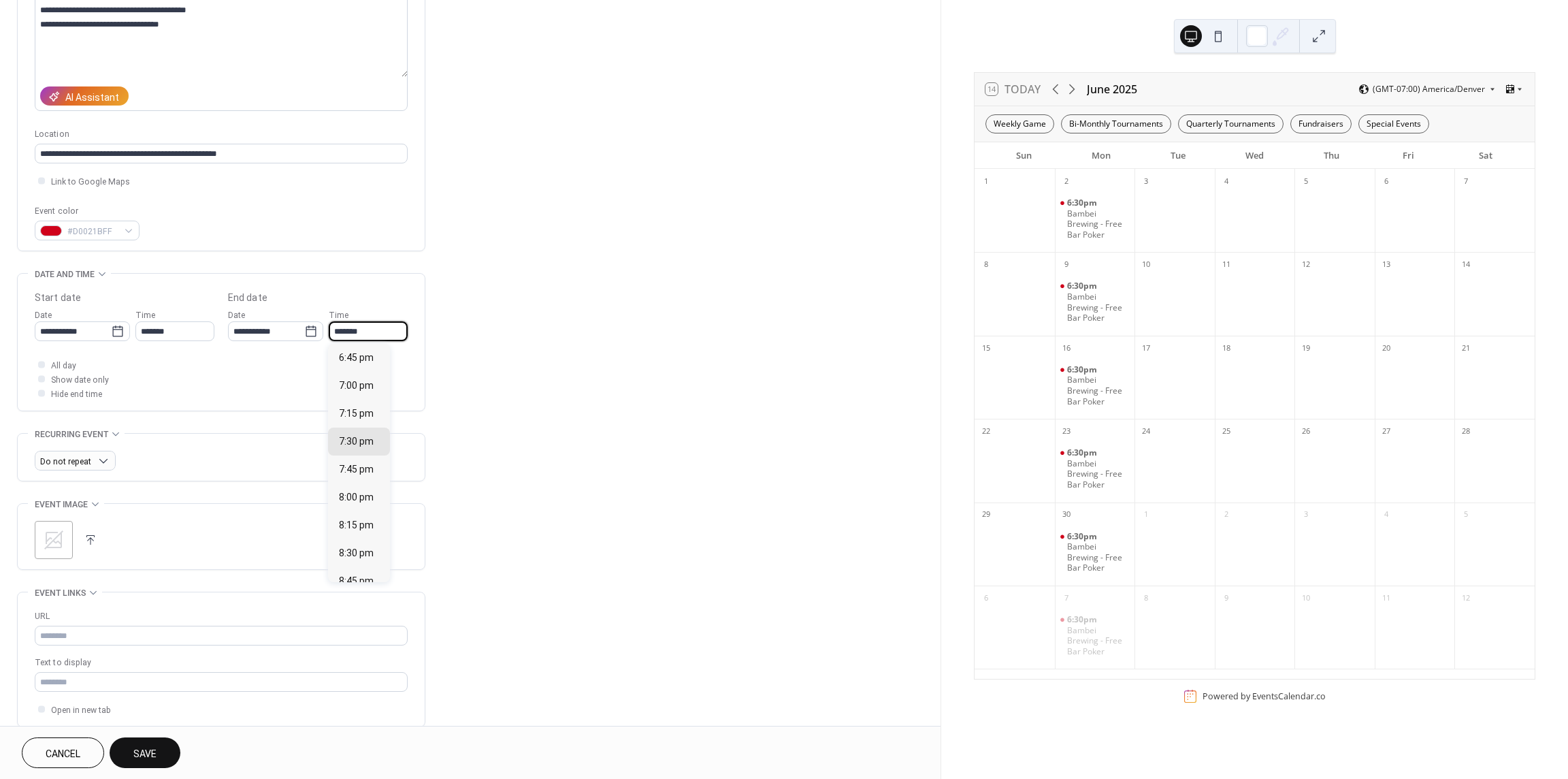 click on "*******" at bounding box center [368, 331] 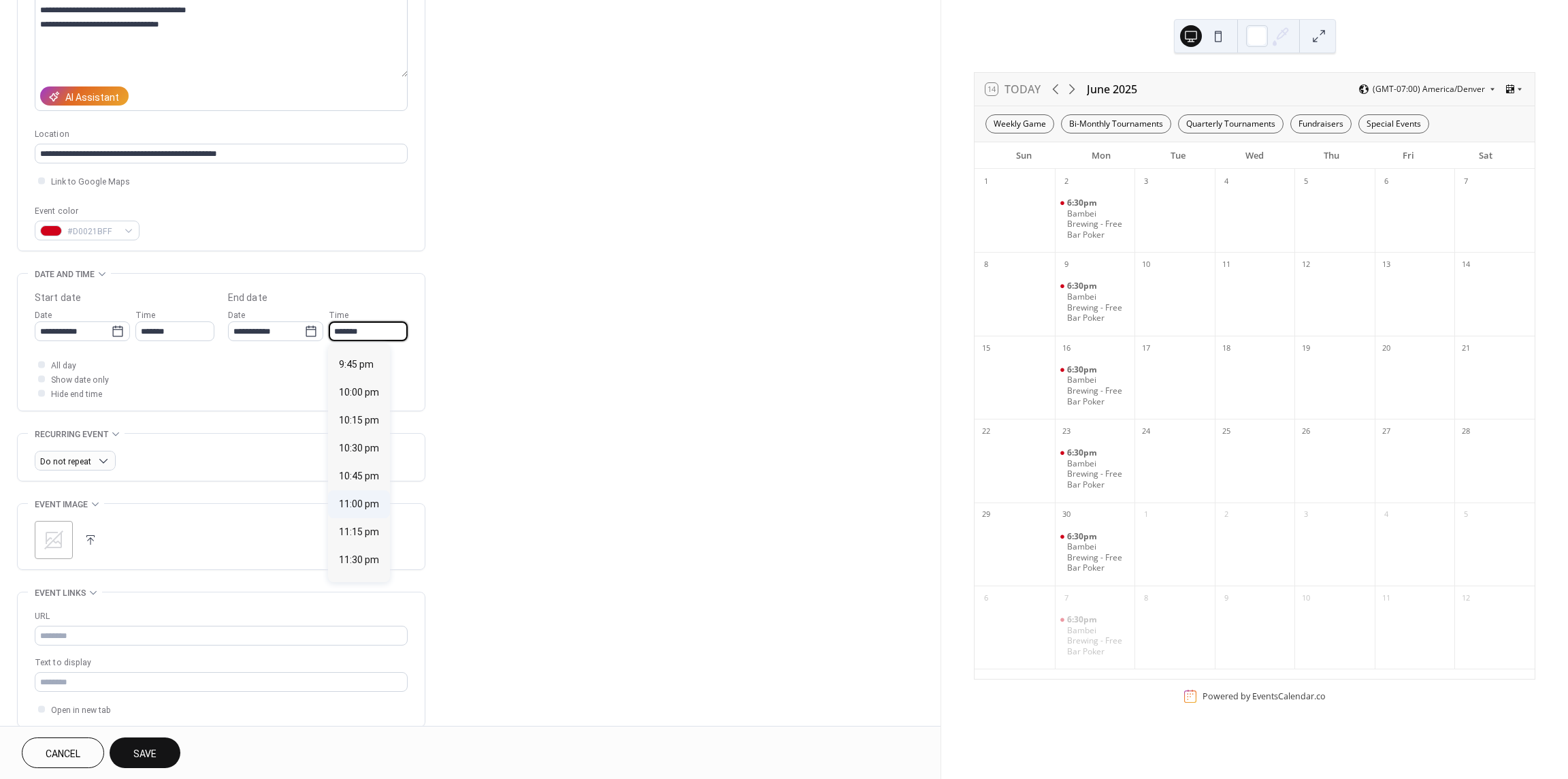 scroll, scrollTop: 348, scrollLeft: 0, axis: vertical 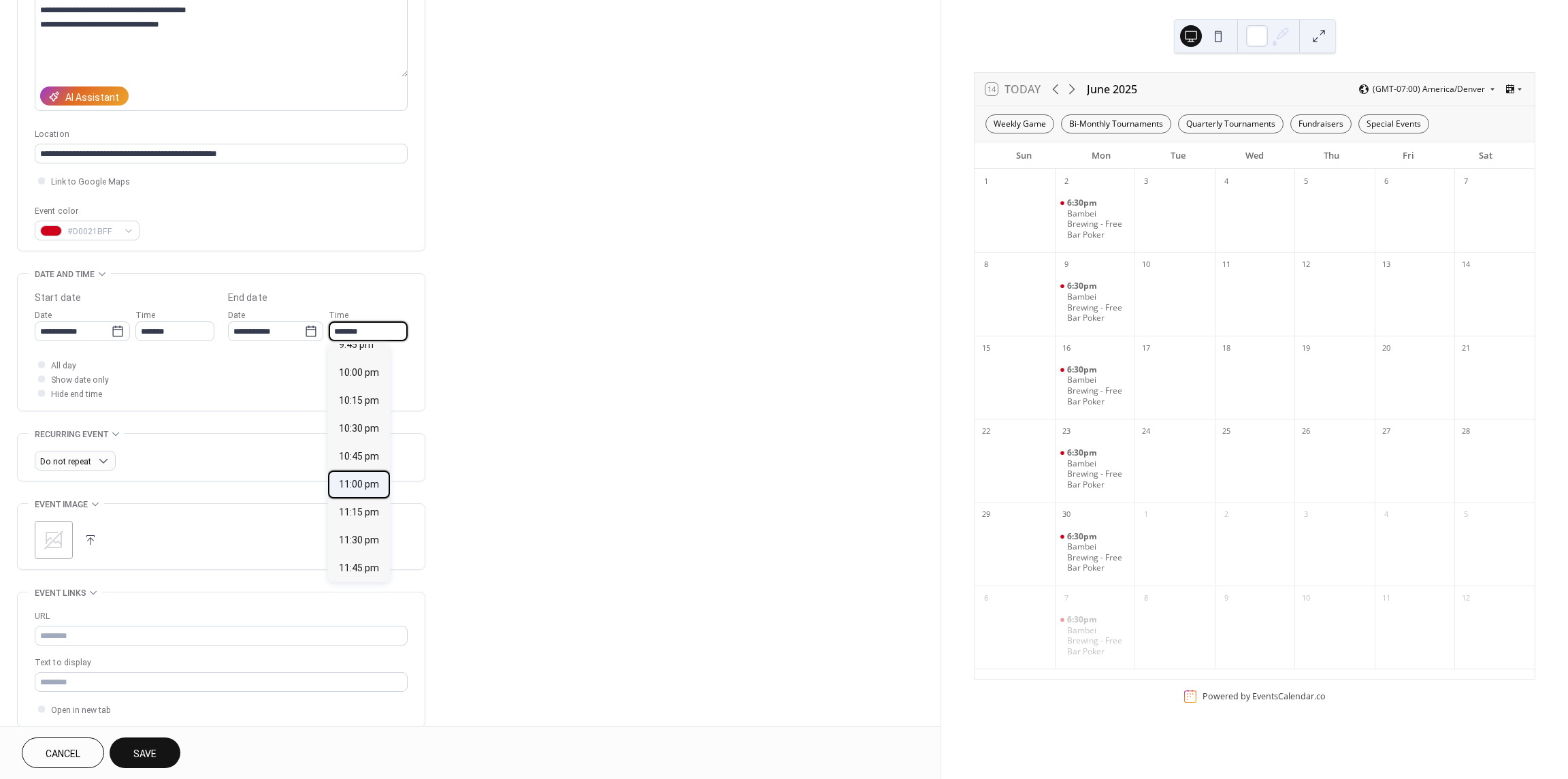 click on "11:00 pm" at bounding box center (359, 484) 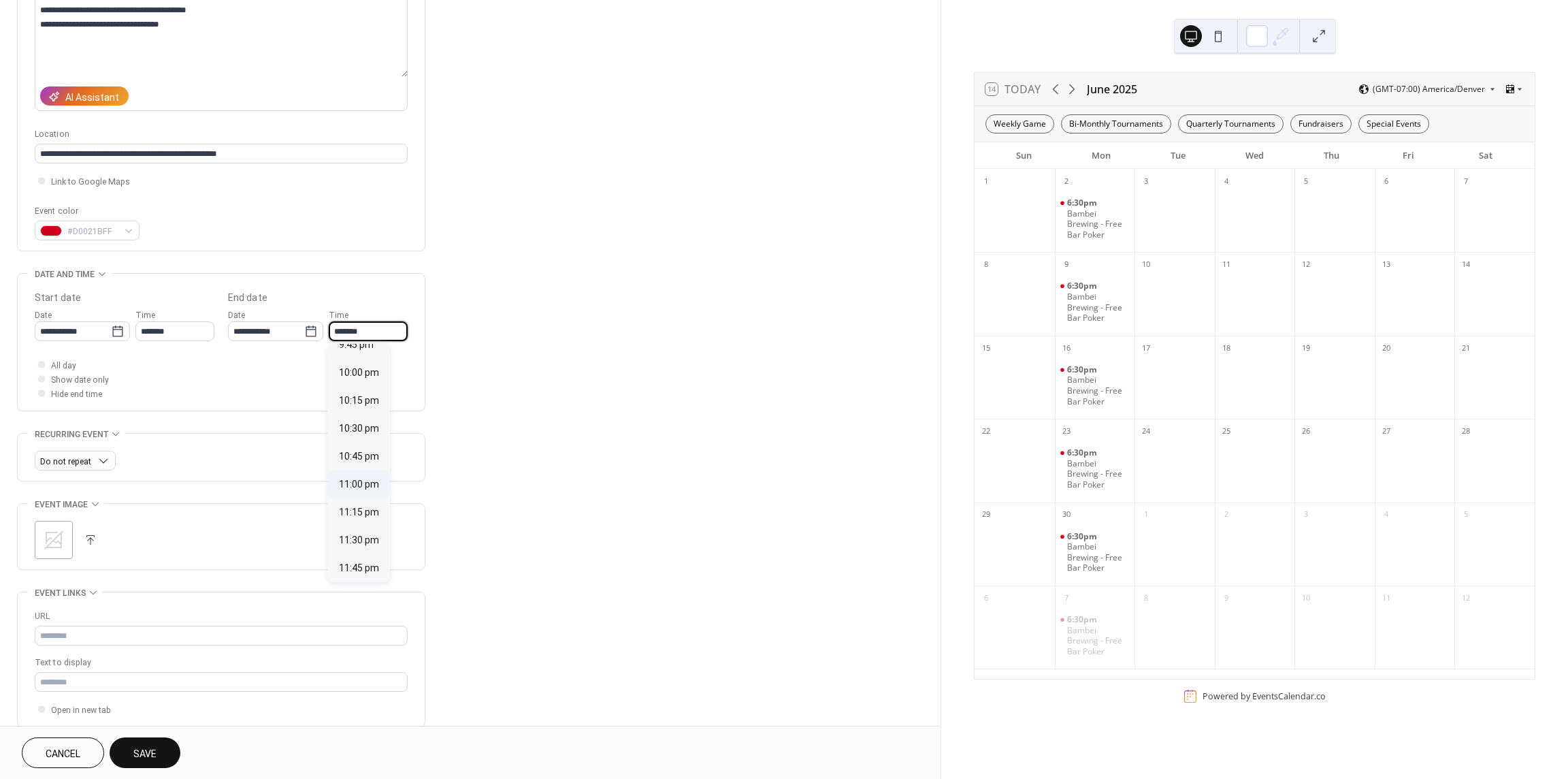 type on "********" 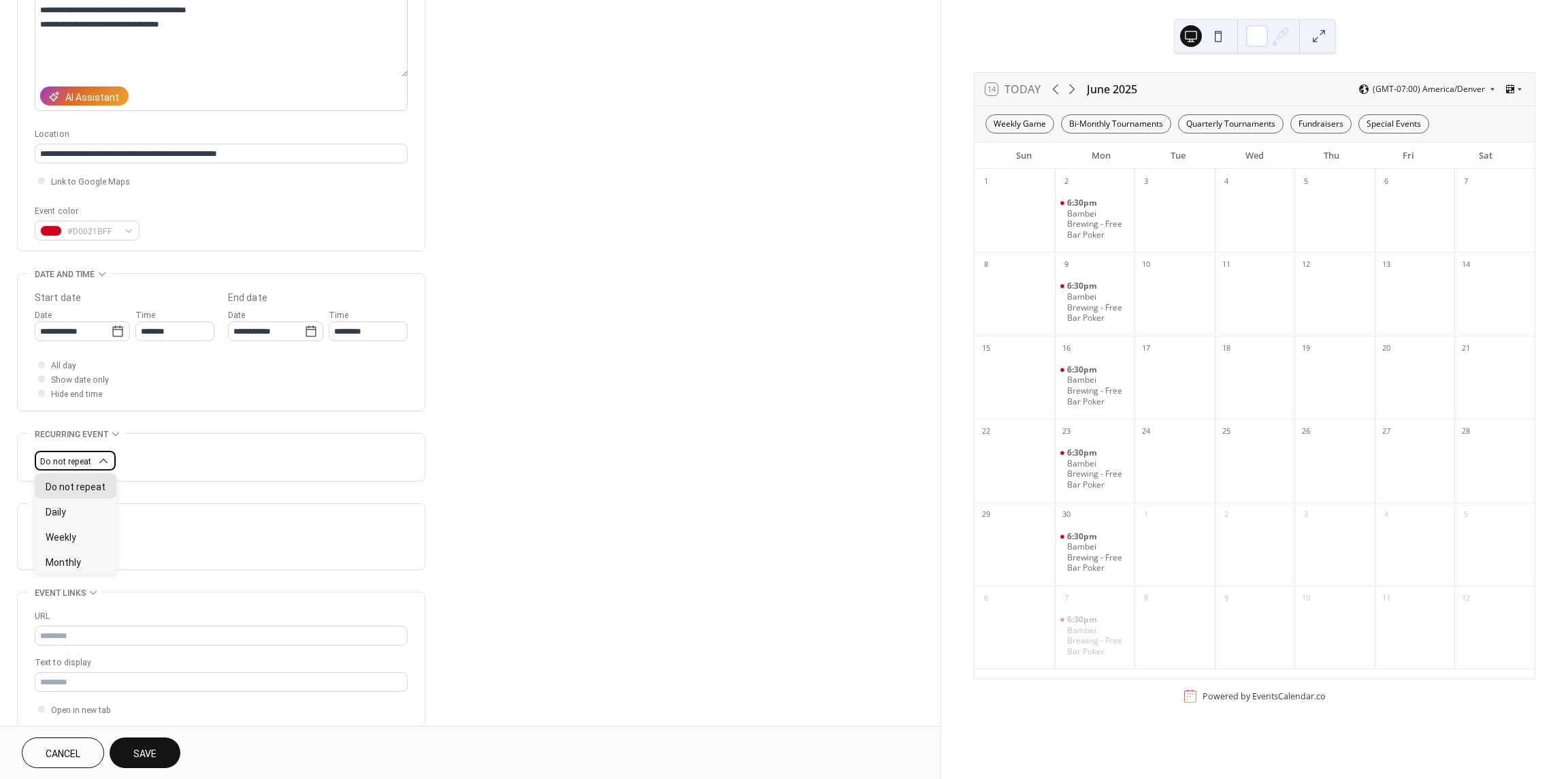 click on "Do not repeat" at bounding box center [65, 462] 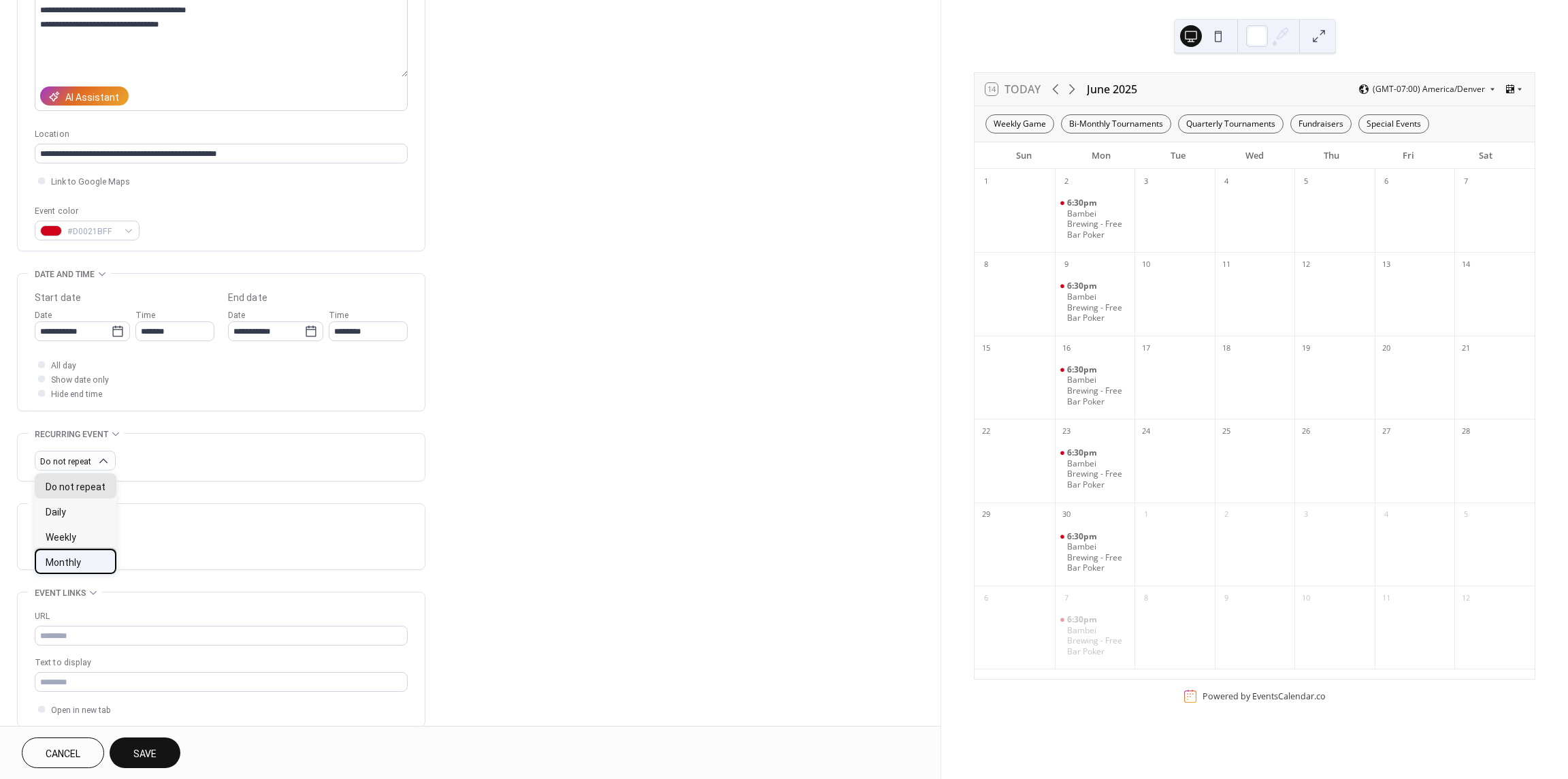click on "Monthly" at bounding box center [63, 562] 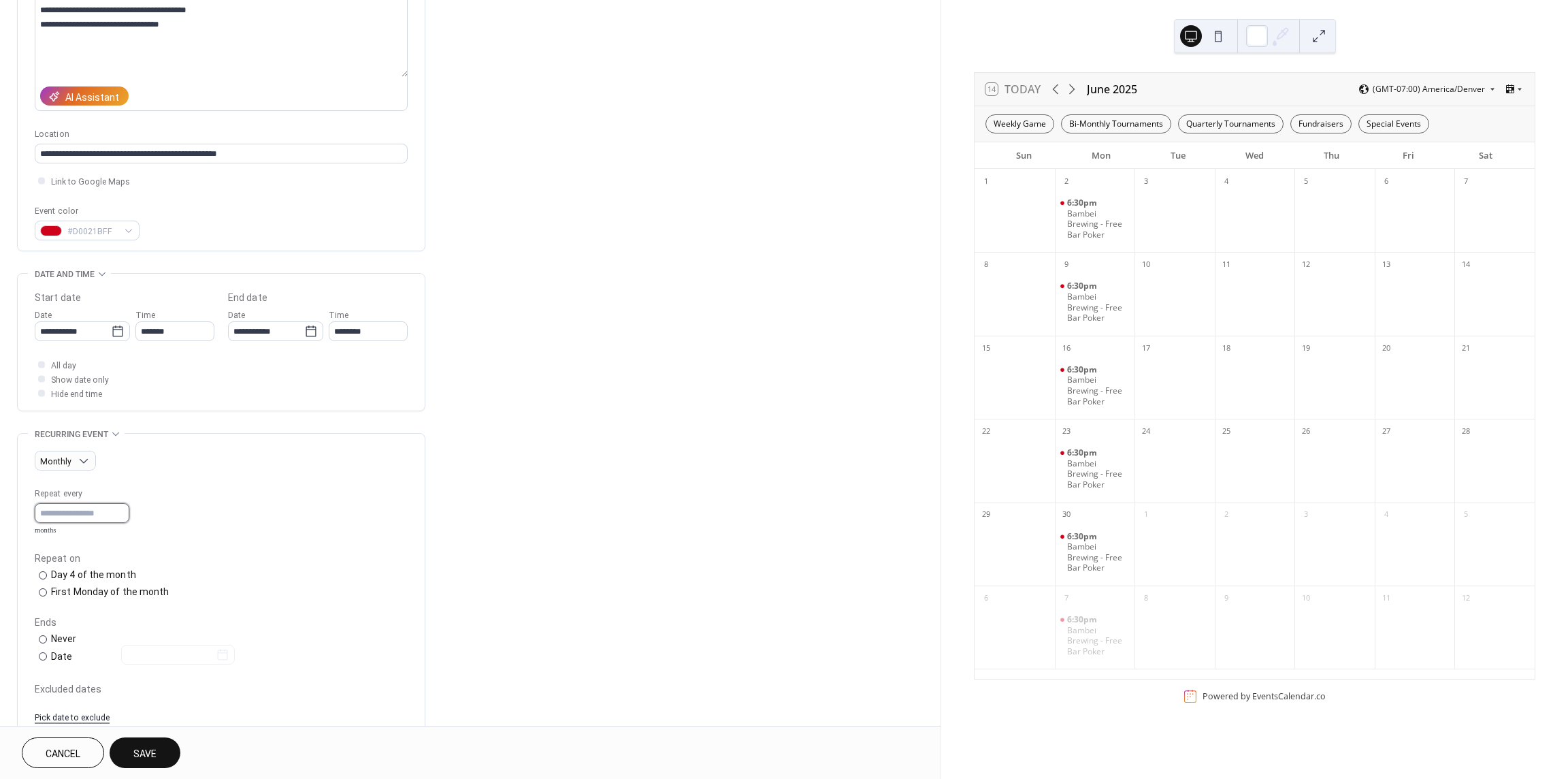 click on "*" at bounding box center (82, 513) 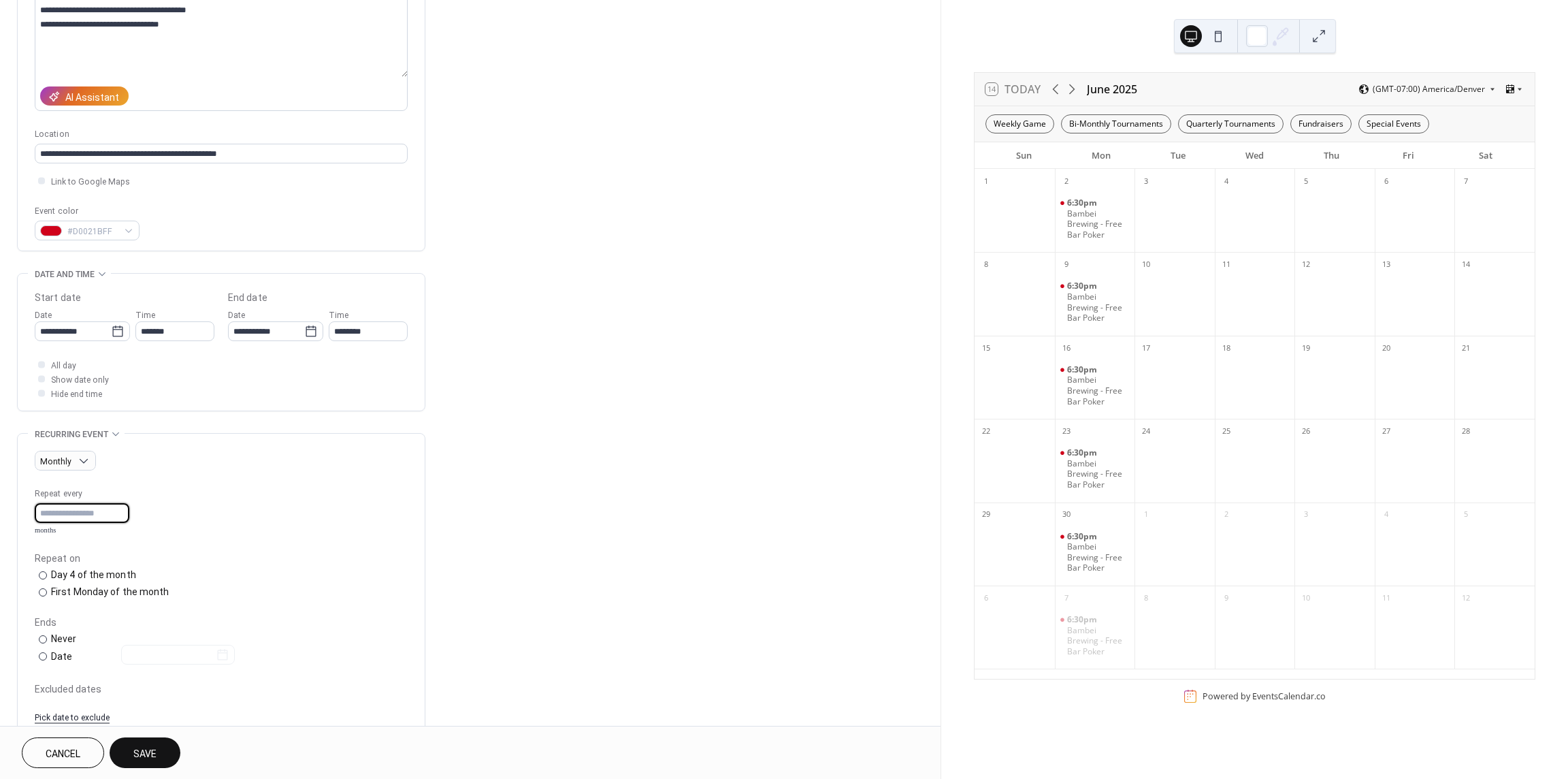type on "*" 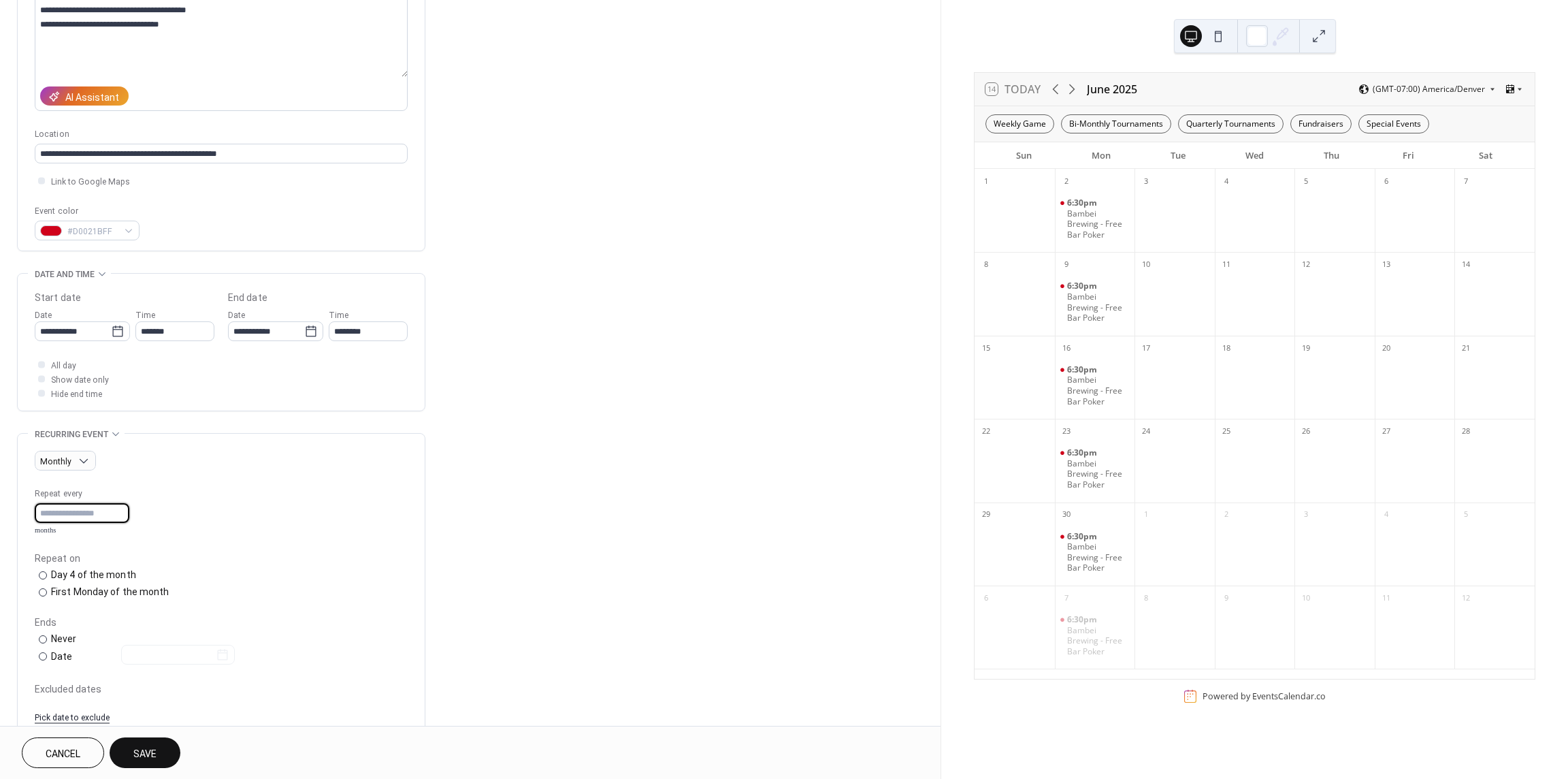click on "*" at bounding box center (82, 513) 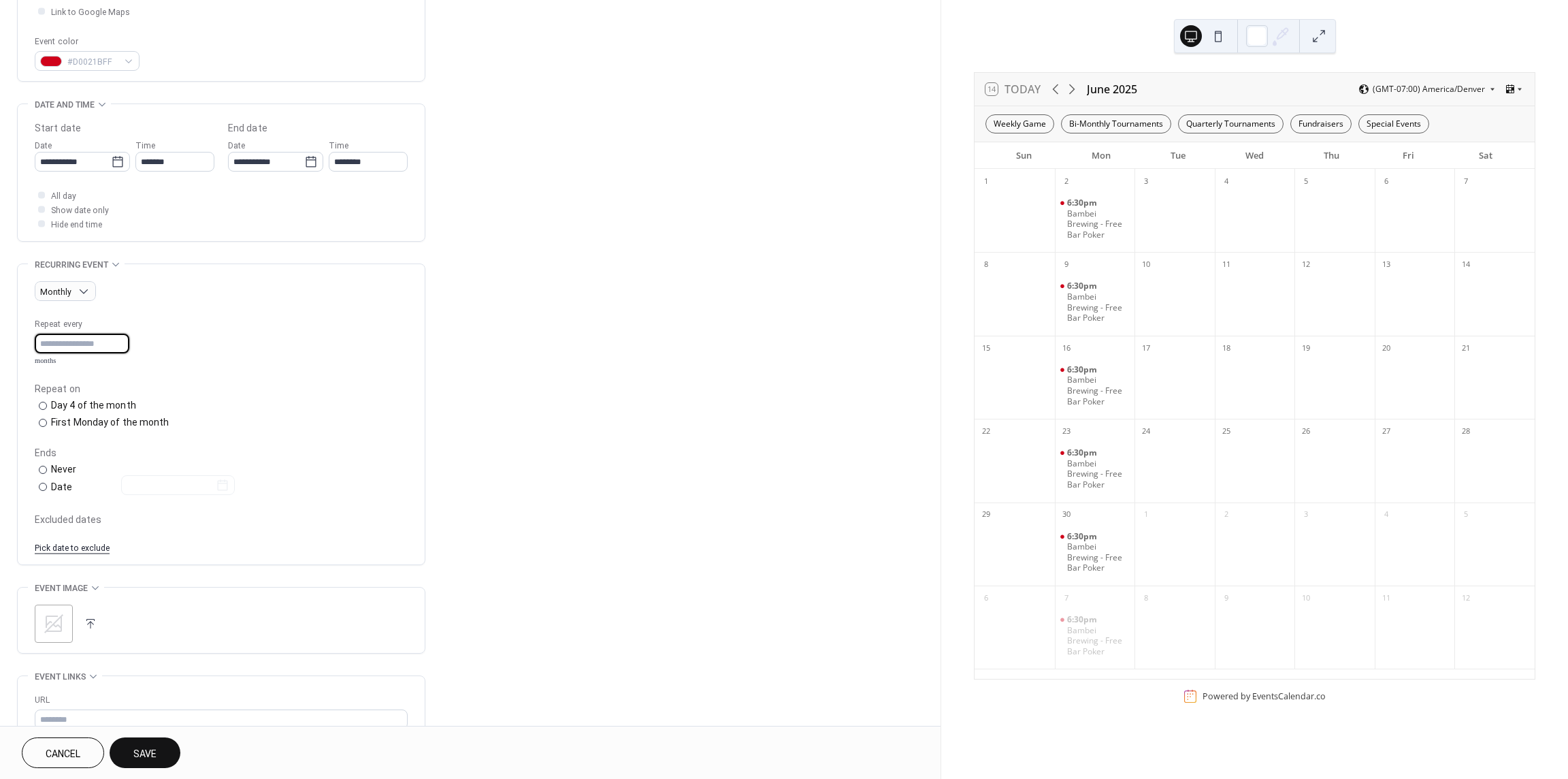 scroll, scrollTop: 340, scrollLeft: 0, axis: vertical 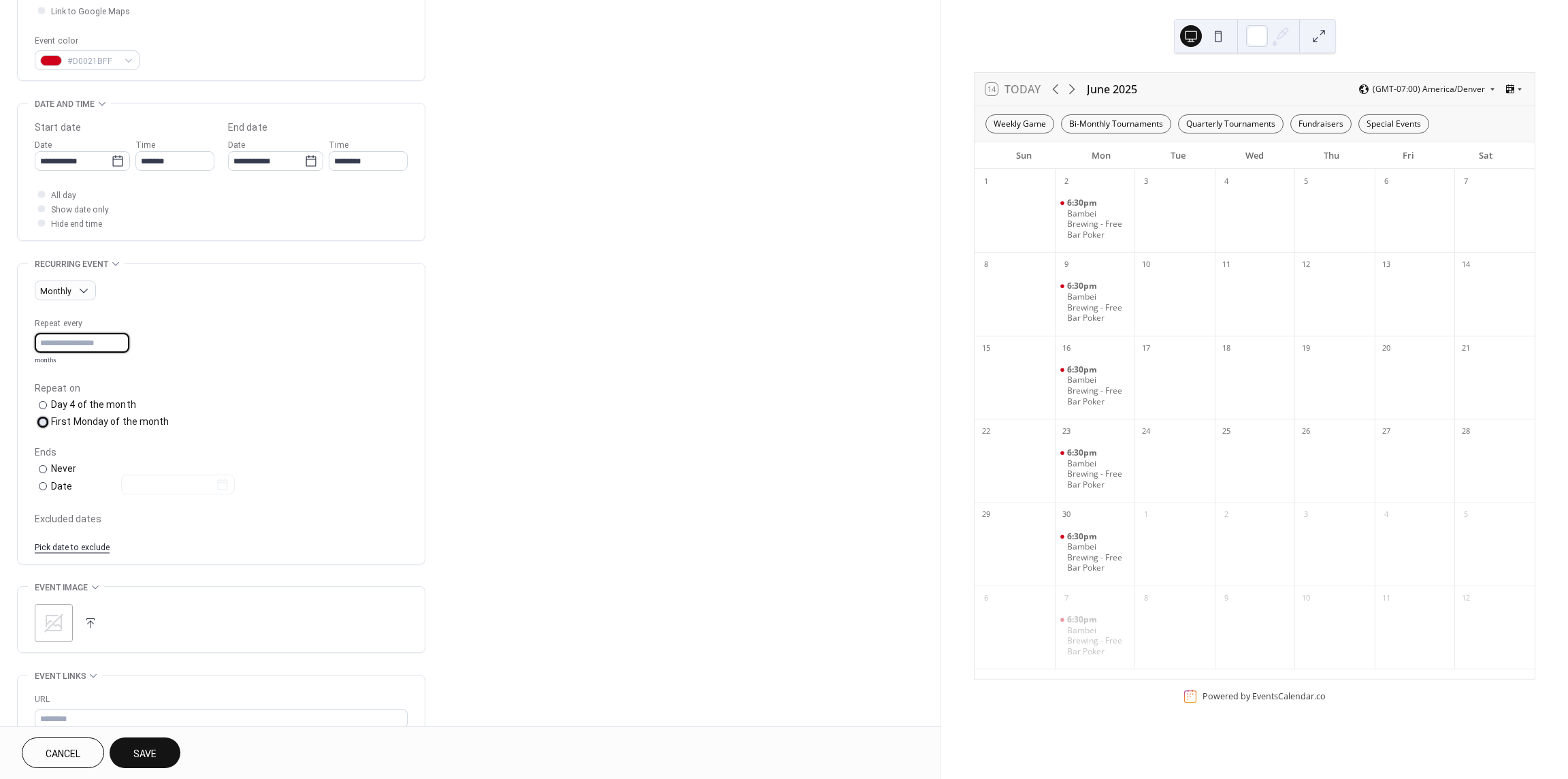 click at bounding box center [43, 422] 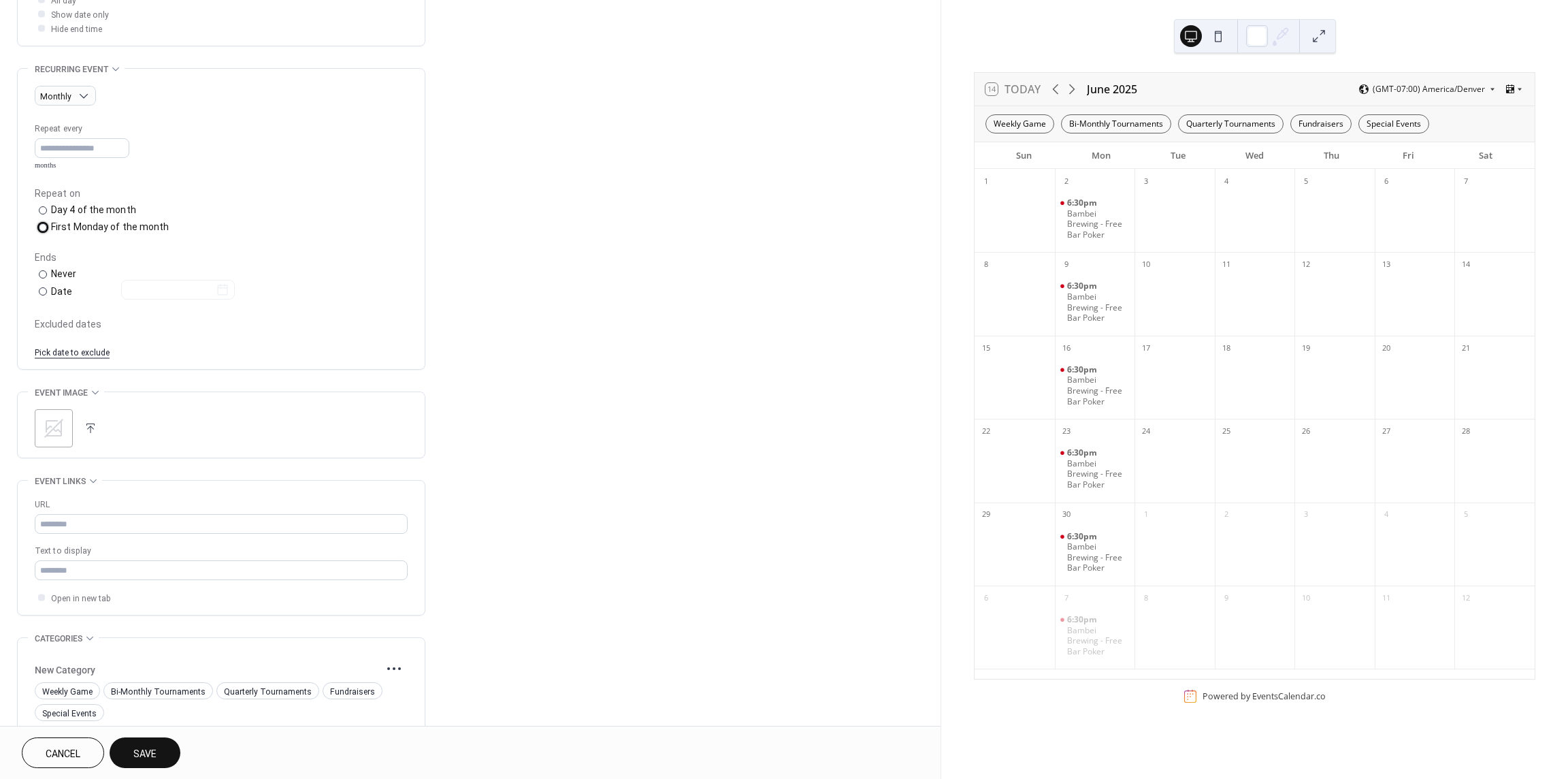 scroll, scrollTop: 545, scrollLeft: 0, axis: vertical 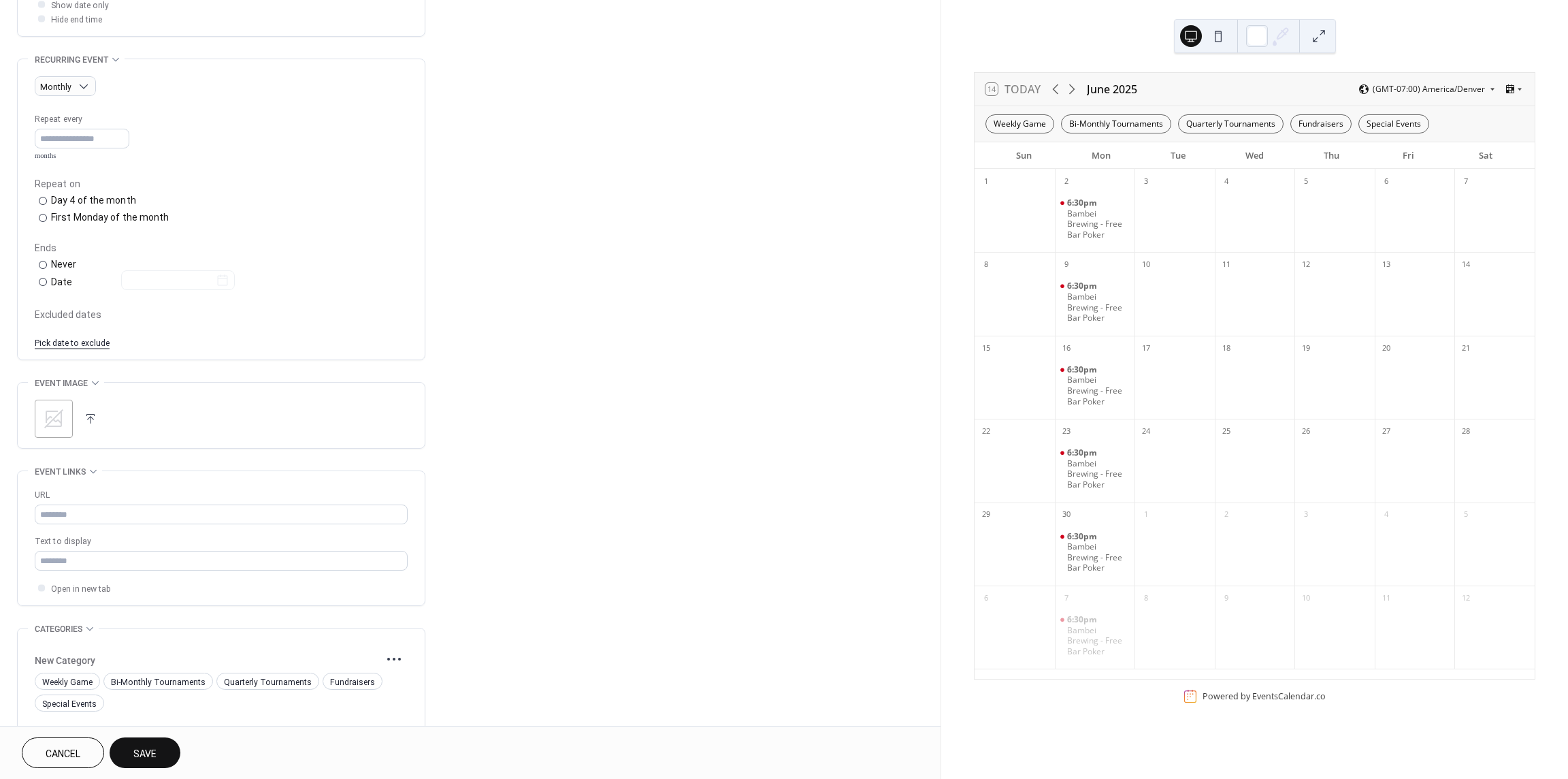 click 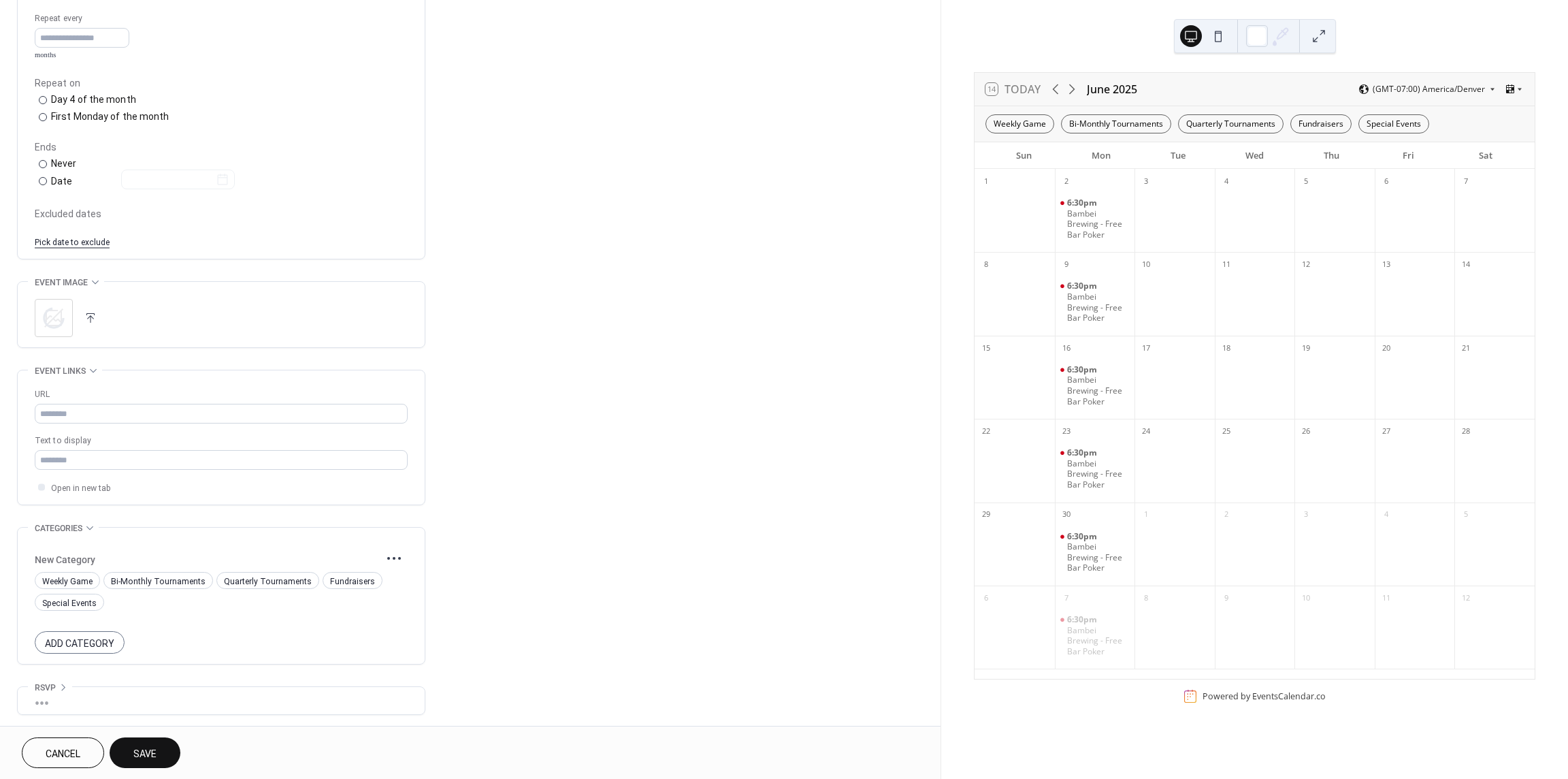 scroll, scrollTop: 648, scrollLeft: 0, axis: vertical 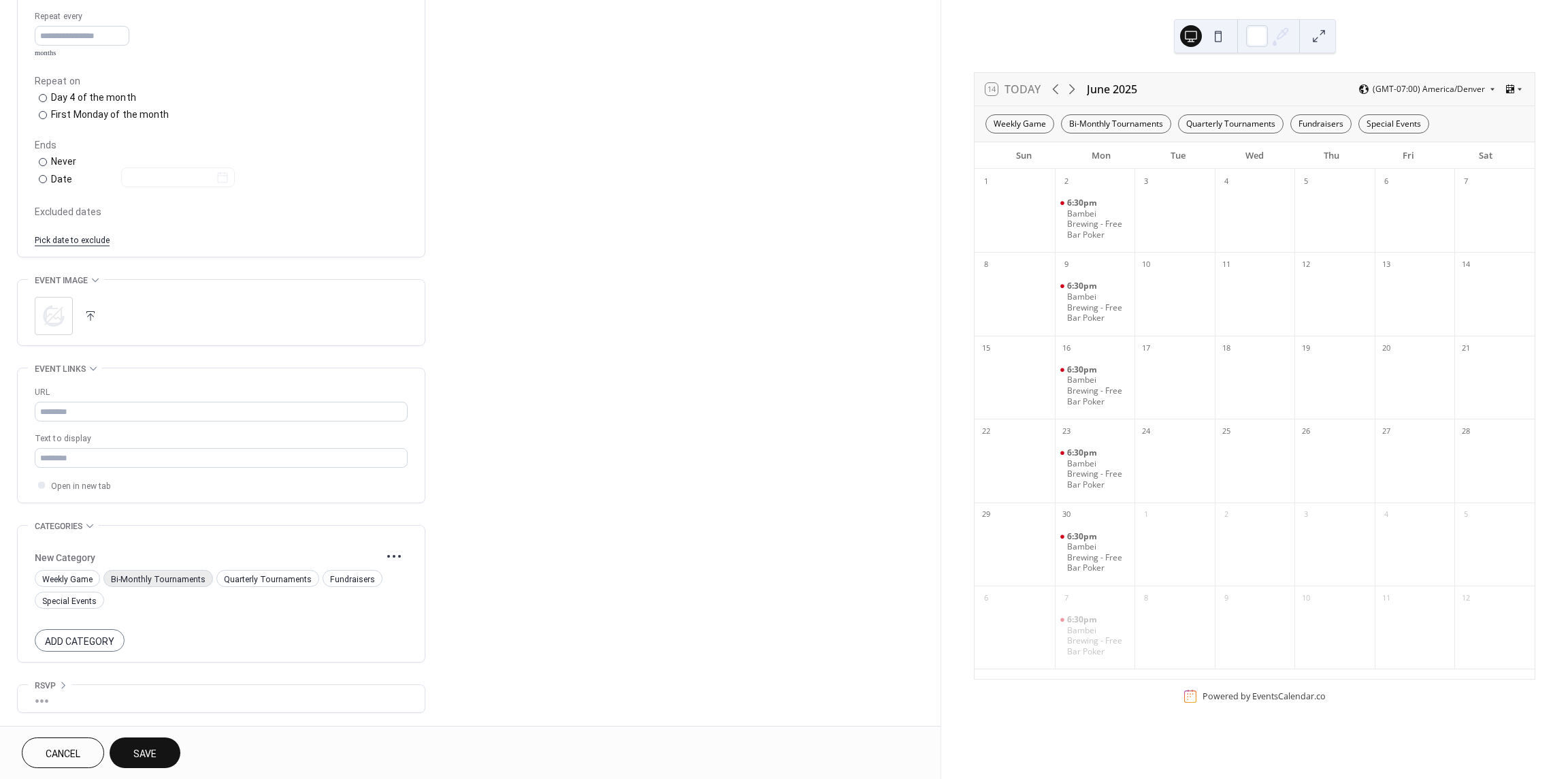 click on "Bi-Monthly Tournaments" at bounding box center (158, 579) 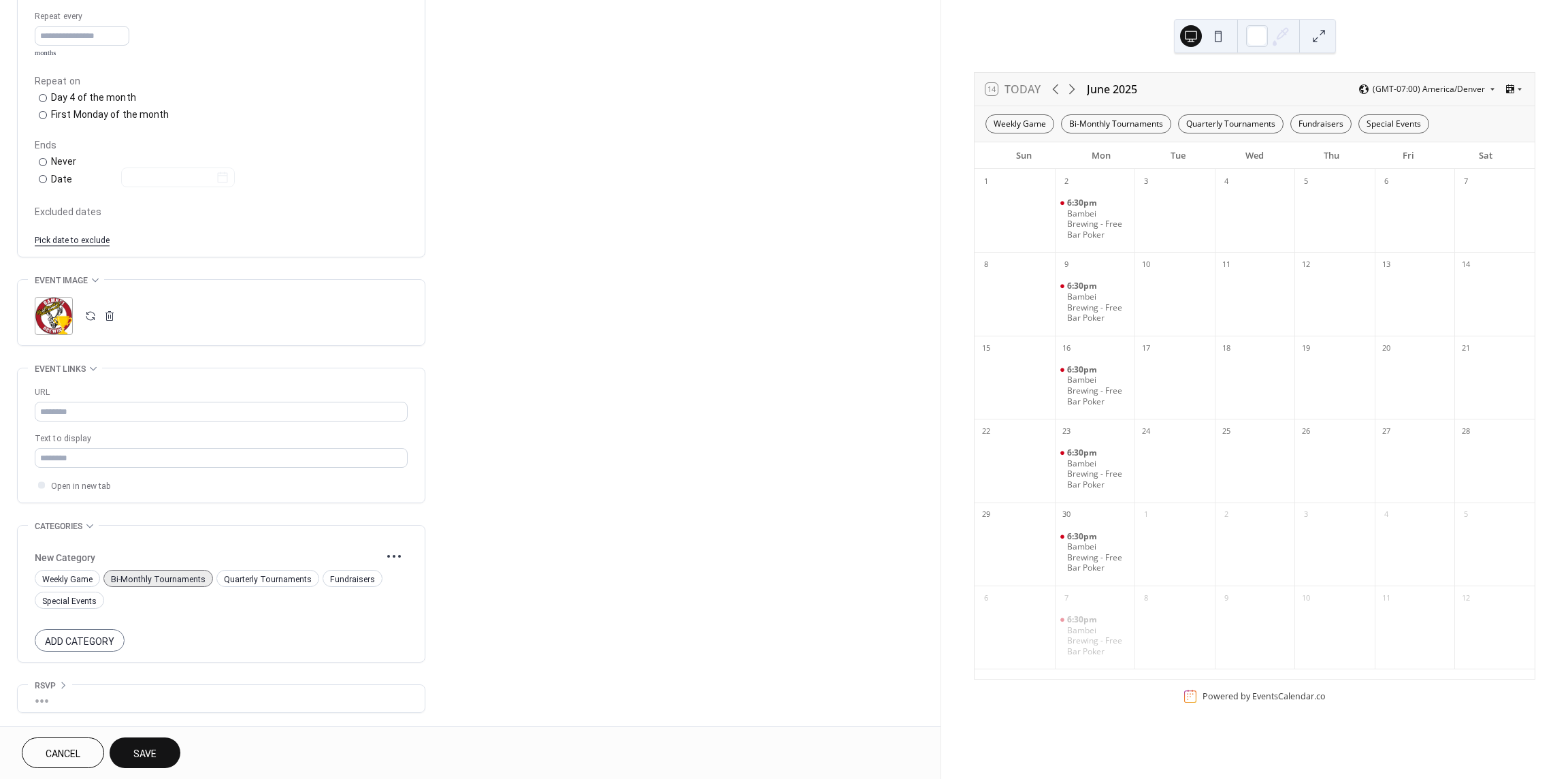 click on "Save" at bounding box center [145, 754] 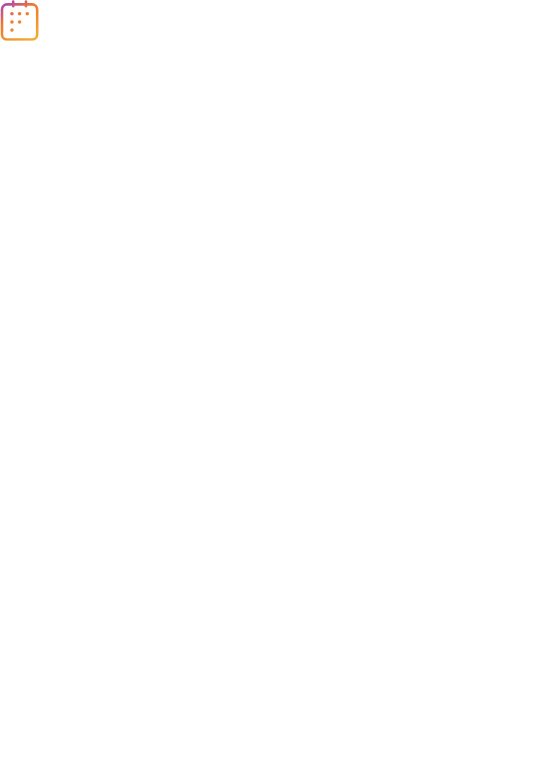 scroll, scrollTop: 0, scrollLeft: 0, axis: both 